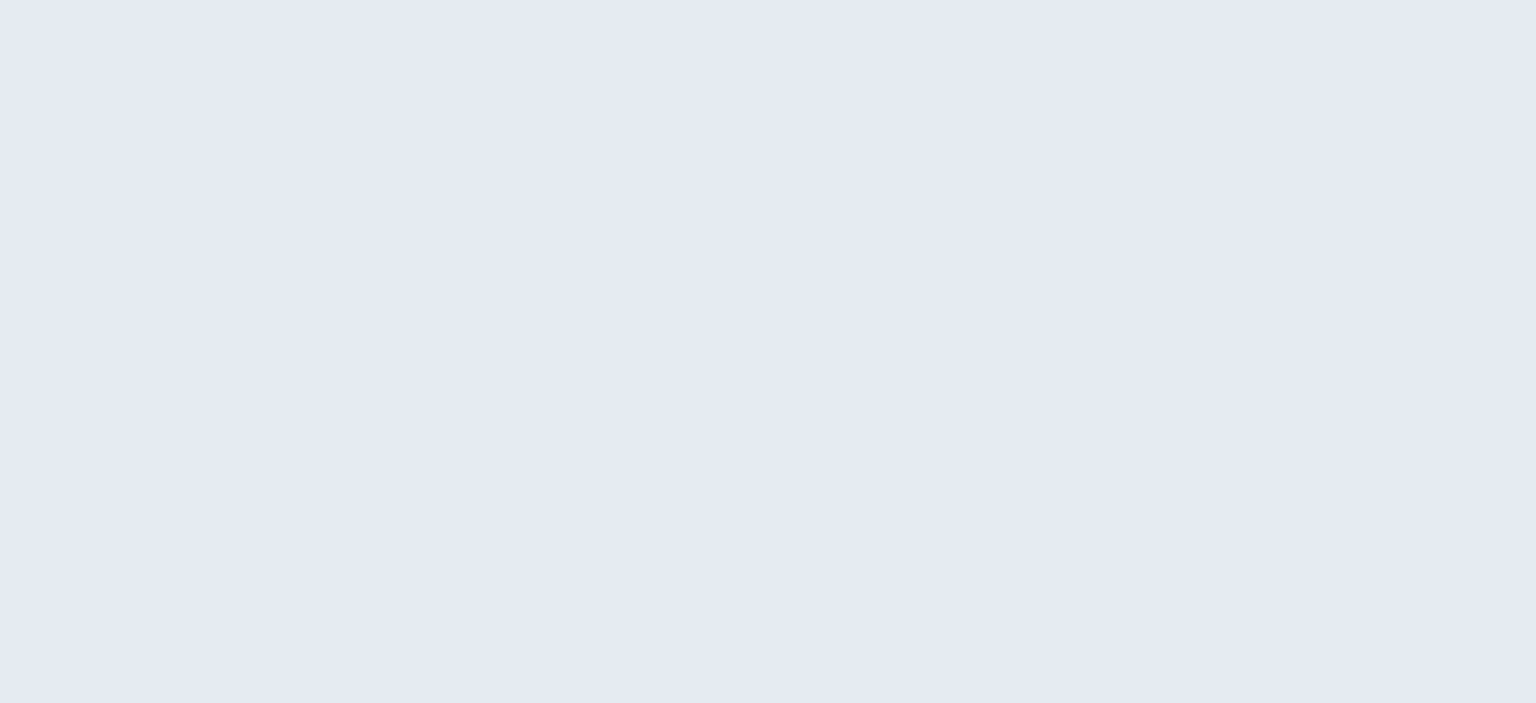 scroll, scrollTop: 0, scrollLeft: 0, axis: both 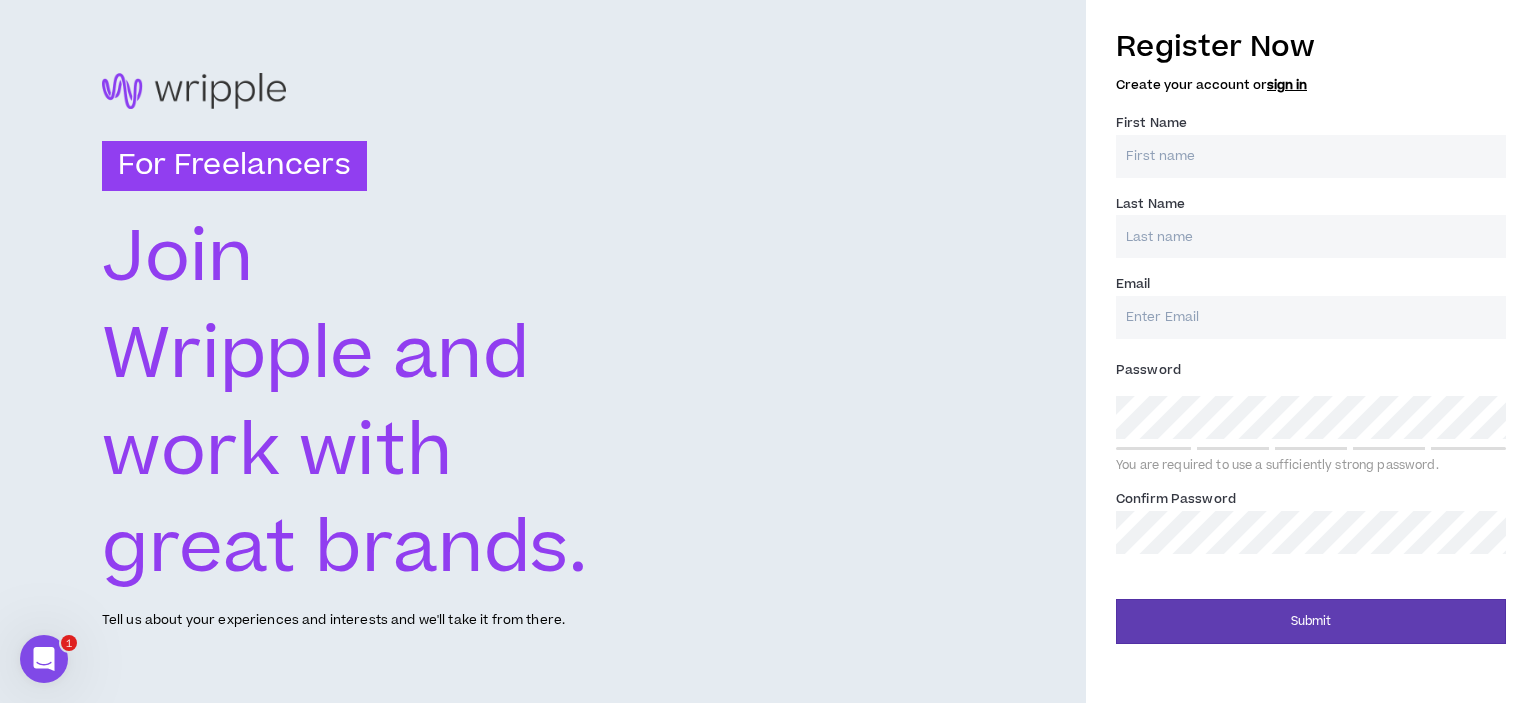 click on "First Name  *" at bounding box center (1311, 156) 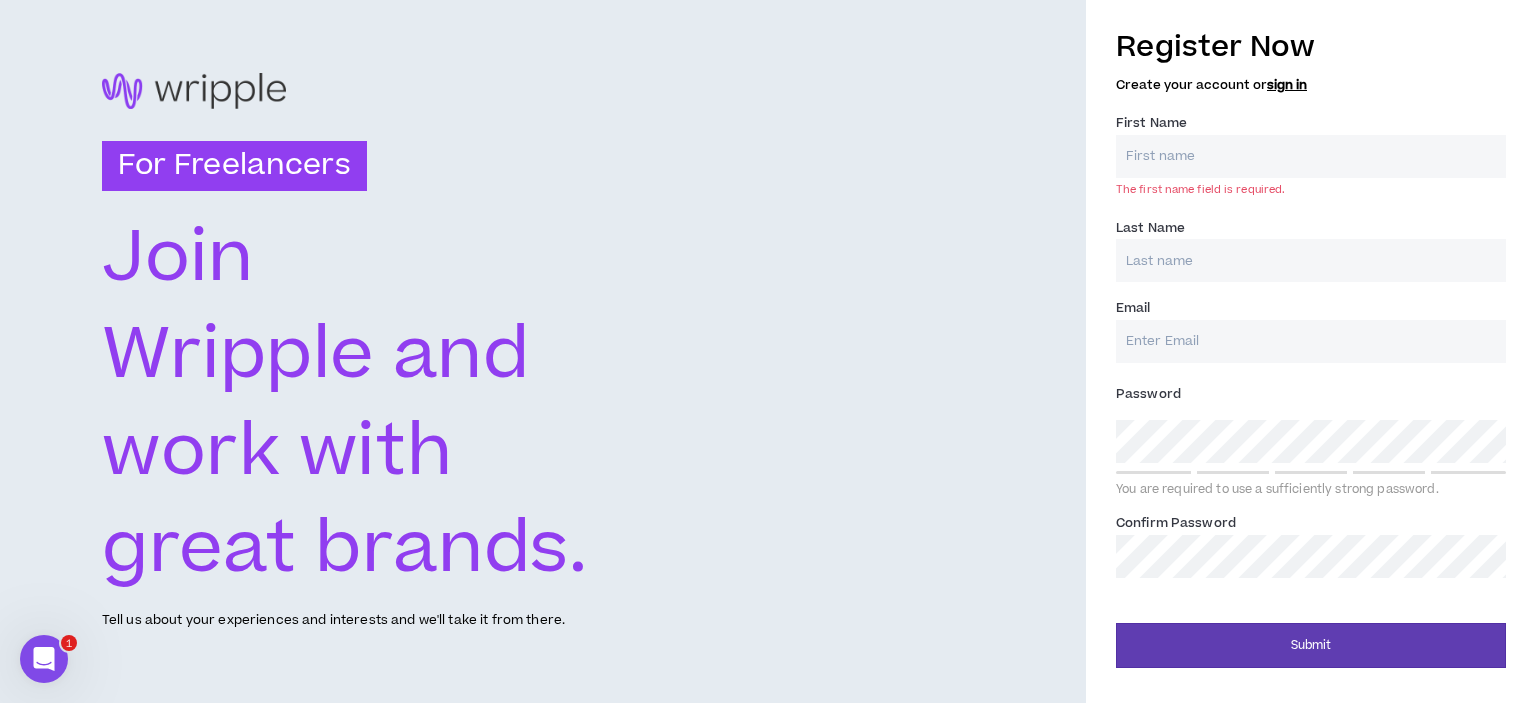 click on "sign in" at bounding box center (1287, 85) 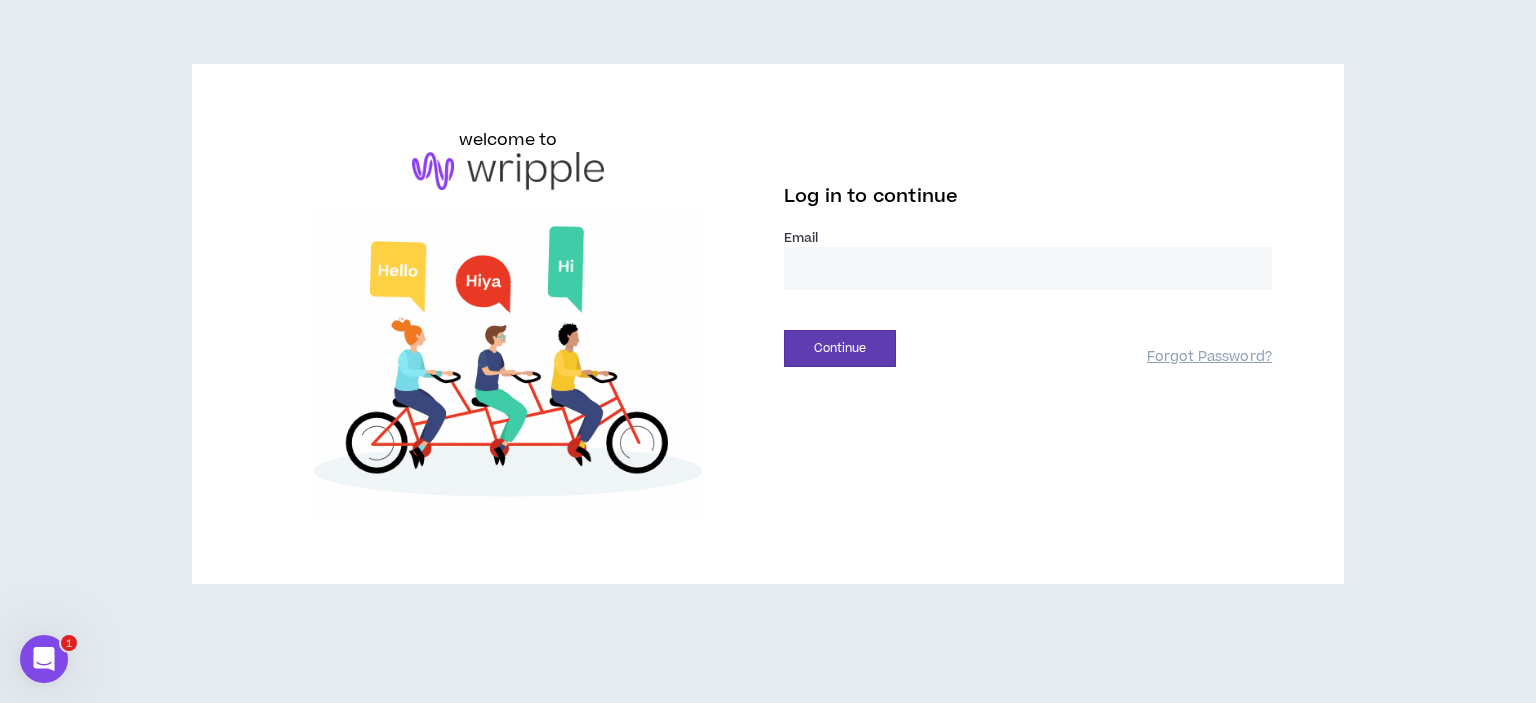 click at bounding box center [1028, 268] 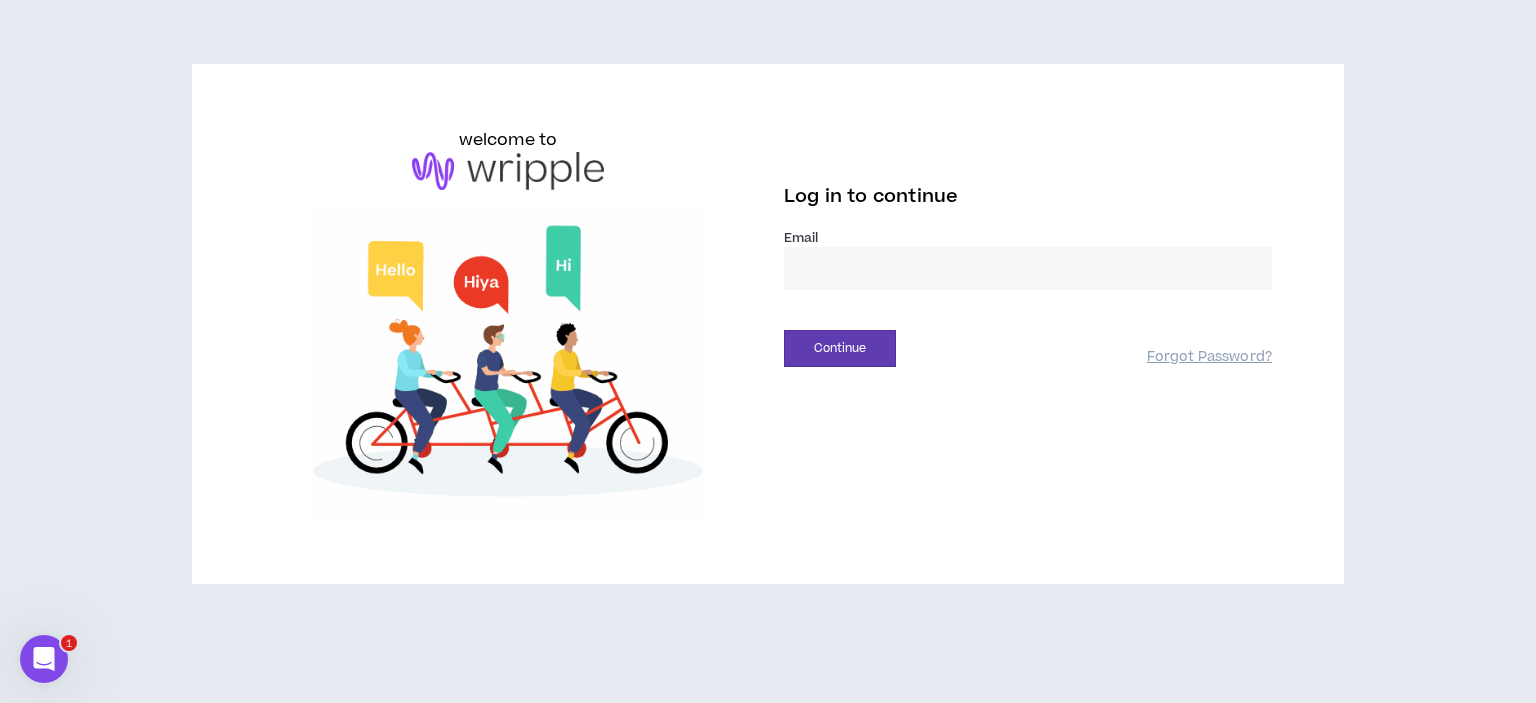 type on "**********" 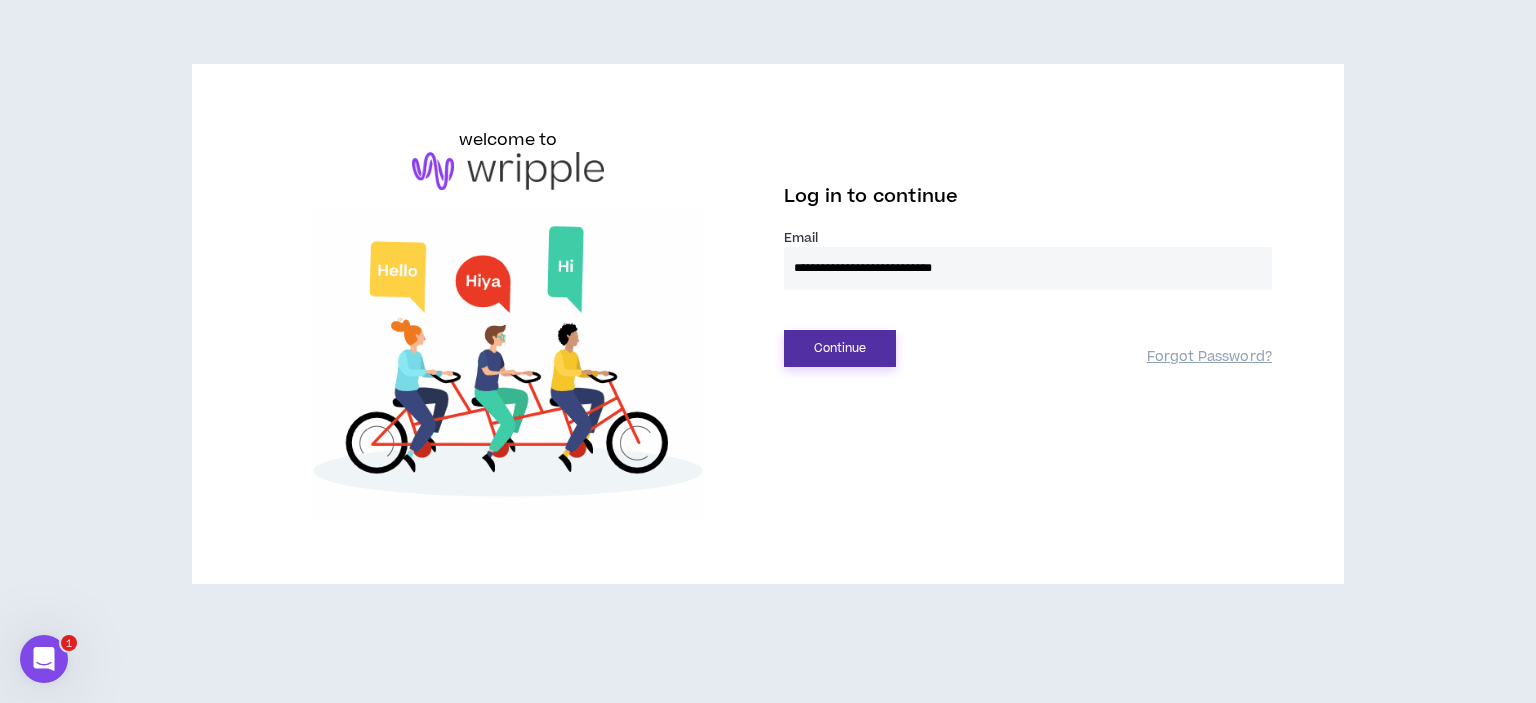click on "Continue" at bounding box center (840, 348) 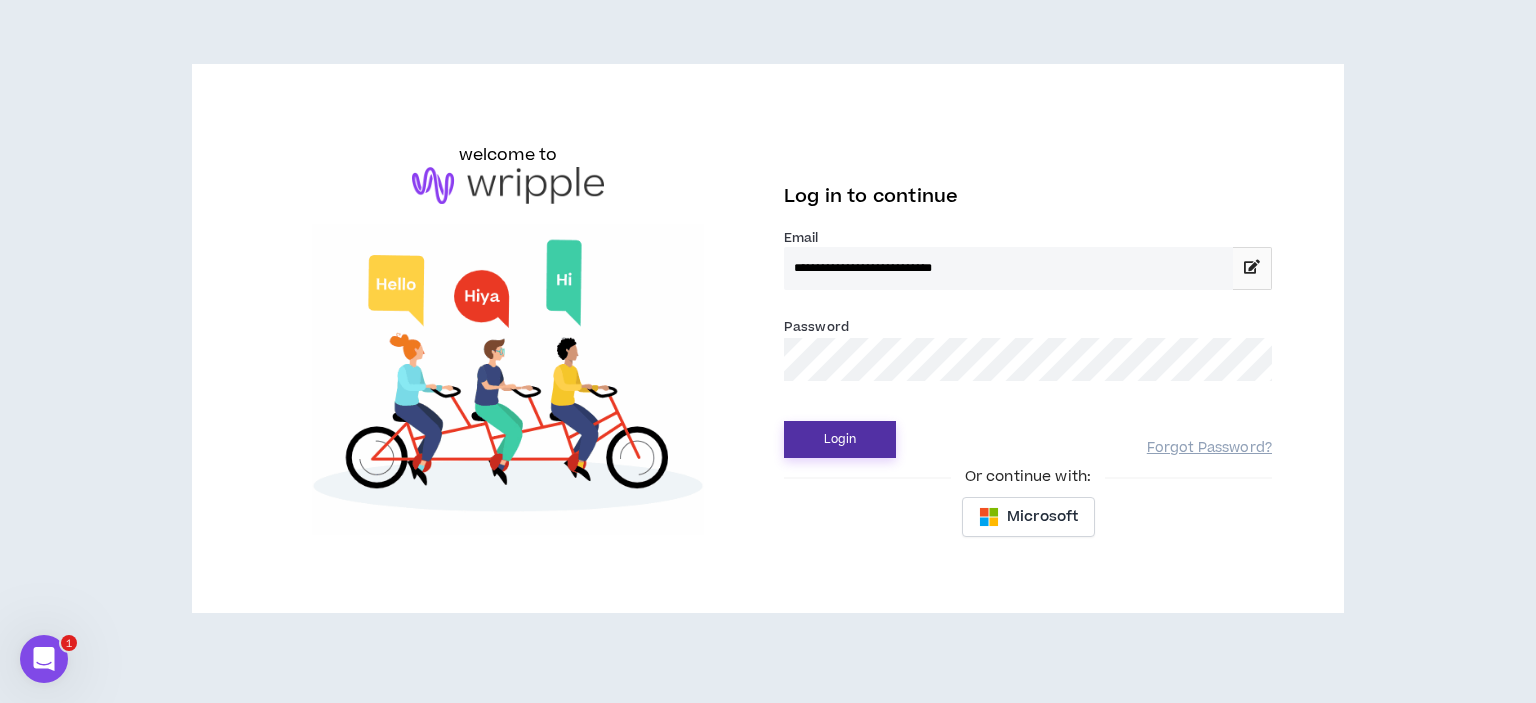 click on "Login" at bounding box center (840, 439) 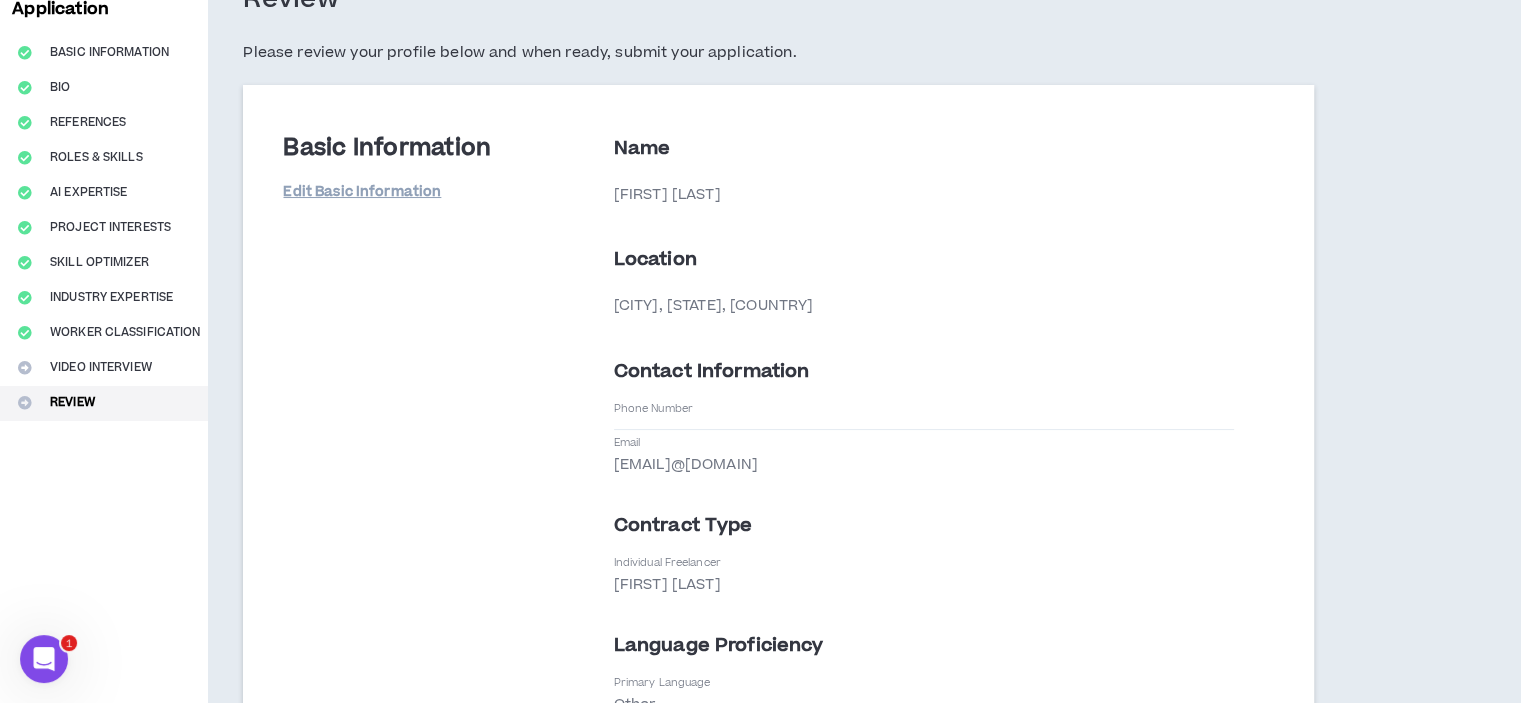 scroll, scrollTop: 138, scrollLeft: 0, axis: vertical 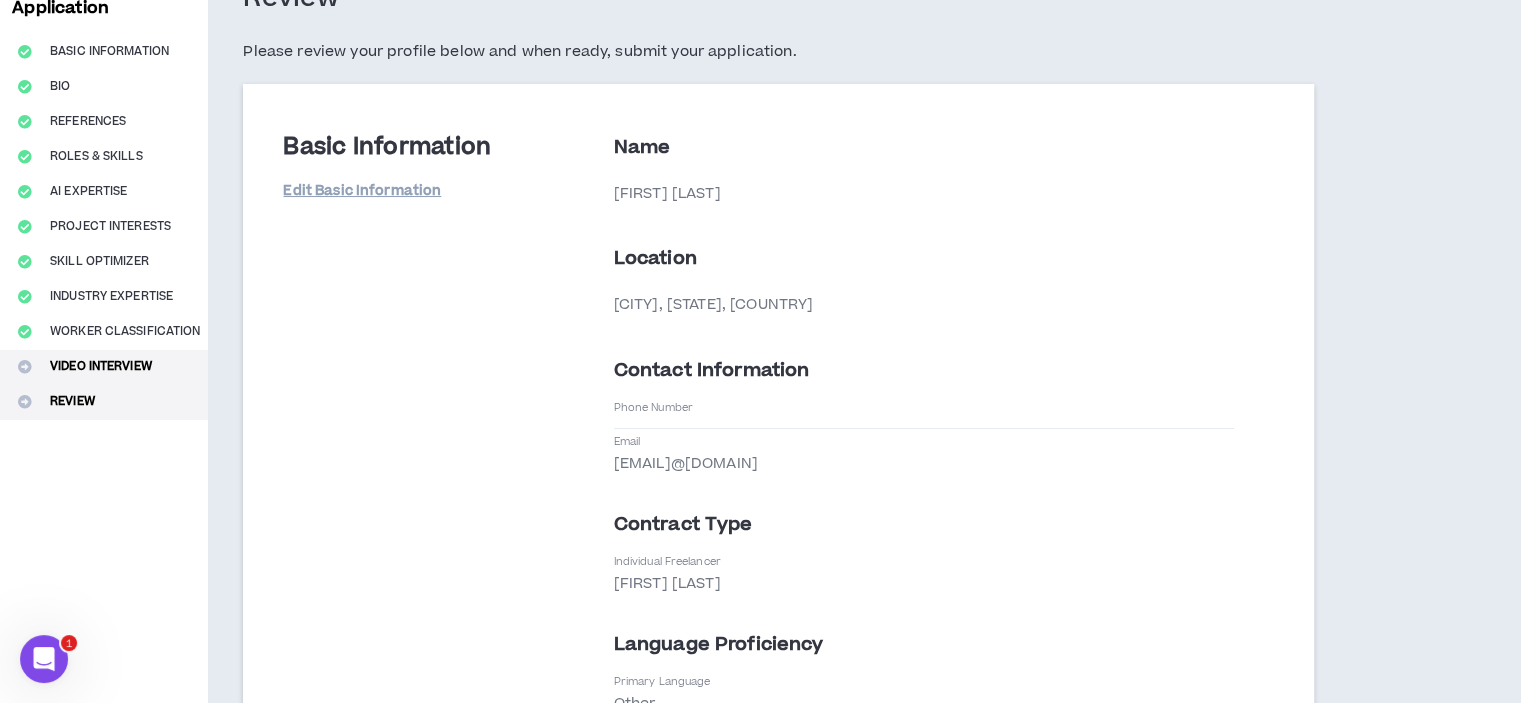 click on "Video Interview" at bounding box center (104, 367) 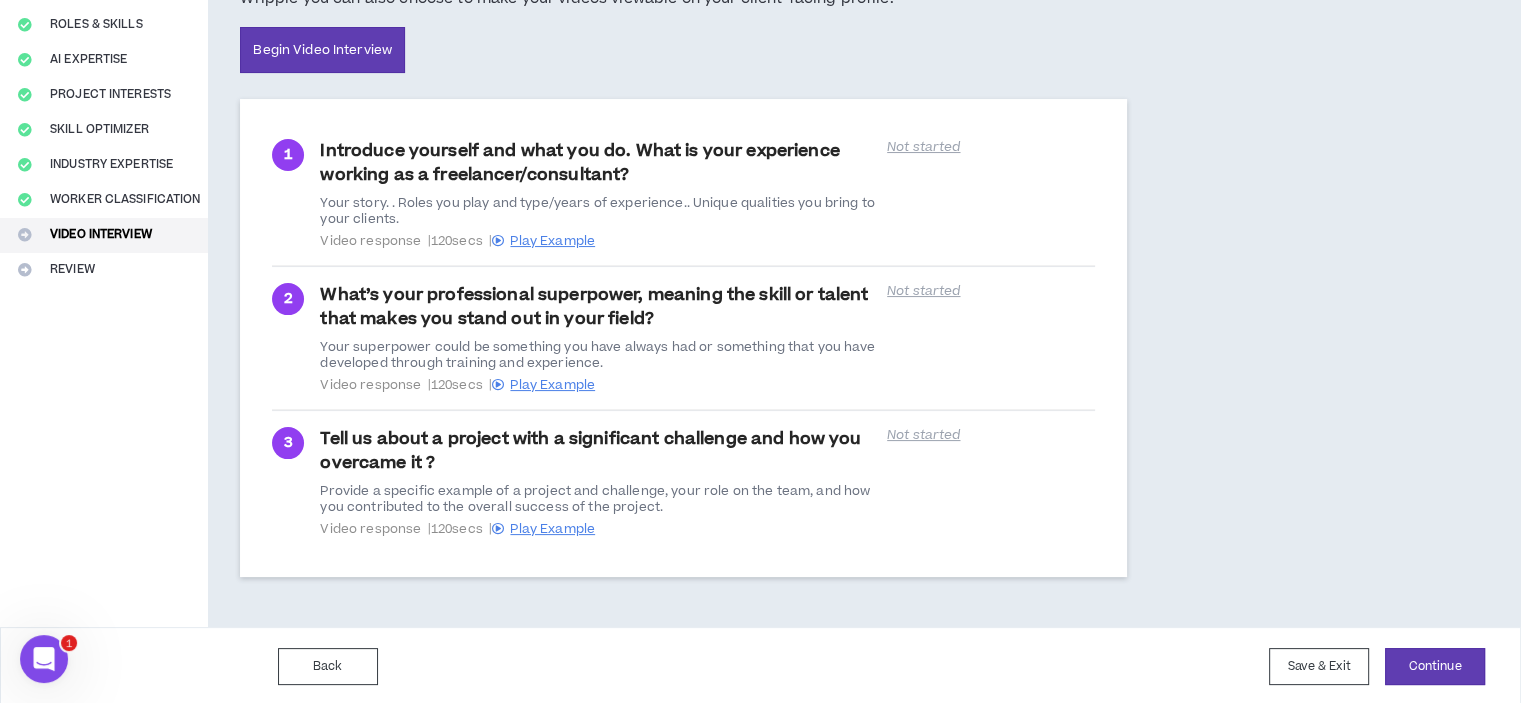 scroll, scrollTop: 264, scrollLeft: 0, axis: vertical 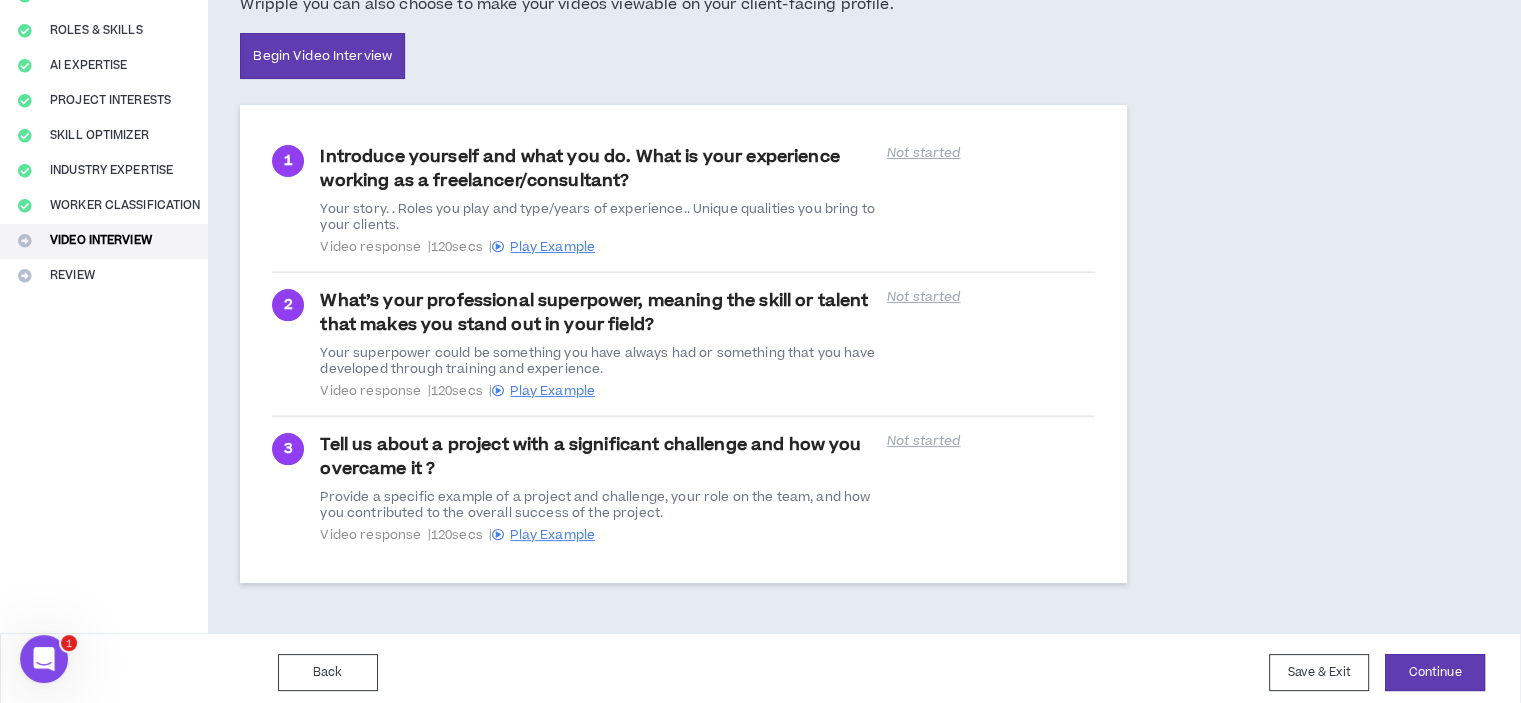 click on "What’s your professional superpower, meaning the skill or talent that makes you stand out in your field? Your superpower could be something you have always had or something that you have developed through training and experience. Video response | [NUMBER] secs | Play Example" at bounding box center [597, 344] 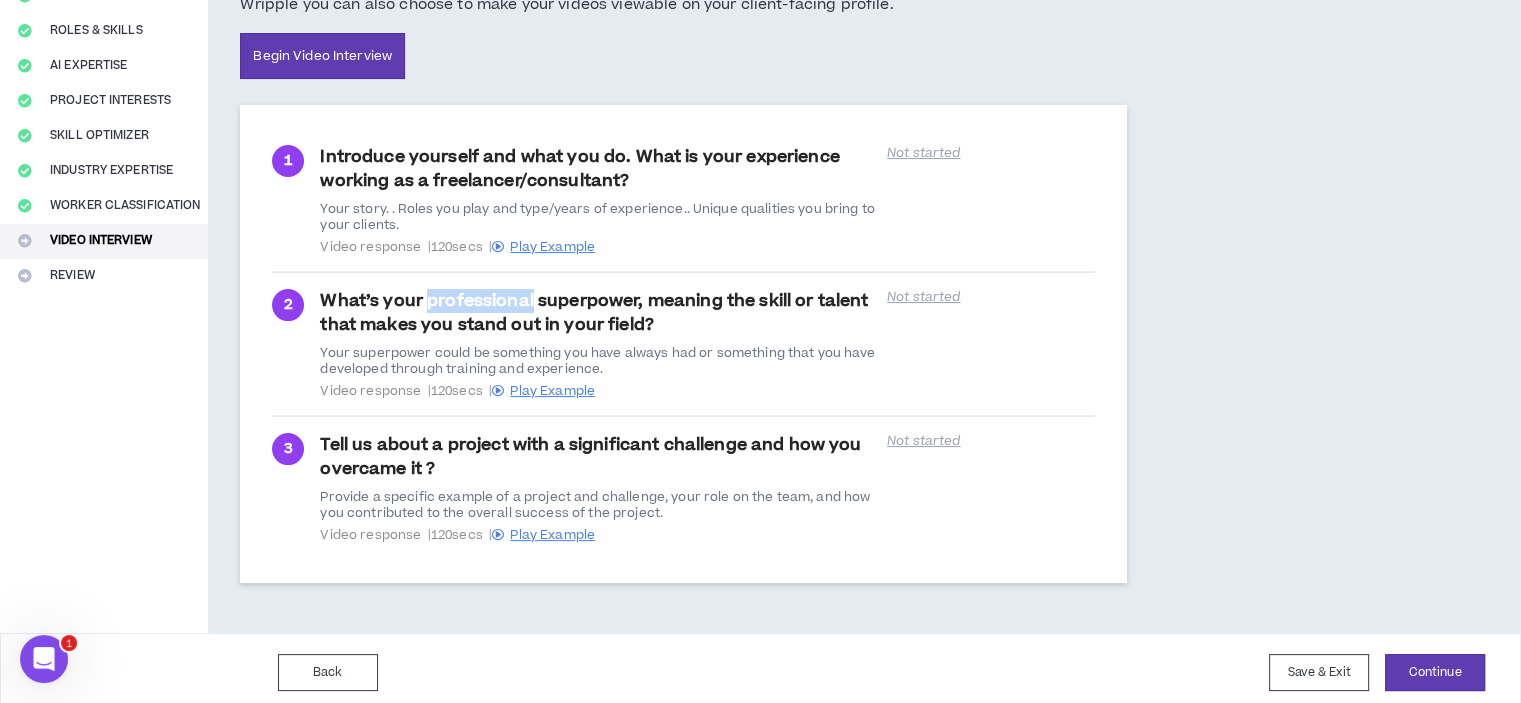 click on "What’s your professional superpower, meaning the skill or talent that makes you stand out in your field? Your superpower could be something you have always had or something that you have developed through training and experience. Video response | [NUMBER] secs | Play Example" at bounding box center [597, 344] 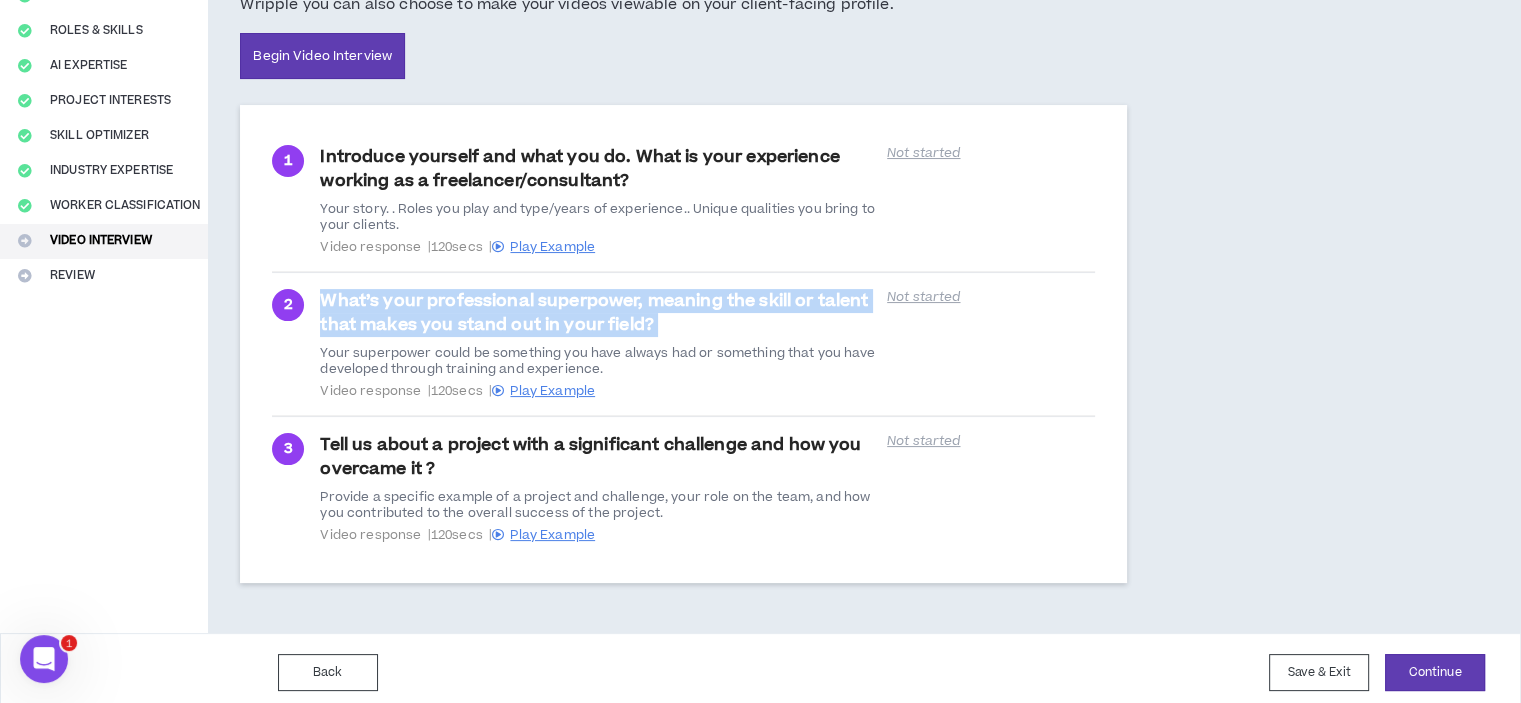 click on "What’s your professional superpower, meaning the skill or talent that makes you stand out in your field? Your superpower could be something you have always had or something that you have developed through training and experience. Video response | [NUMBER] secs | Play Example" at bounding box center [597, 344] 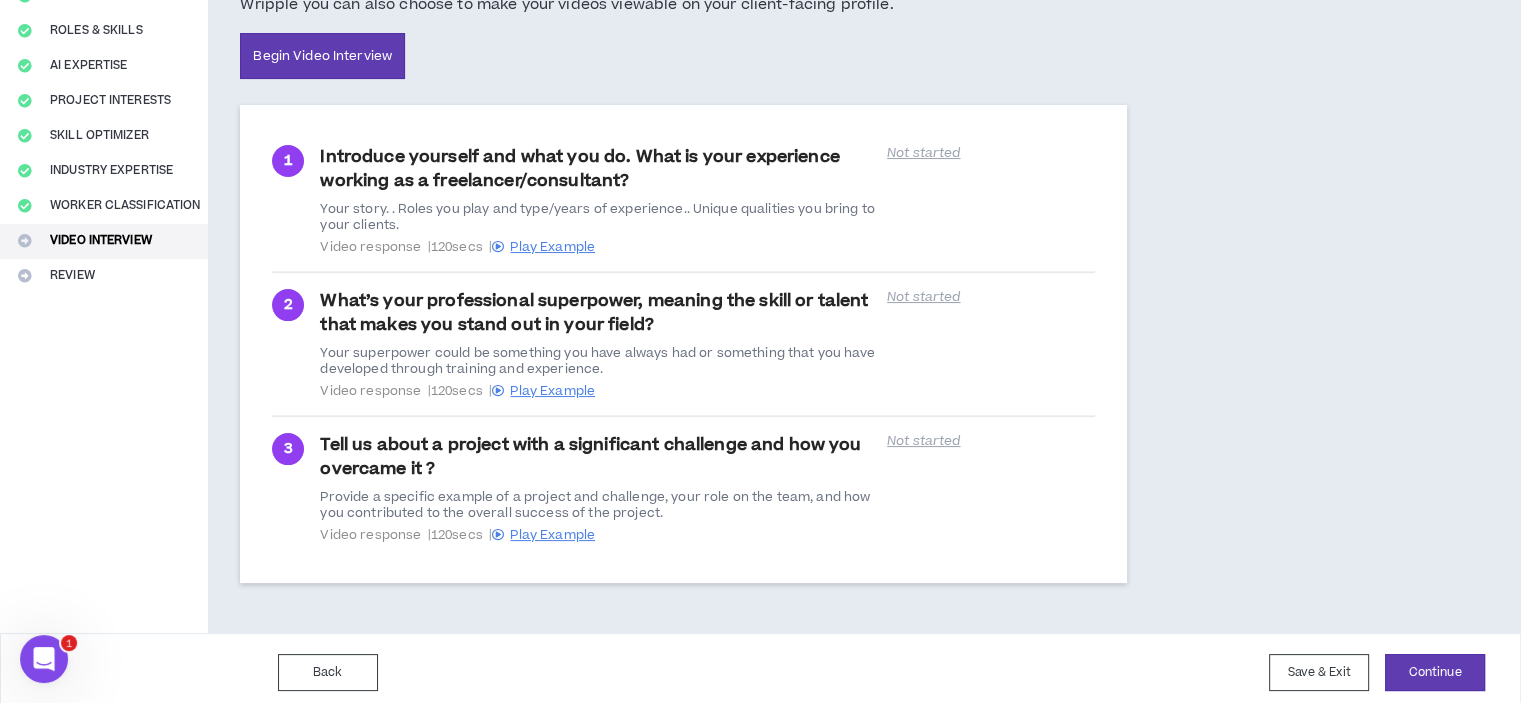 click on "Video Interview Video interview is optional and not required. Last step! Please record a short video of yourself answering each interview question below. You can retake videos as many times as you want! This part is  optional  but will give Wripple a deeper understanding of who you are and how you work. If approved to join Wripple you can also choose to make your videos viewable on your client-facing profile. Begin Video Interview 1 Introduce yourself and what you do. What is your experience working as a freelancer/consultant? Your story. . Roles you play and type/years of experience.. Unique qualities you bring to your clients. Video response  |   120  secs  |   Play Example Not started 2 What’s your professional superpower, meaning the skill or talent that makes you stand out in your field? Your superpower could be something you have always had or something that you have developed through training and experience. Video response  |   120  secs  |   Play Example Not started 3 Video response  |" at bounding box center (778, 229) 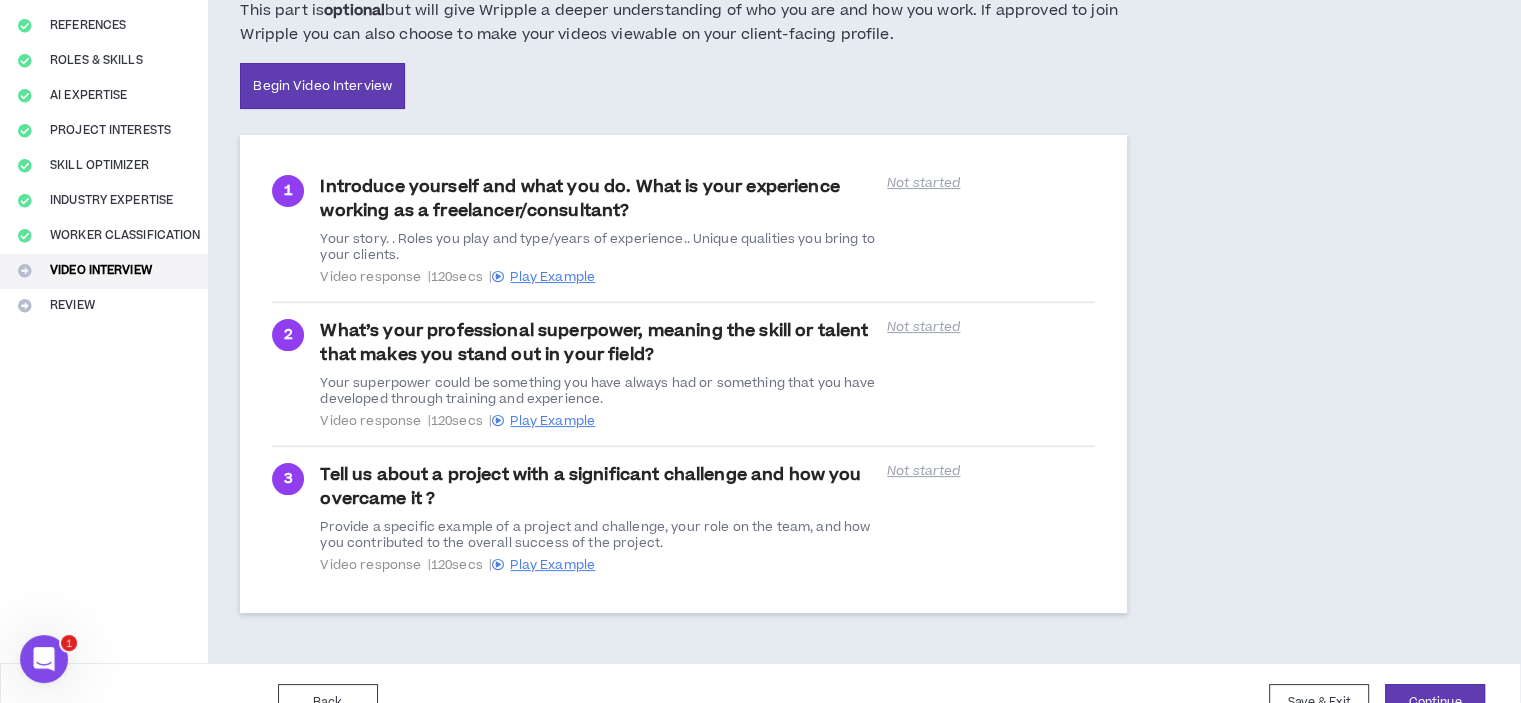 scroll, scrollTop: 232, scrollLeft: 0, axis: vertical 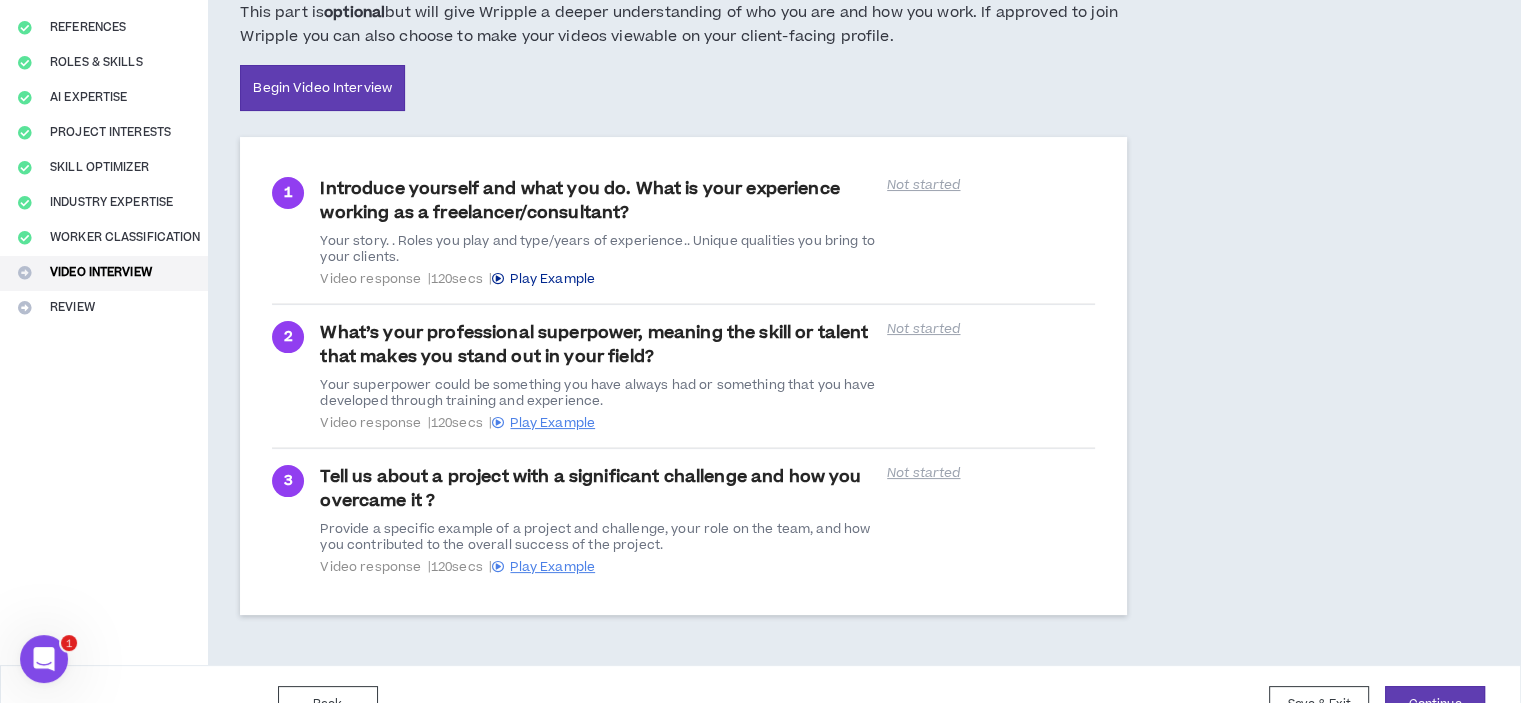 click on "Play Example" at bounding box center (552, 279) 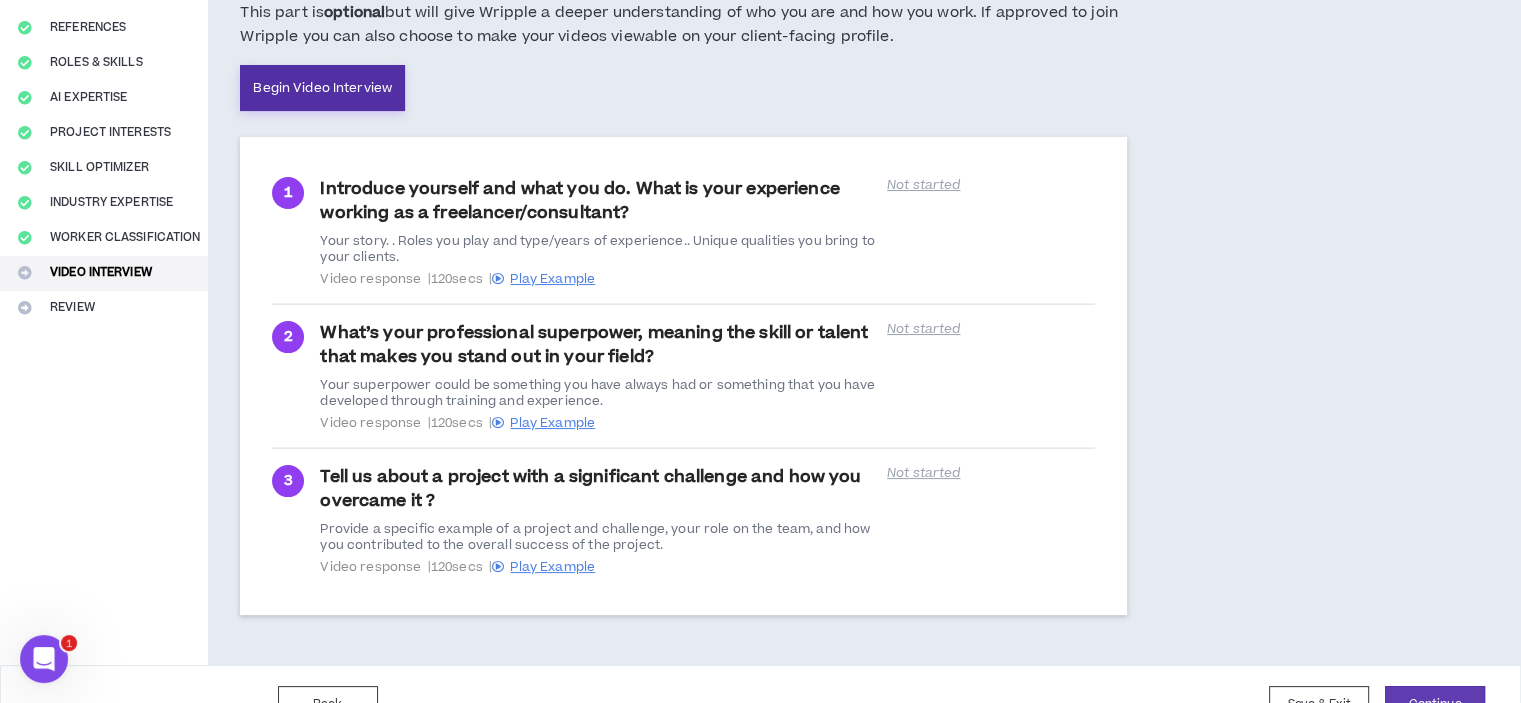 click on "Begin Video Interview" at bounding box center [322, 88] 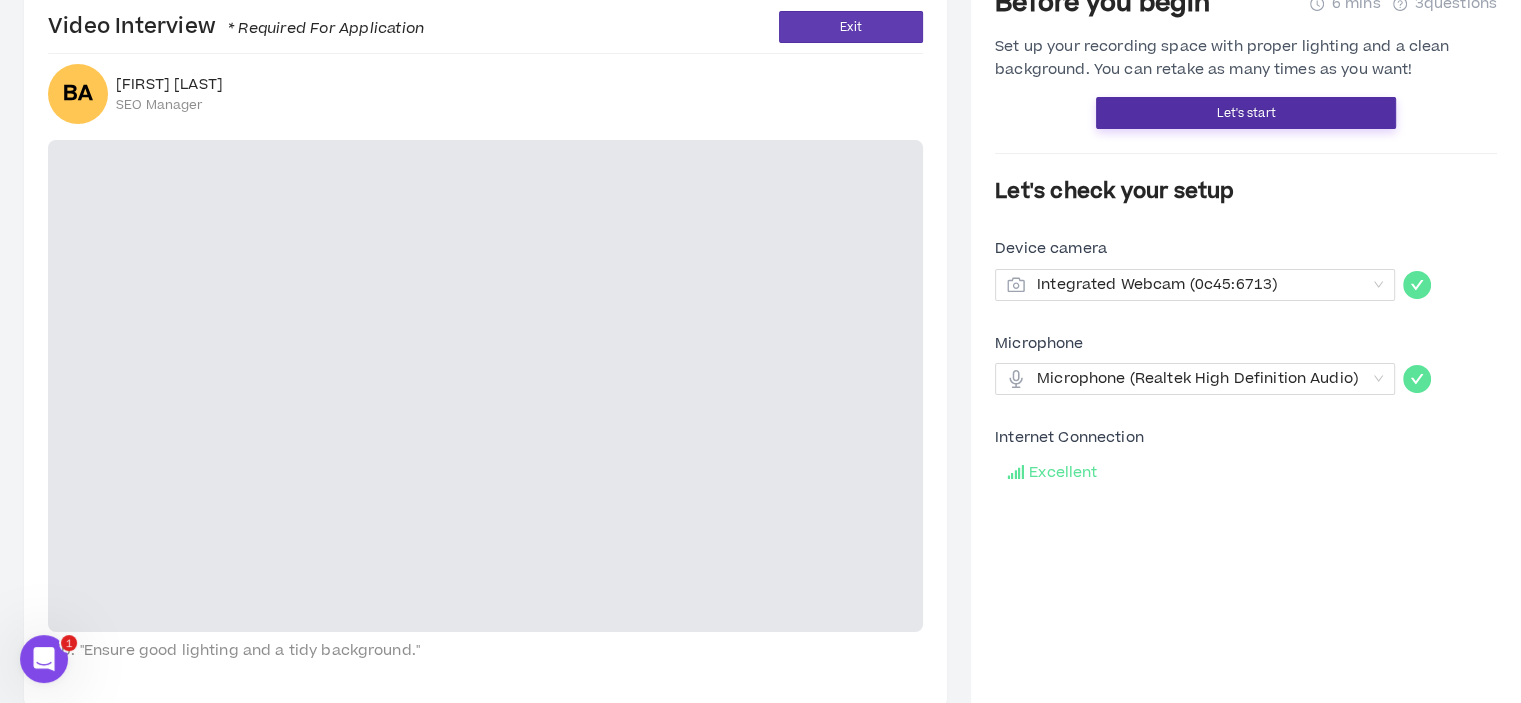 scroll, scrollTop: 96, scrollLeft: 0, axis: vertical 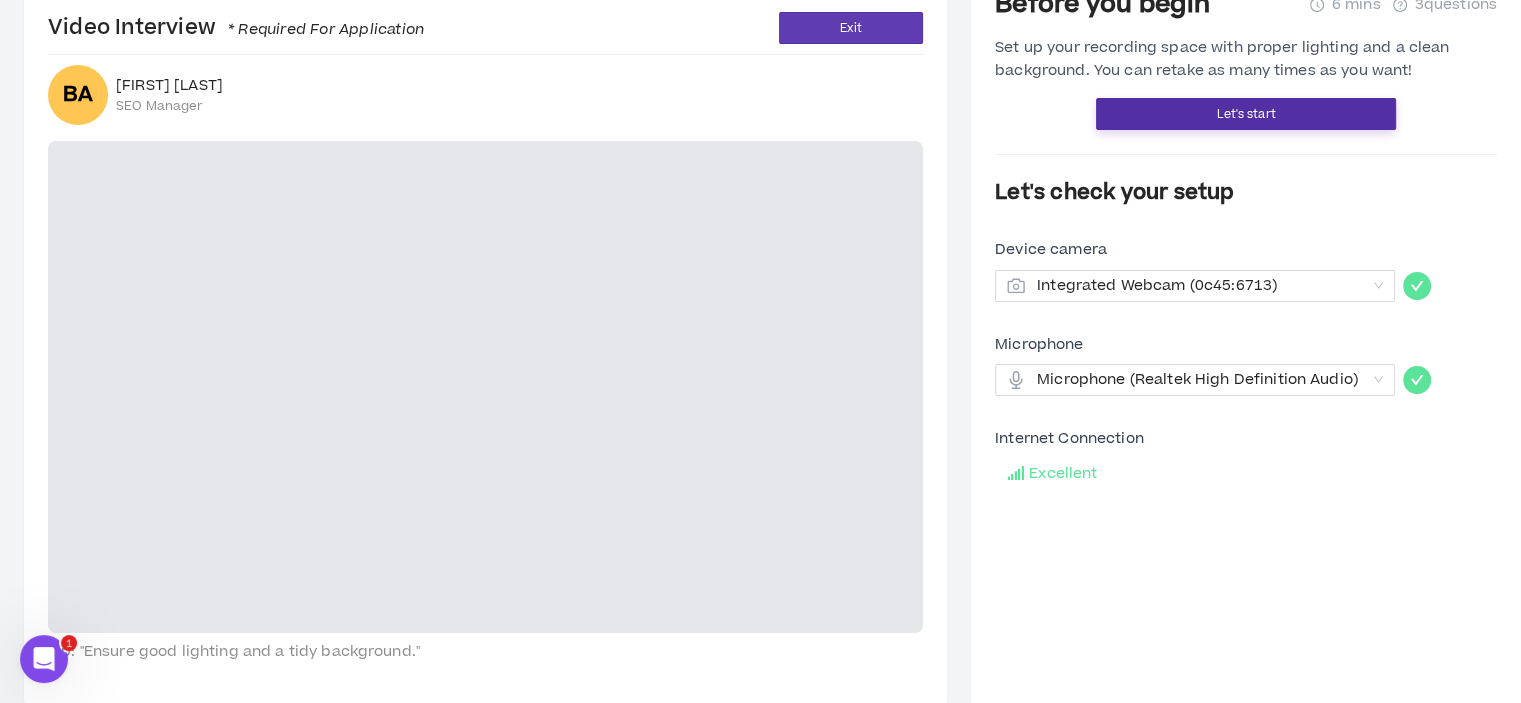 click on "Let's start" at bounding box center (1245, 114) 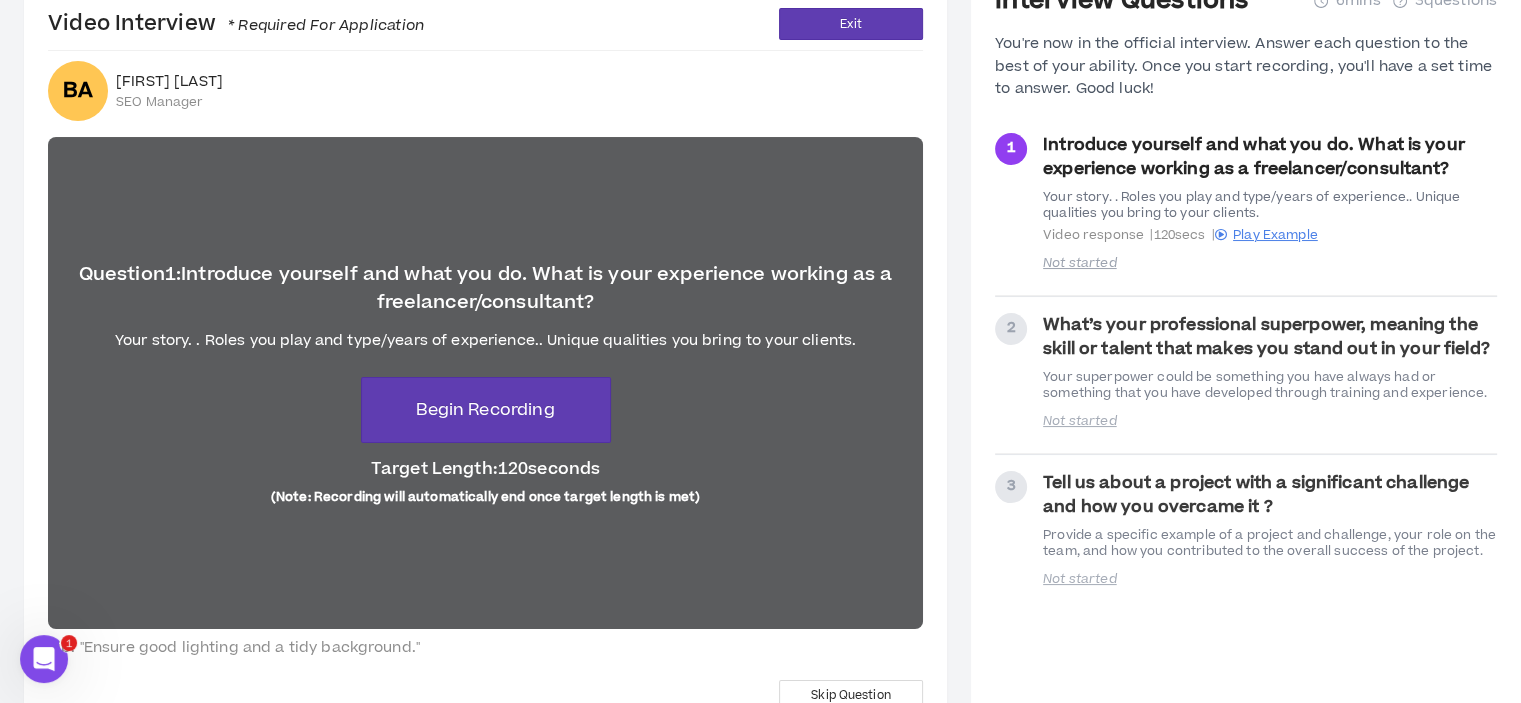 scroll, scrollTop: 156, scrollLeft: 0, axis: vertical 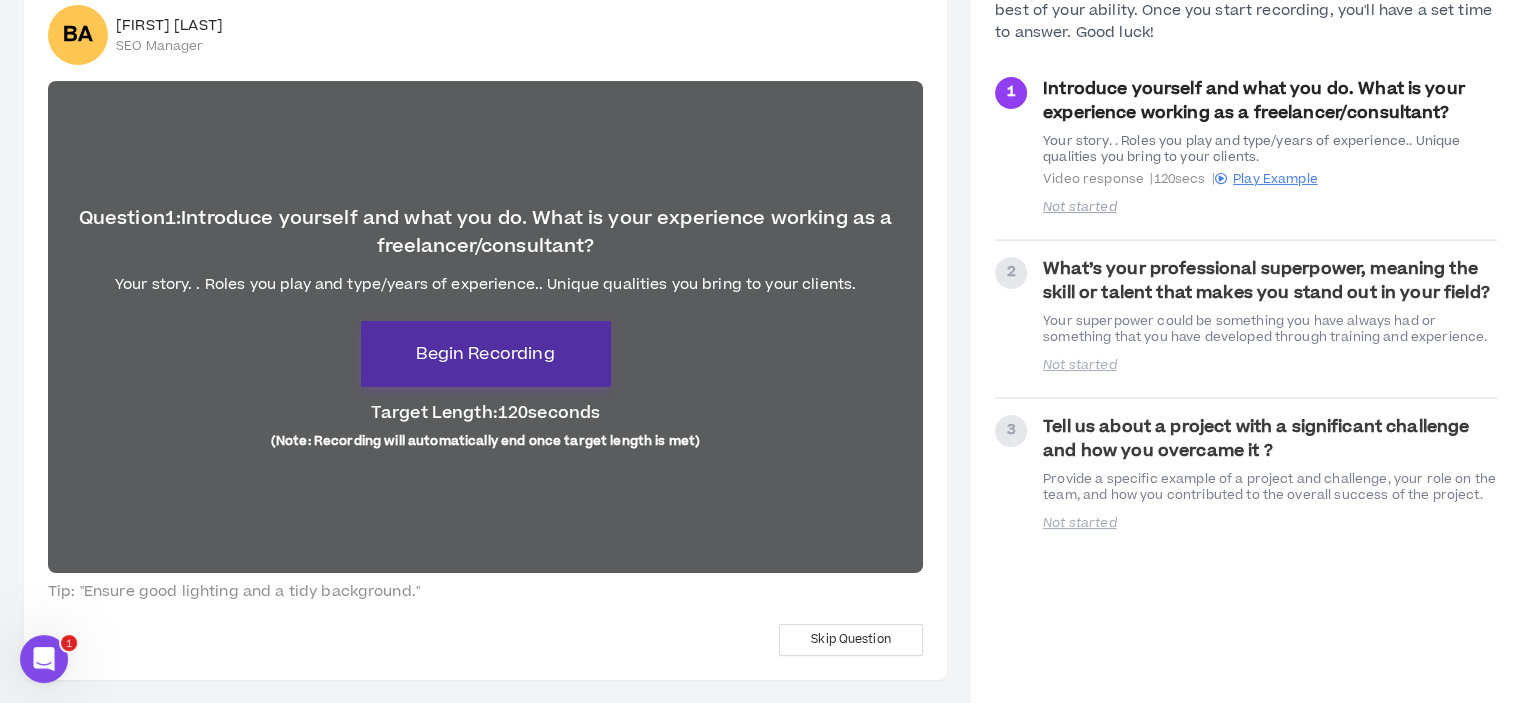 click on "Begin Recording" at bounding box center [485, 354] 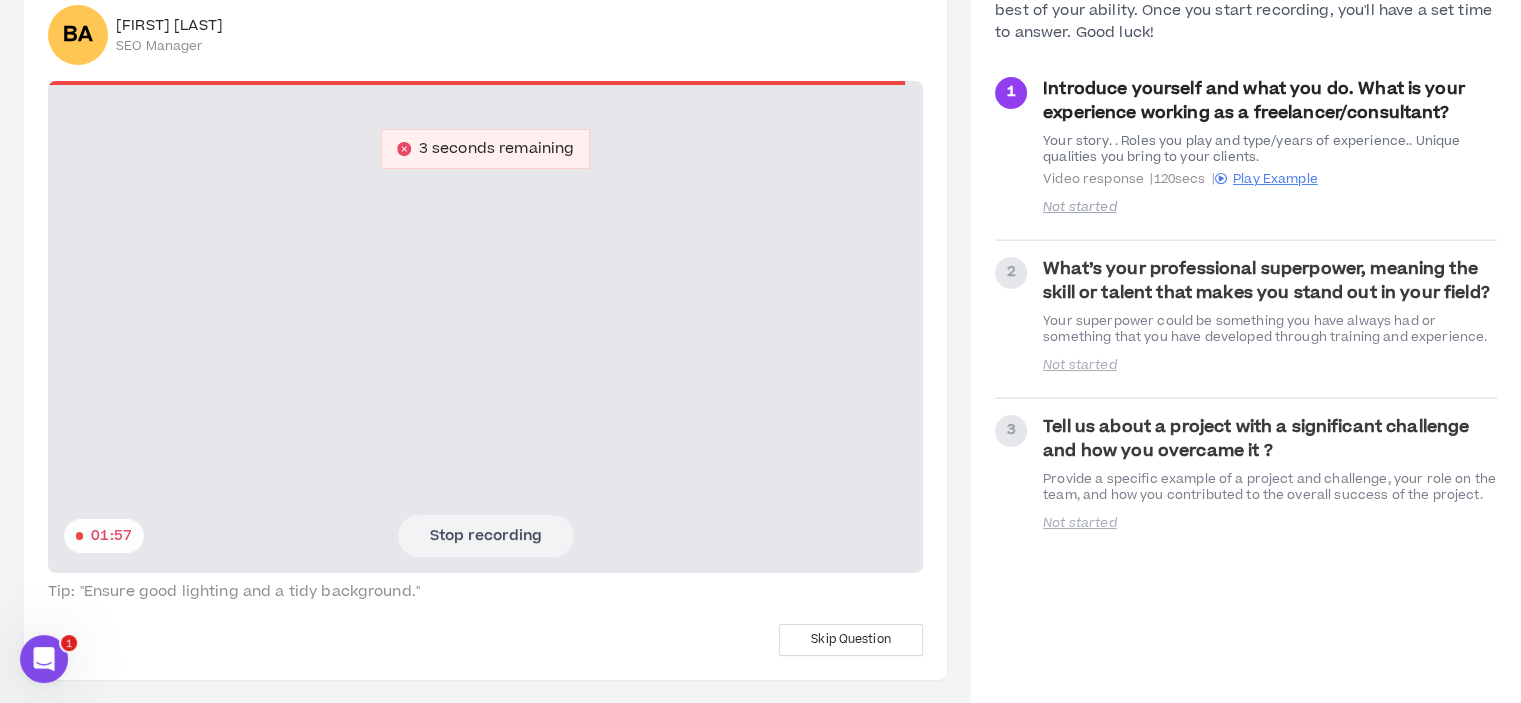 click on "Stop recording" at bounding box center [486, 536] 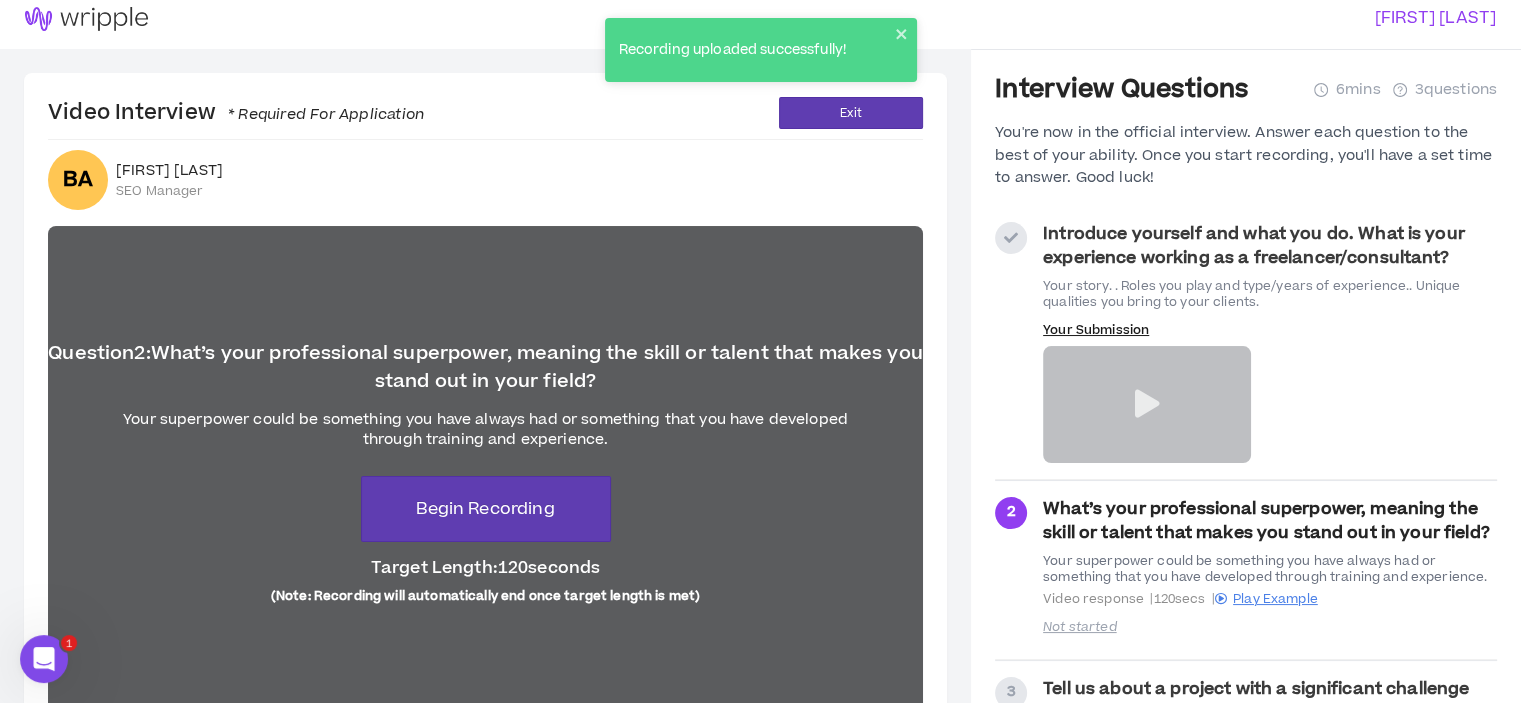 scroll, scrollTop: 0, scrollLeft: 0, axis: both 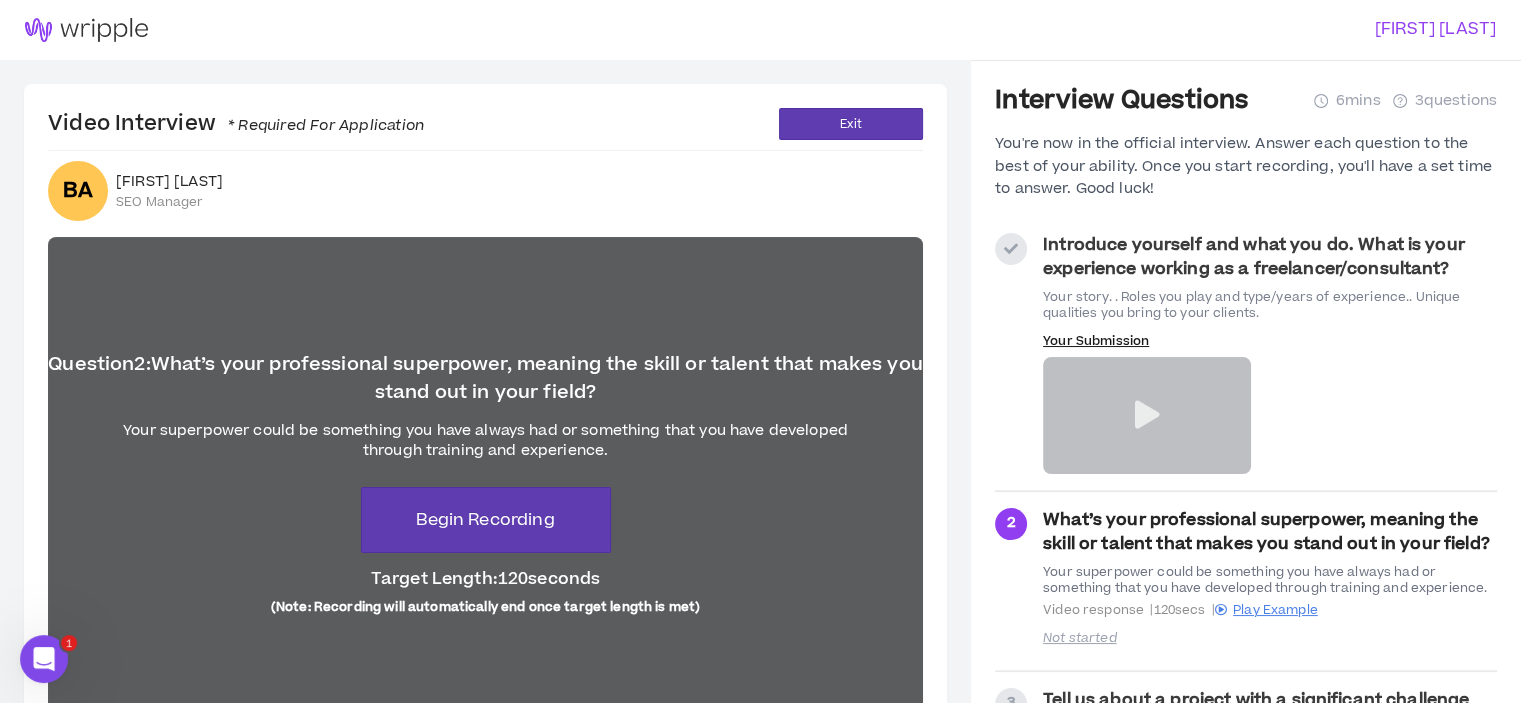 click at bounding box center [1147, 415] 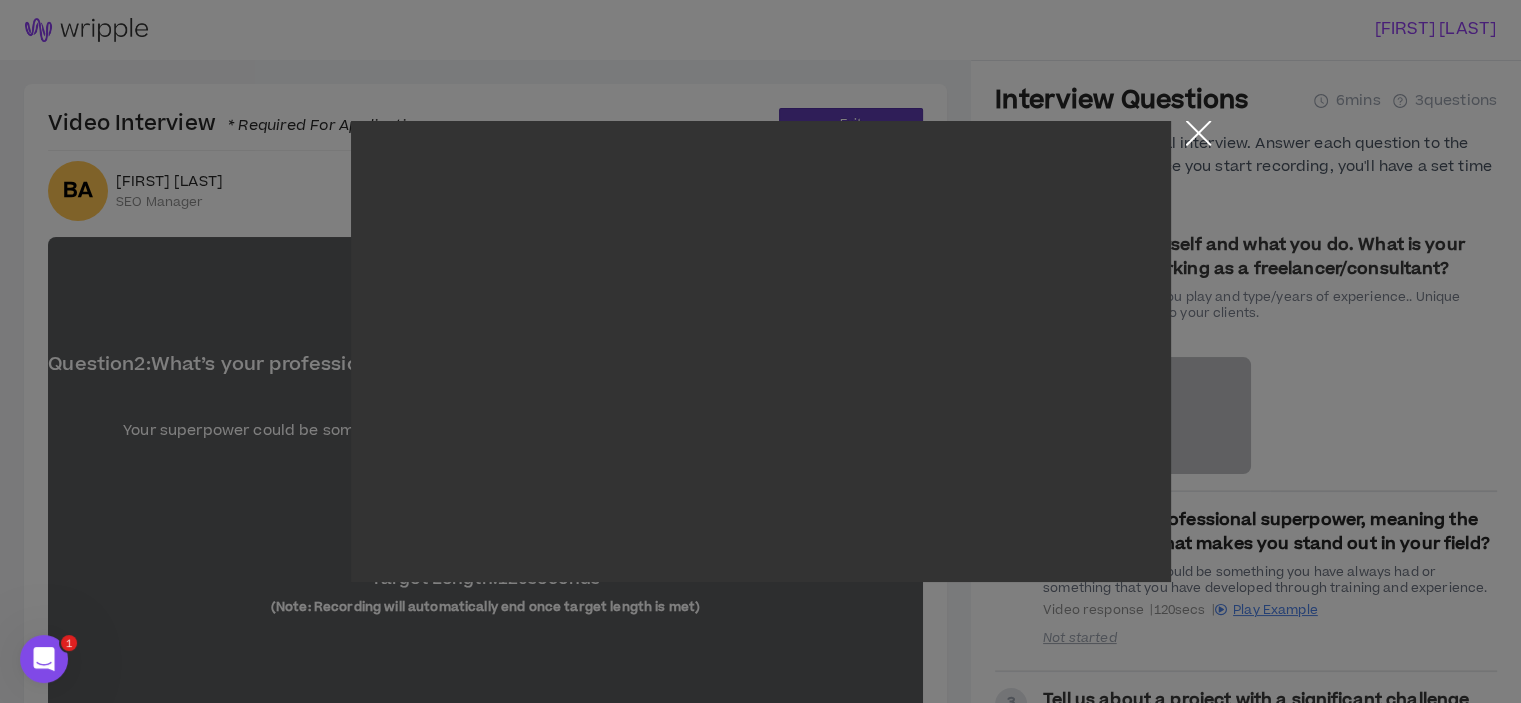 click at bounding box center [1198, 138] 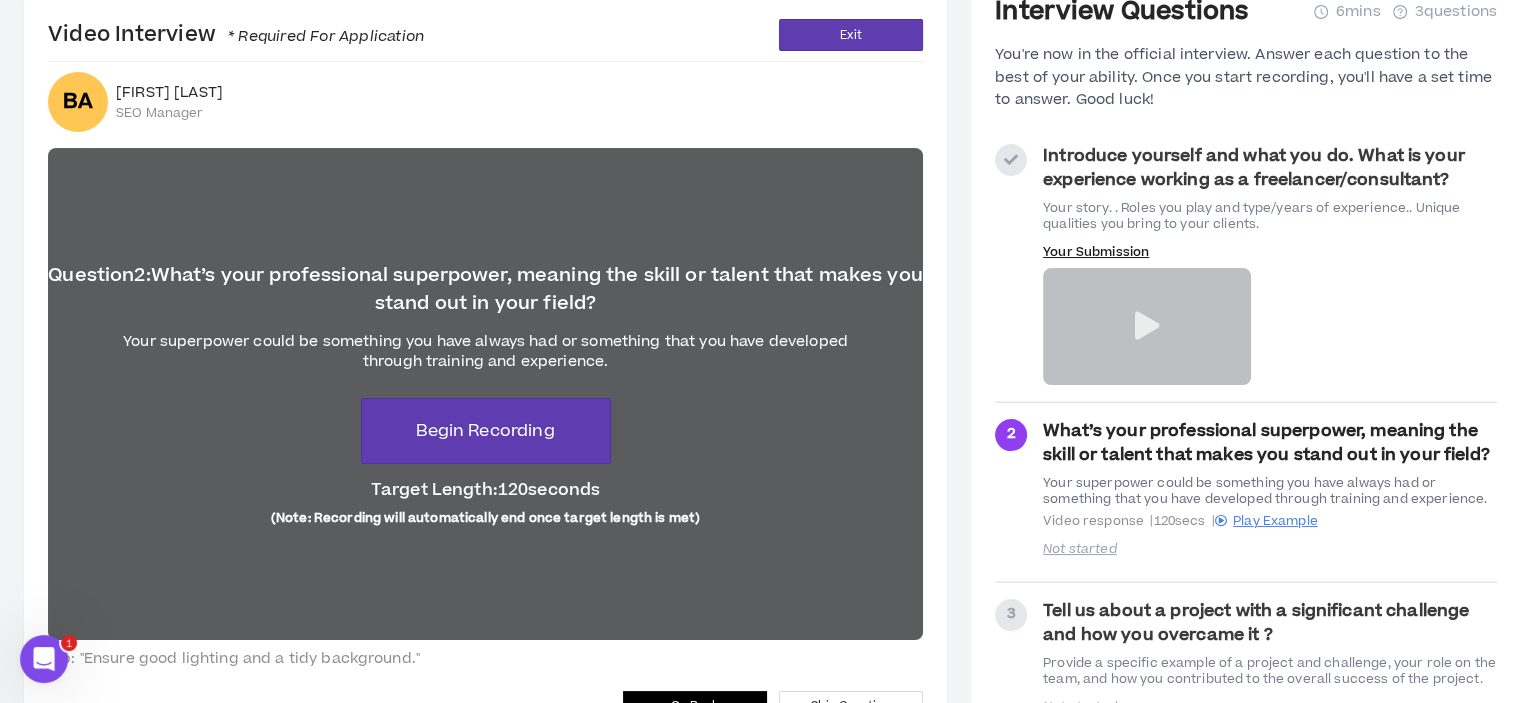 scroll, scrollTop: 156, scrollLeft: 0, axis: vertical 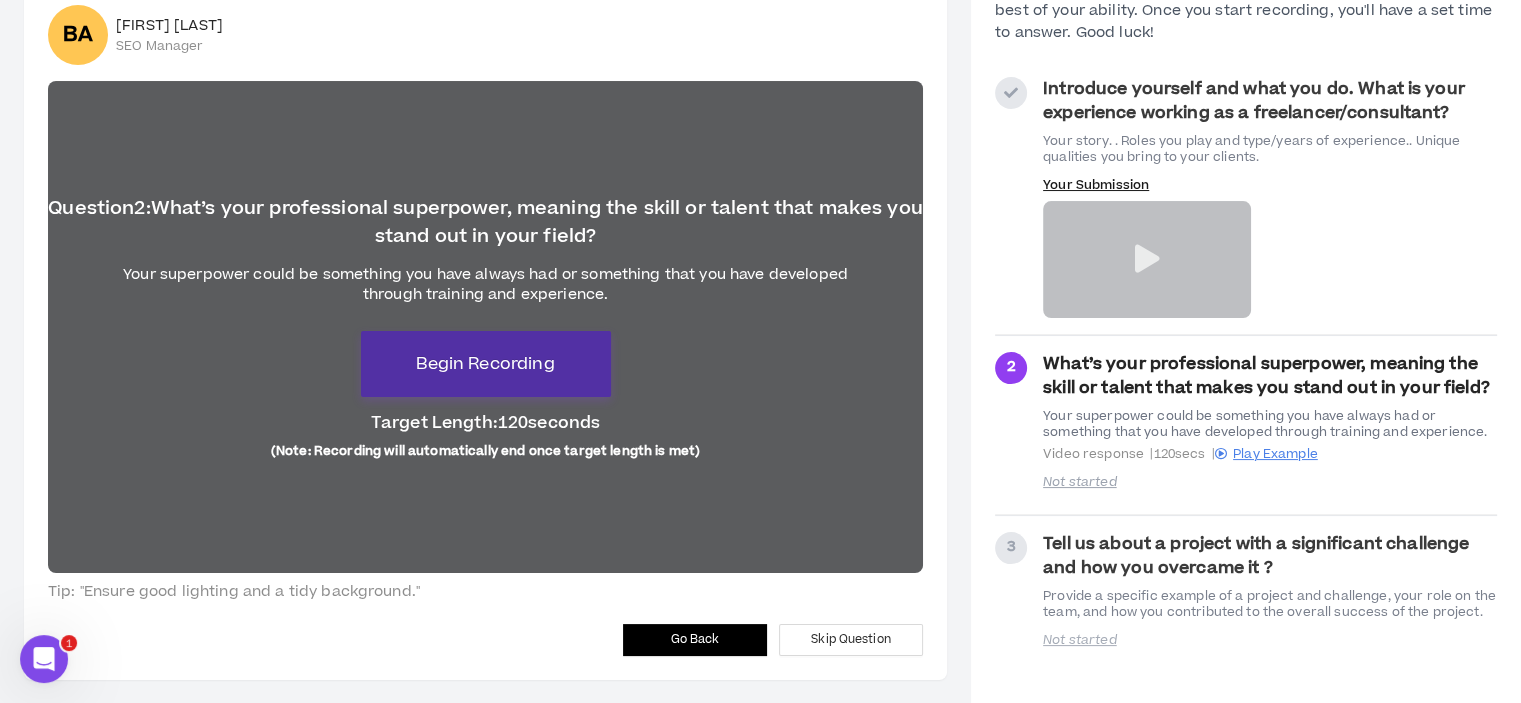 click on "Begin Recording" at bounding box center [485, 364] 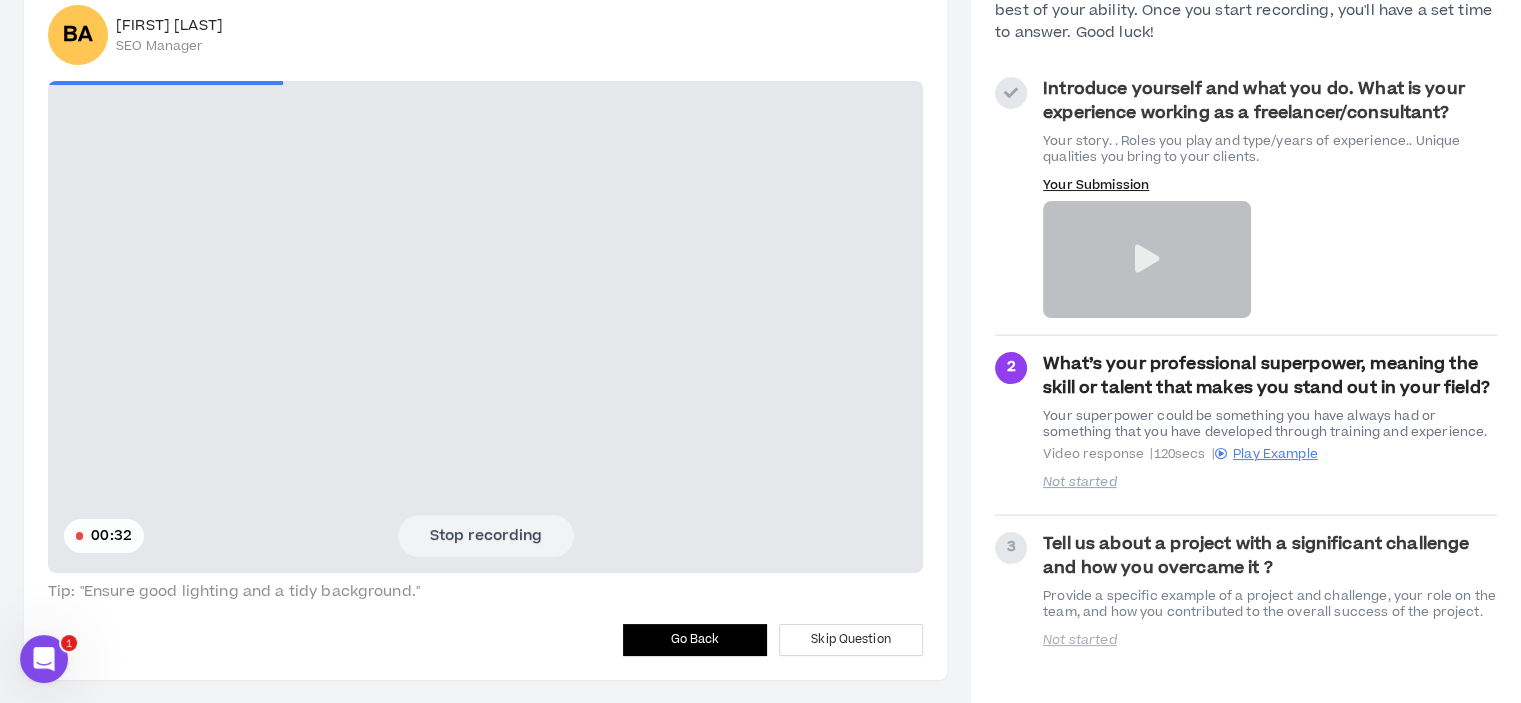 click on "Stop recording" at bounding box center [486, 536] 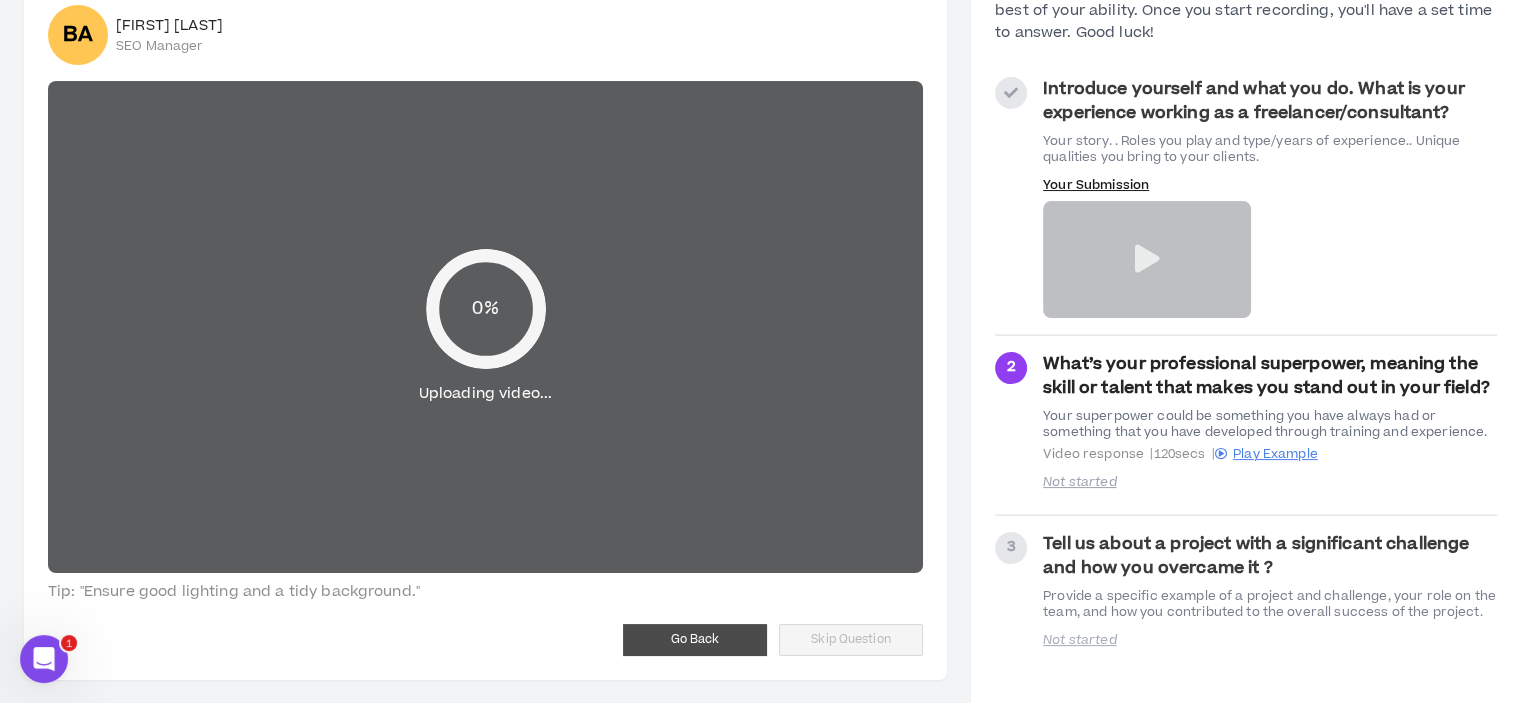 click 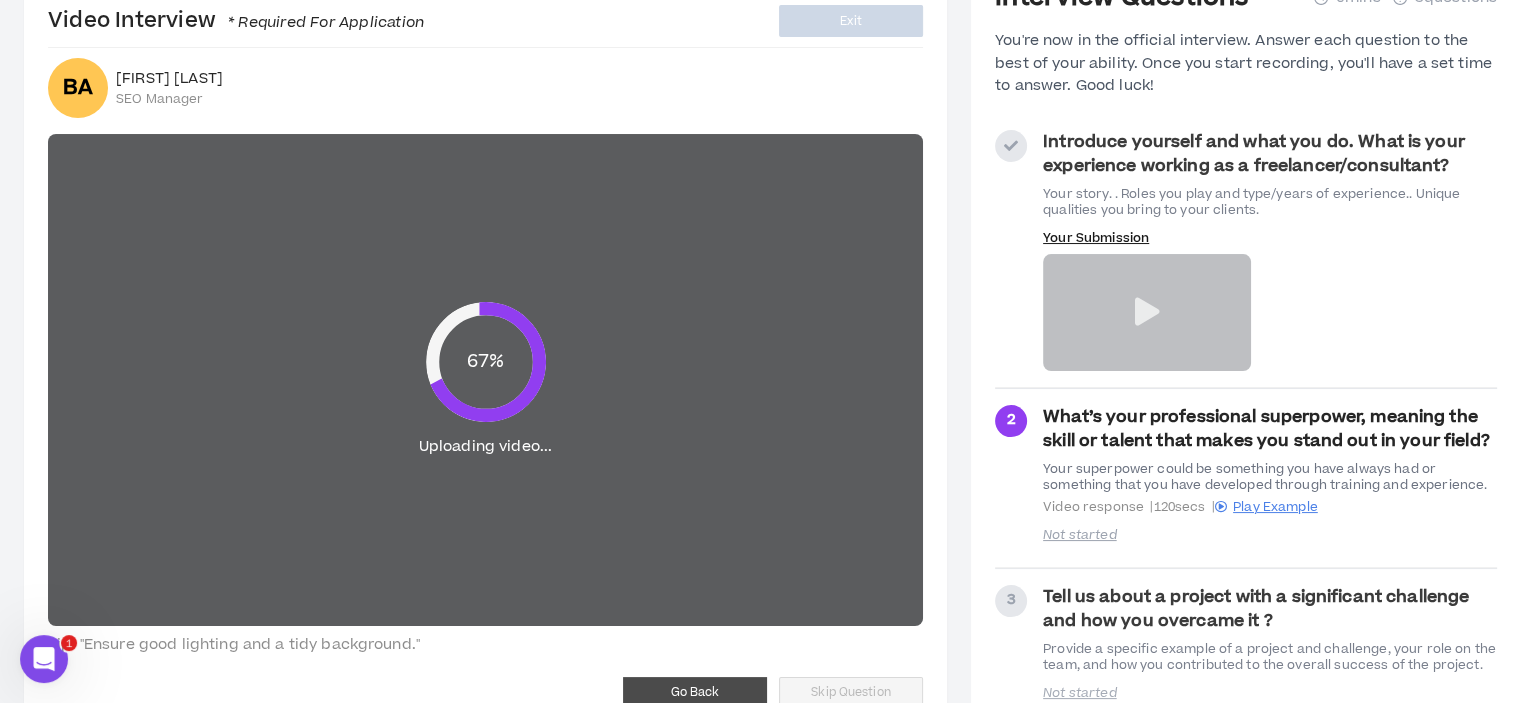 scroll, scrollTop: 156, scrollLeft: 0, axis: vertical 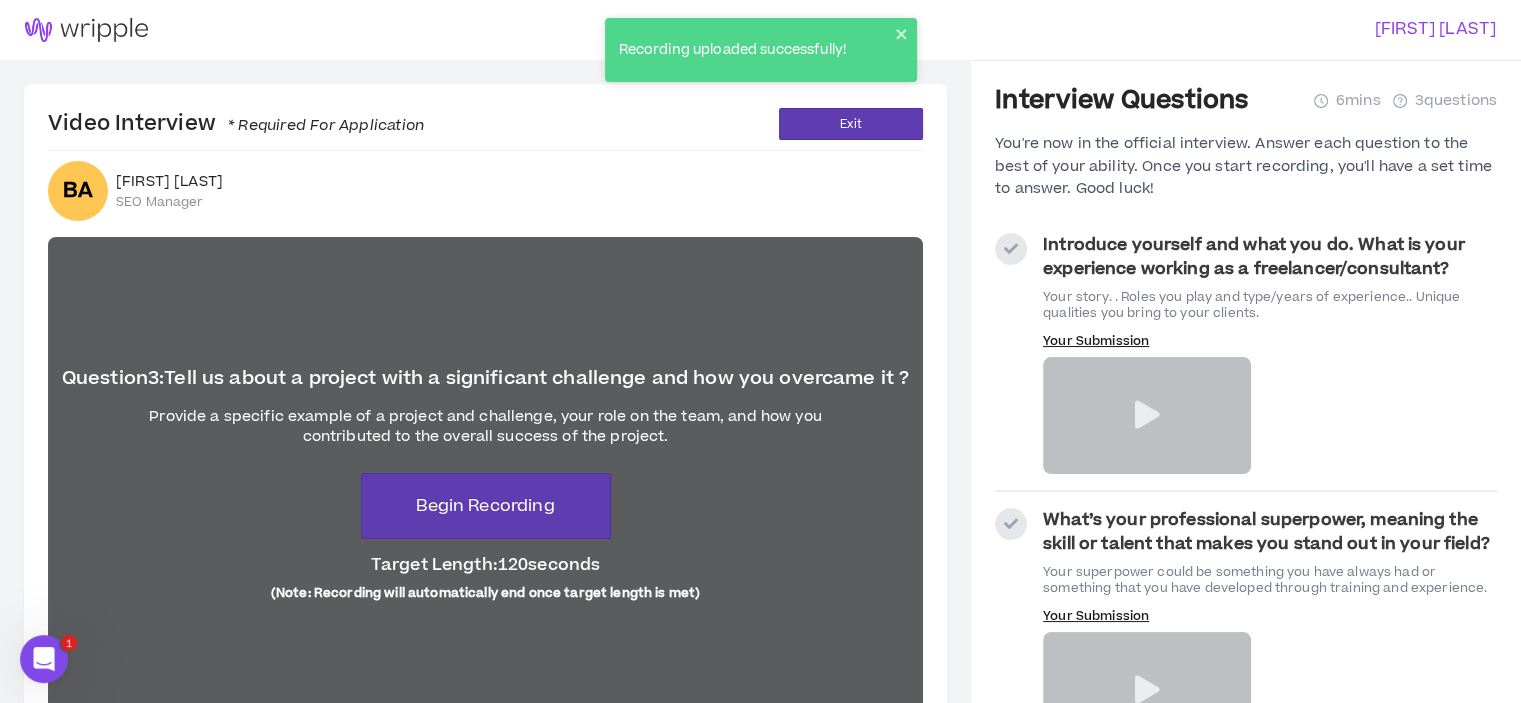 click at bounding box center (1147, 415) 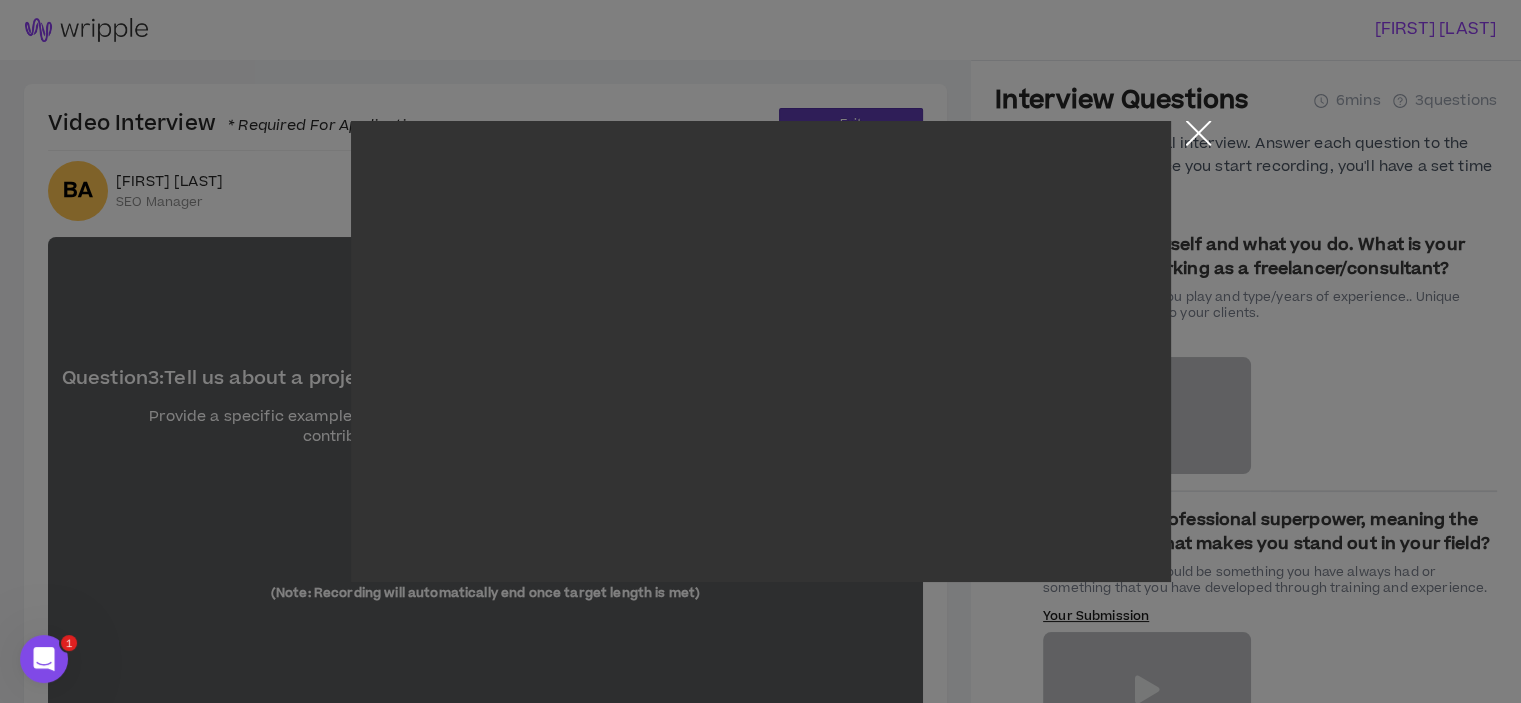 click at bounding box center (761, 351) 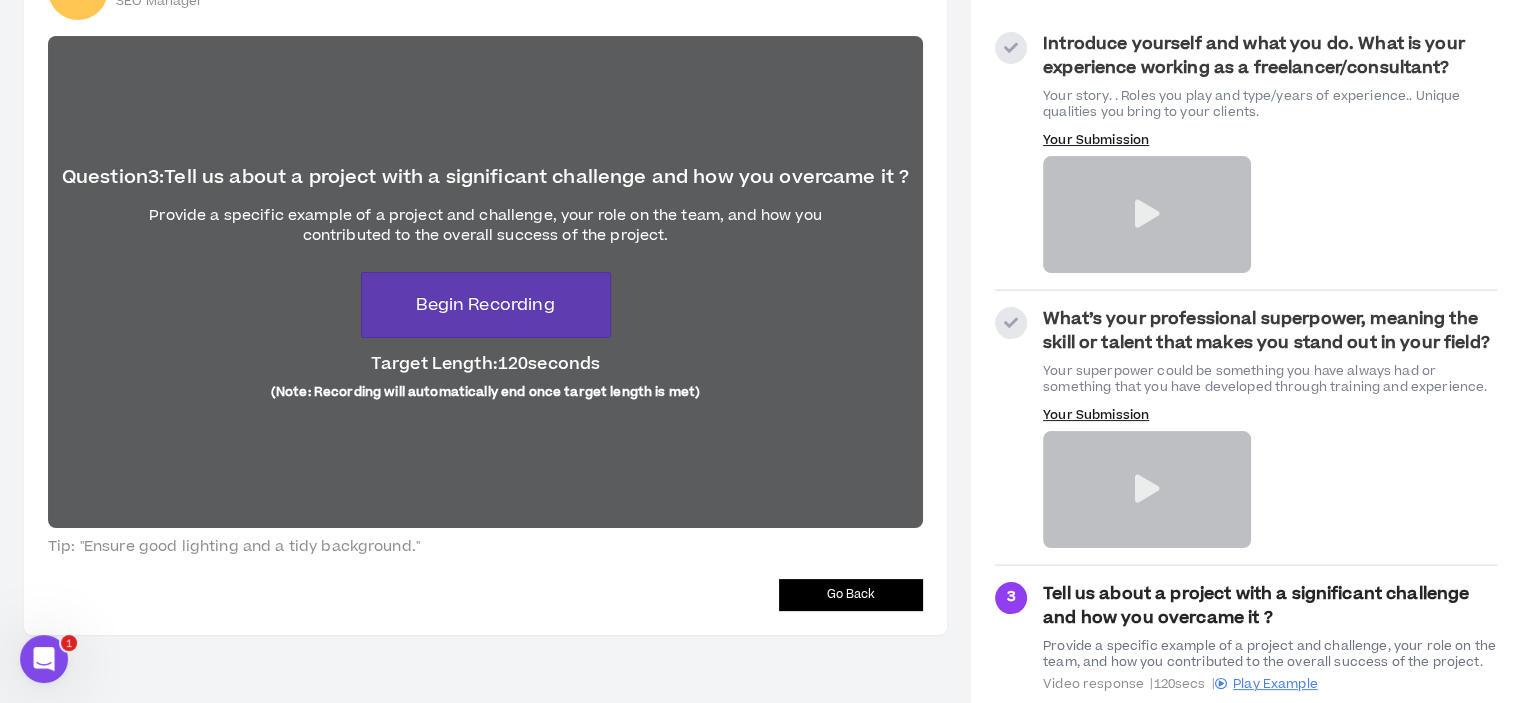 scroll, scrollTop: 264, scrollLeft: 0, axis: vertical 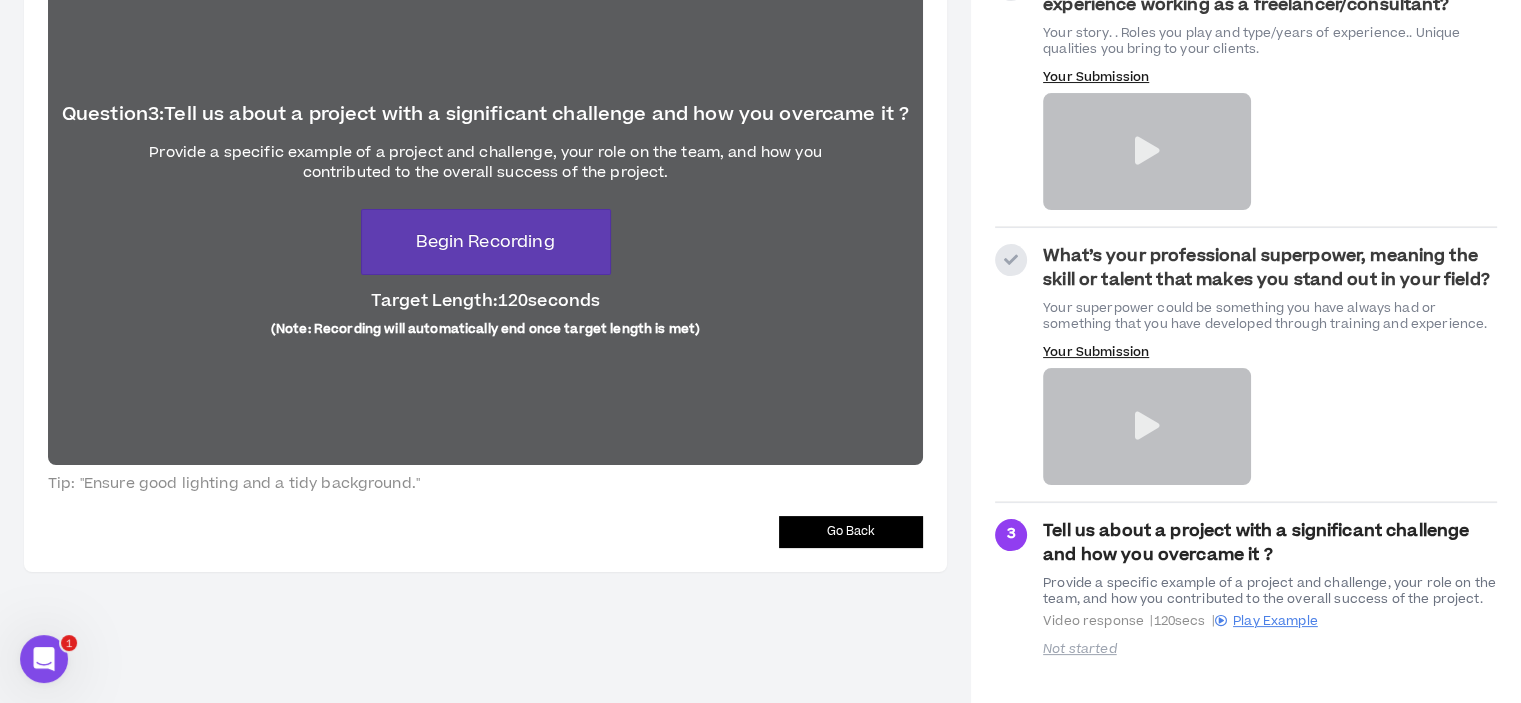 drag, startPoint x: 1127, startPoint y: 419, endPoint x: 1310, endPoint y: 446, distance: 184.98108 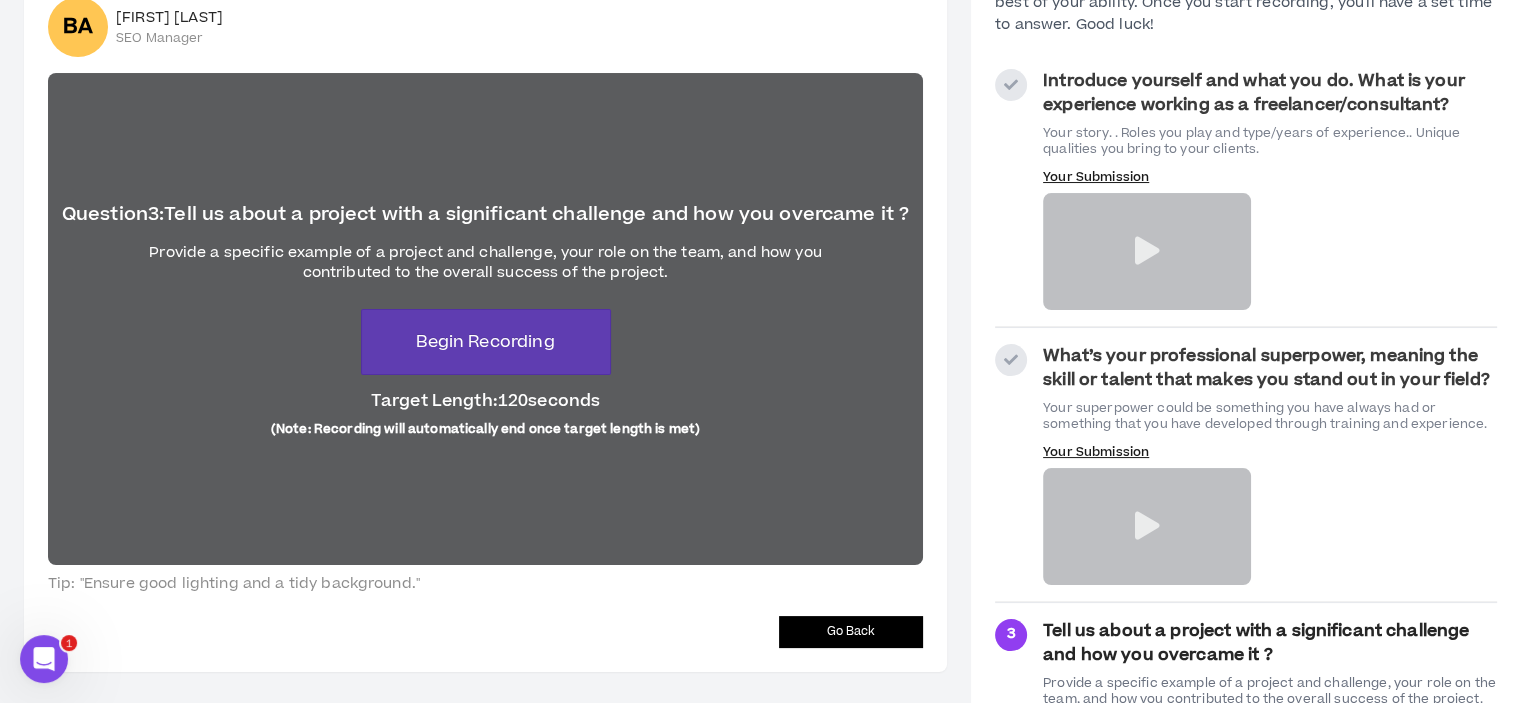 click on "Go Back" at bounding box center [851, 632] 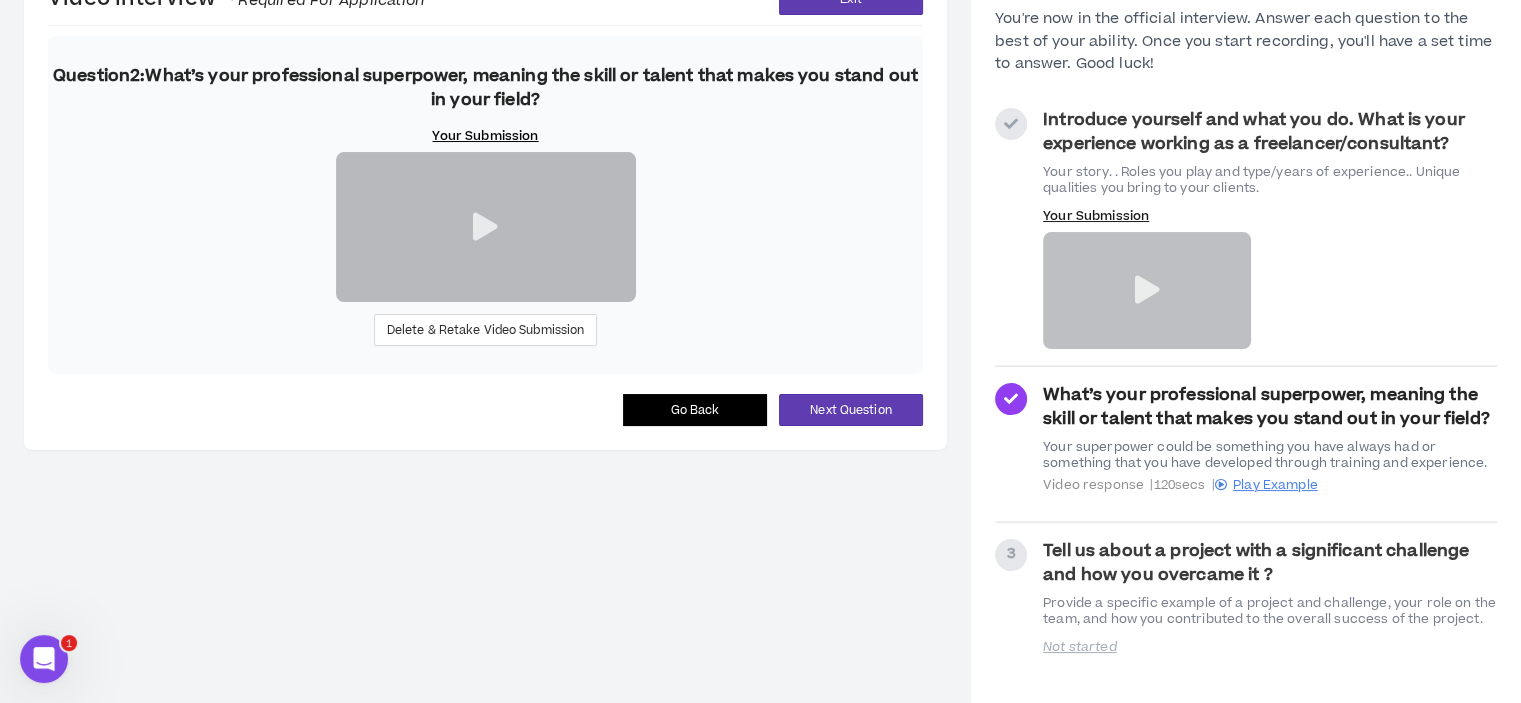 scroll, scrollTop: 225, scrollLeft: 0, axis: vertical 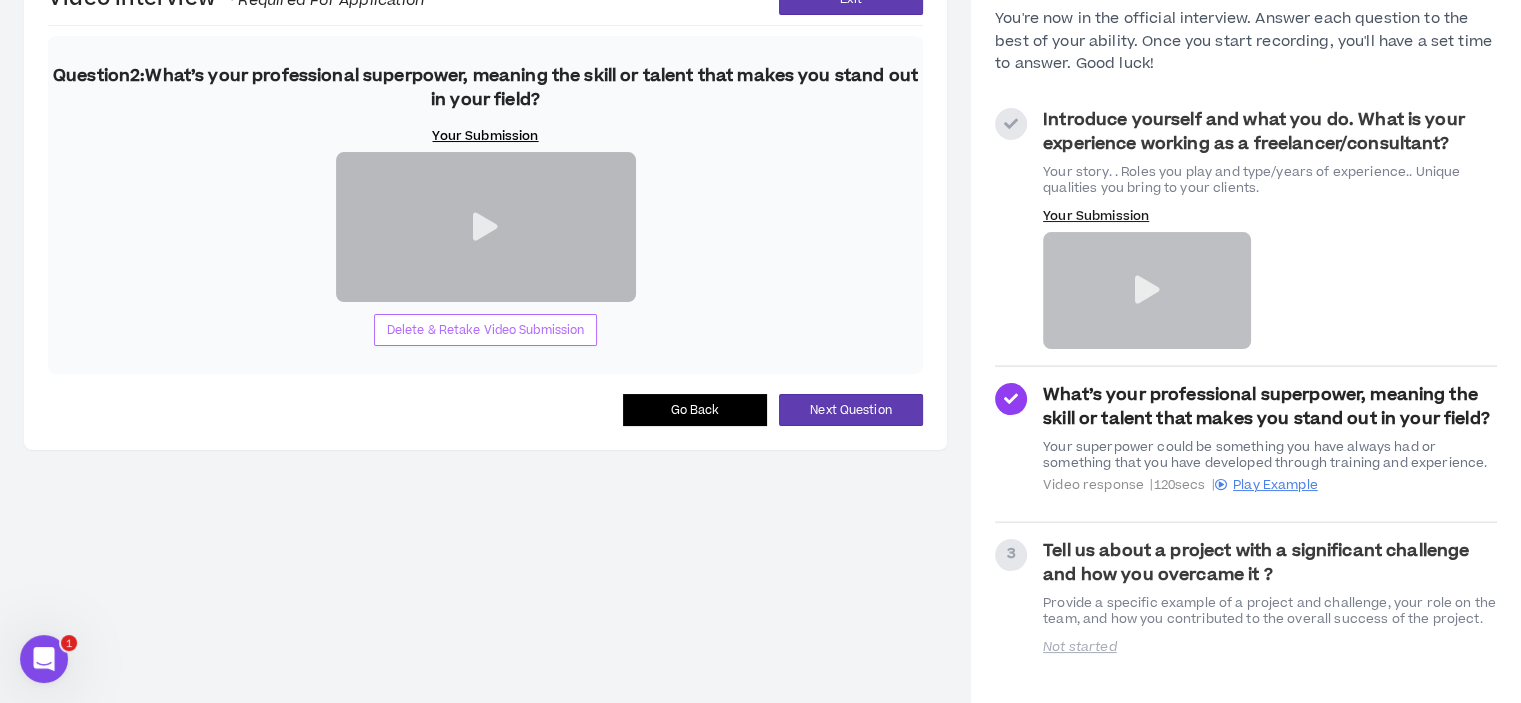 click on "Delete & Retake Video Submission" at bounding box center (486, 330) 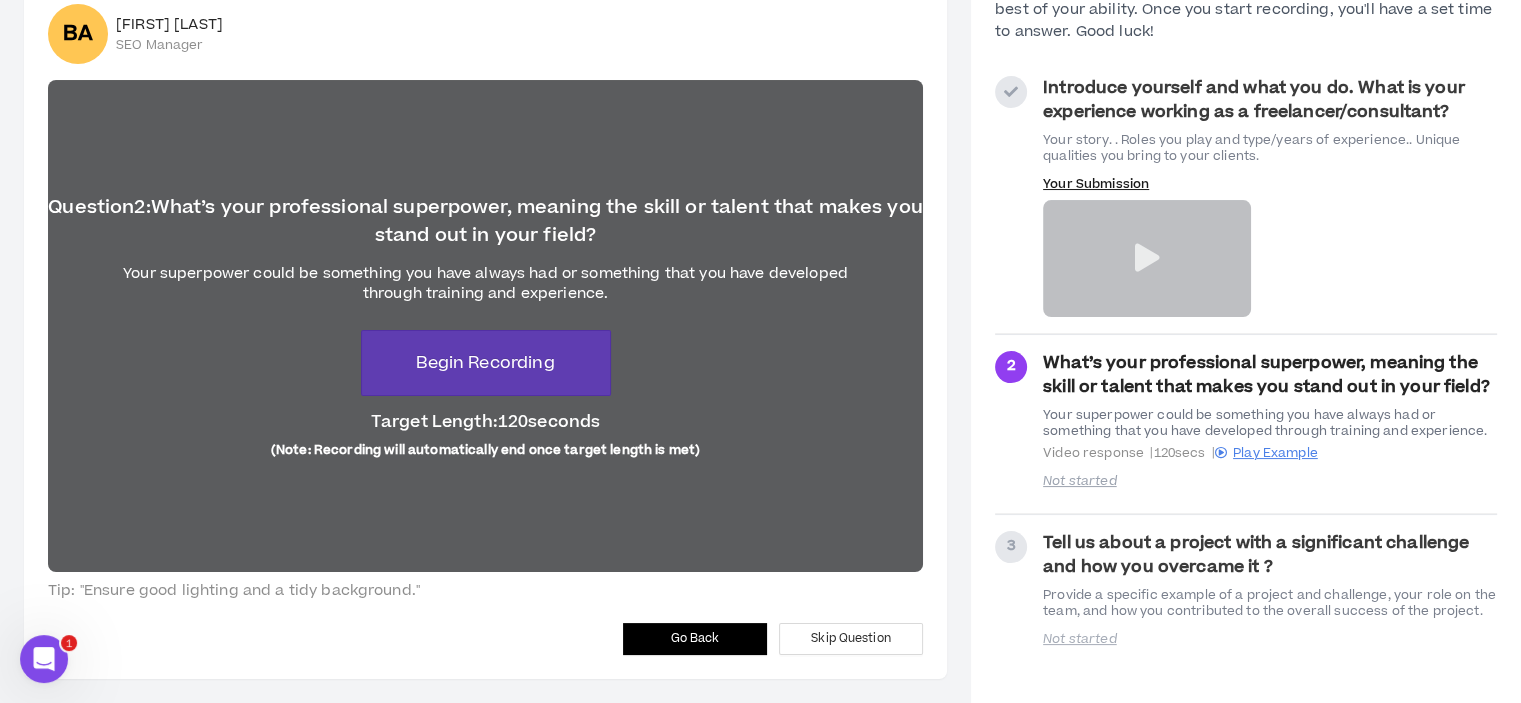 scroll, scrollTop: 156, scrollLeft: 0, axis: vertical 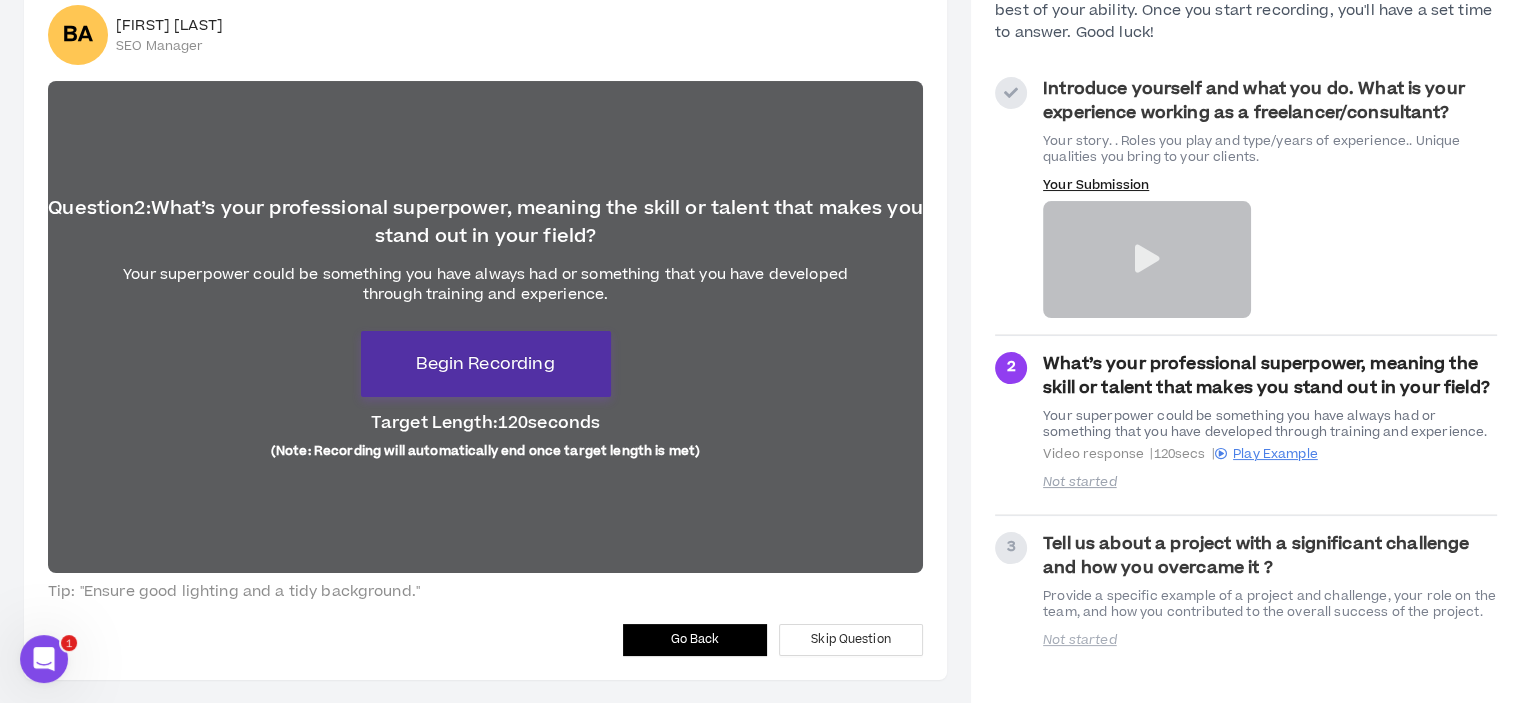 click on "Begin Recording" at bounding box center (485, 364) 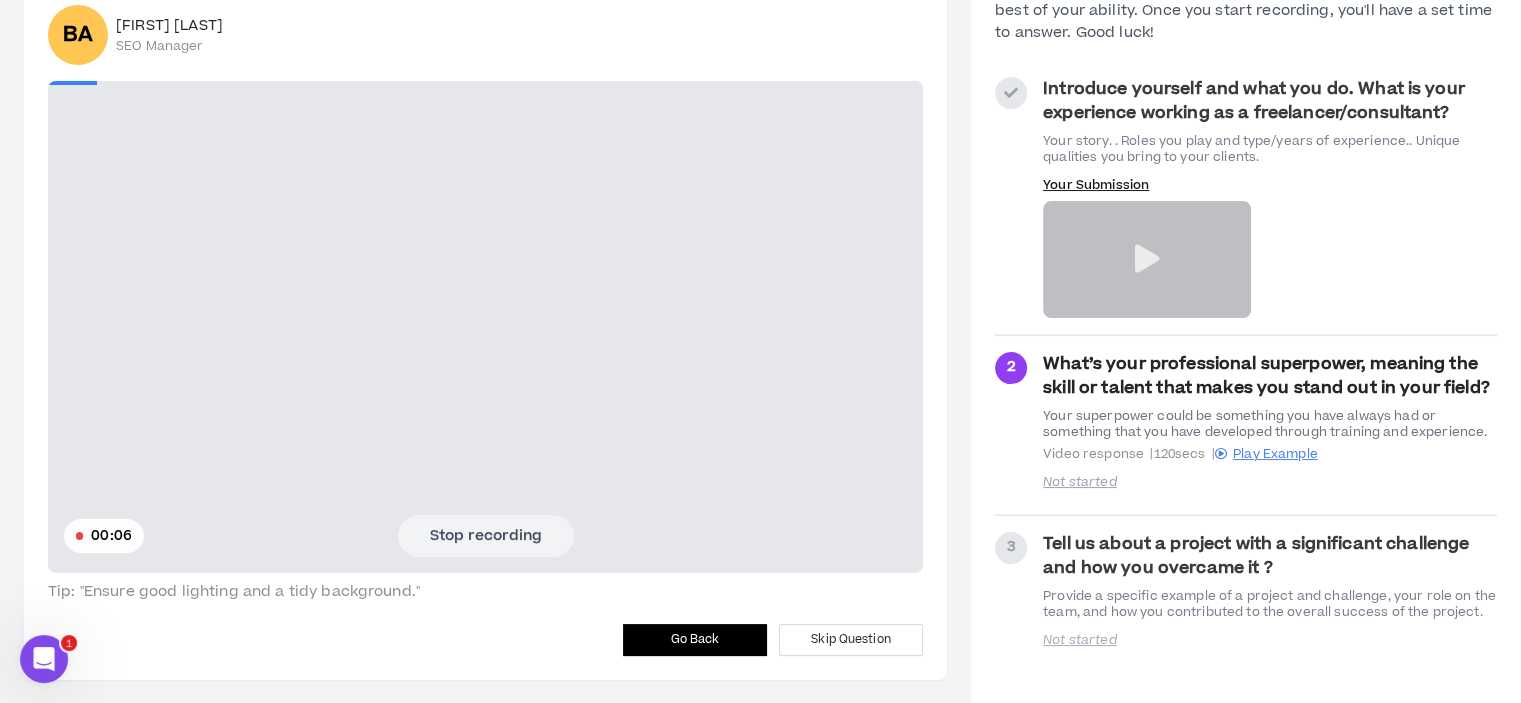 click on "Stop recording" at bounding box center (486, 536) 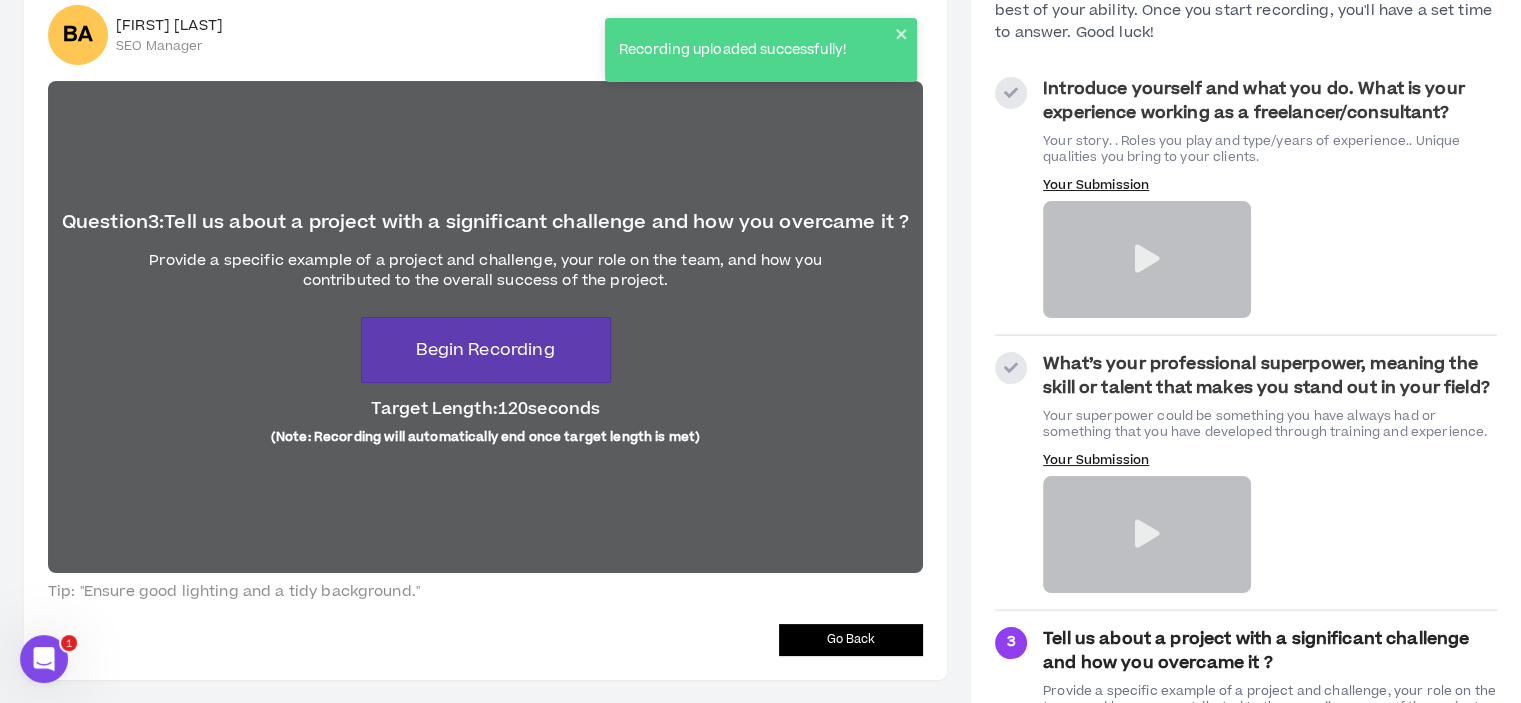 scroll, scrollTop: 0, scrollLeft: 0, axis: both 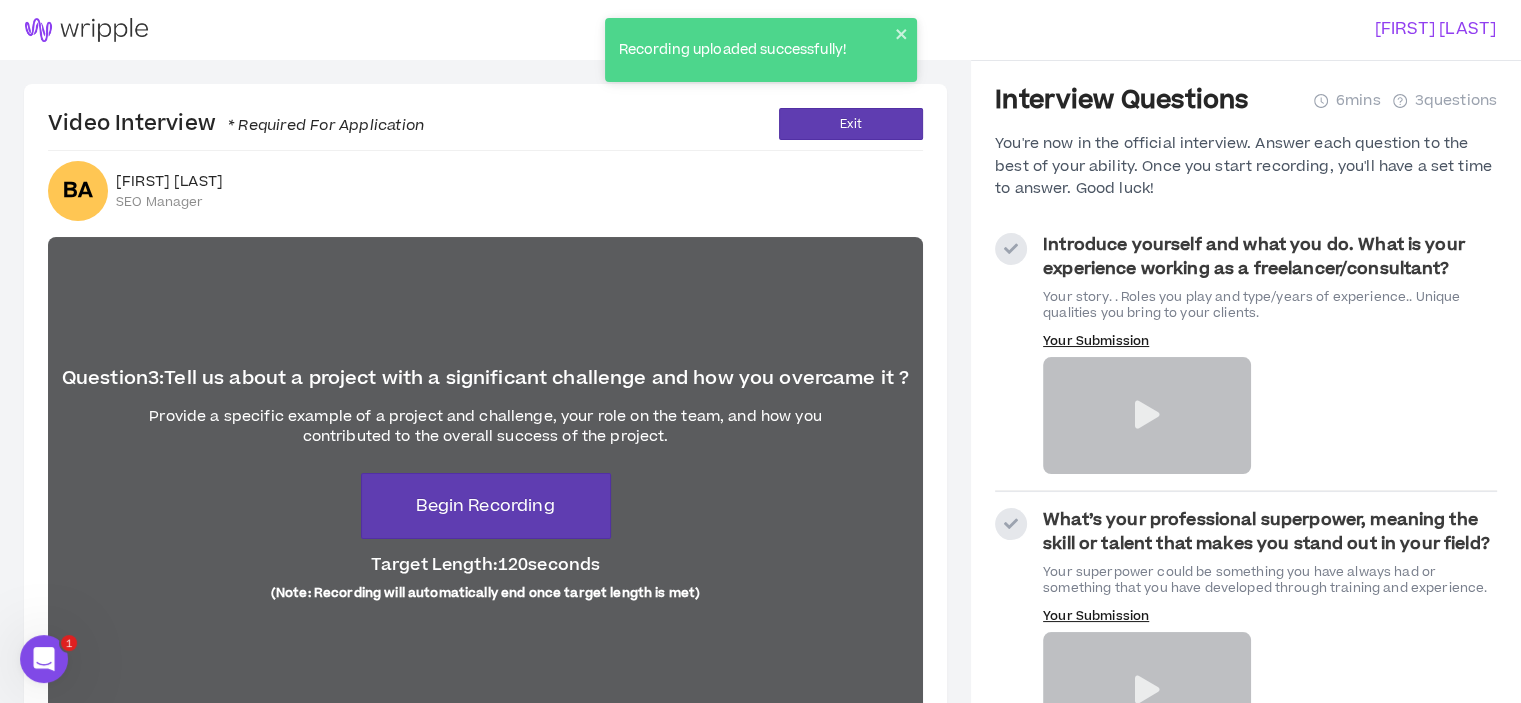 click at bounding box center (1147, 415) 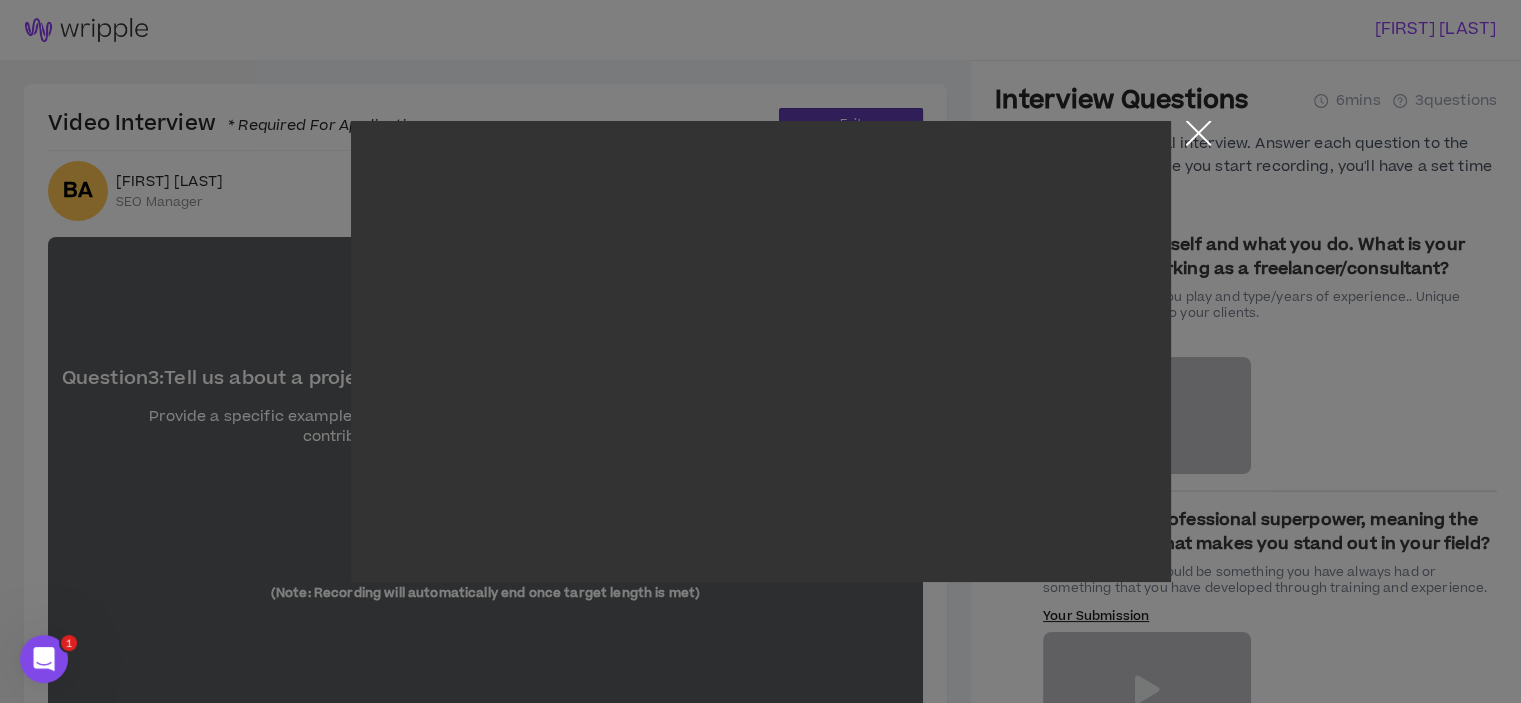 scroll, scrollTop: 200, scrollLeft: 0, axis: vertical 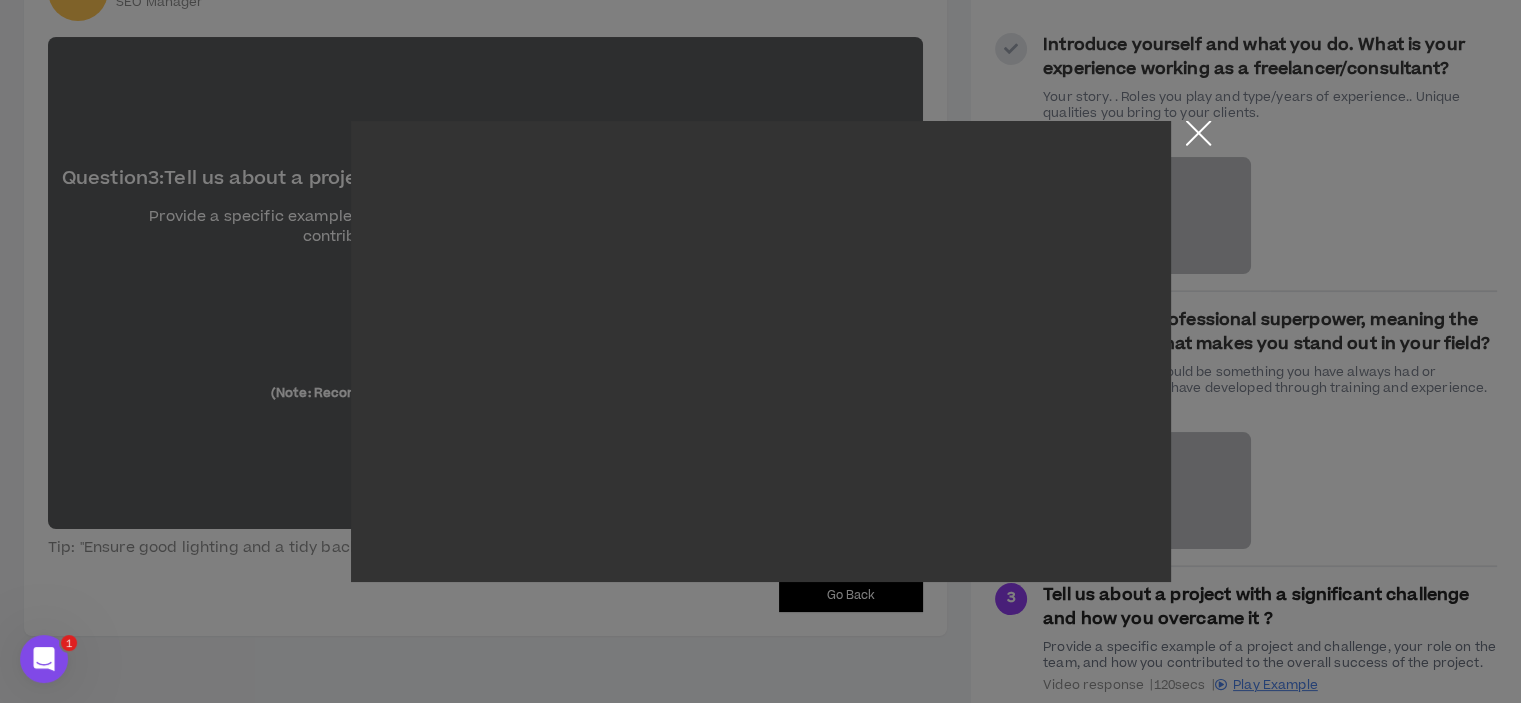 click at bounding box center [761, 351] 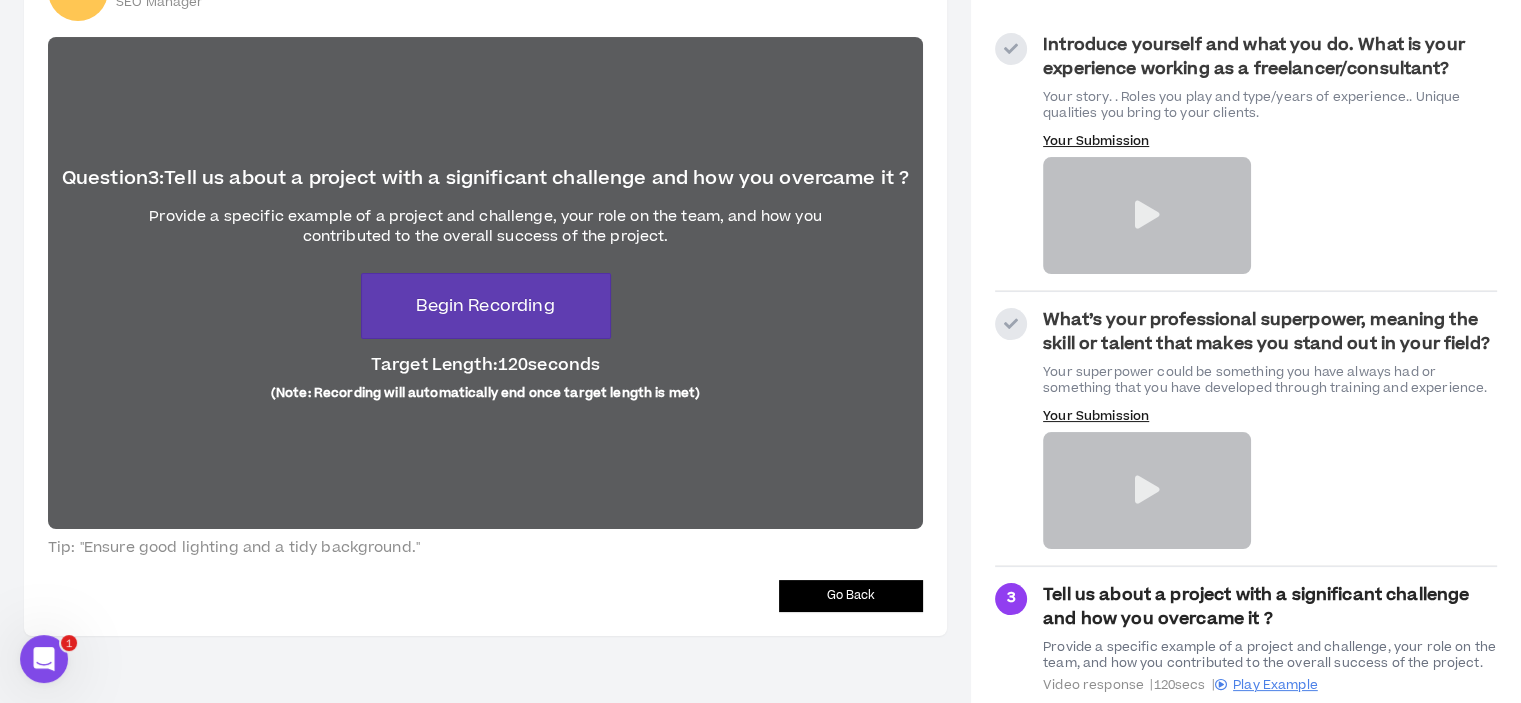 click on "Your Submission" at bounding box center (1147, 141) 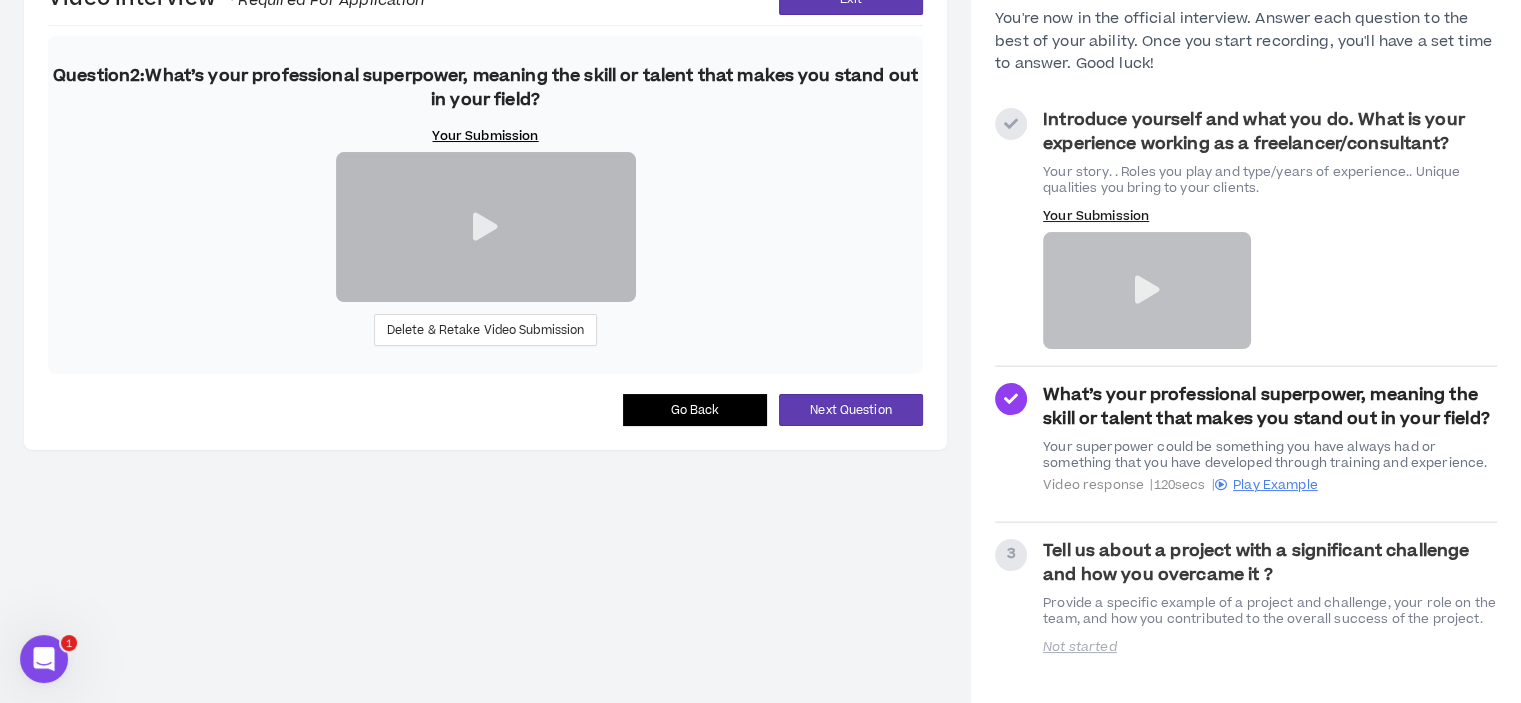 scroll, scrollTop: 225, scrollLeft: 0, axis: vertical 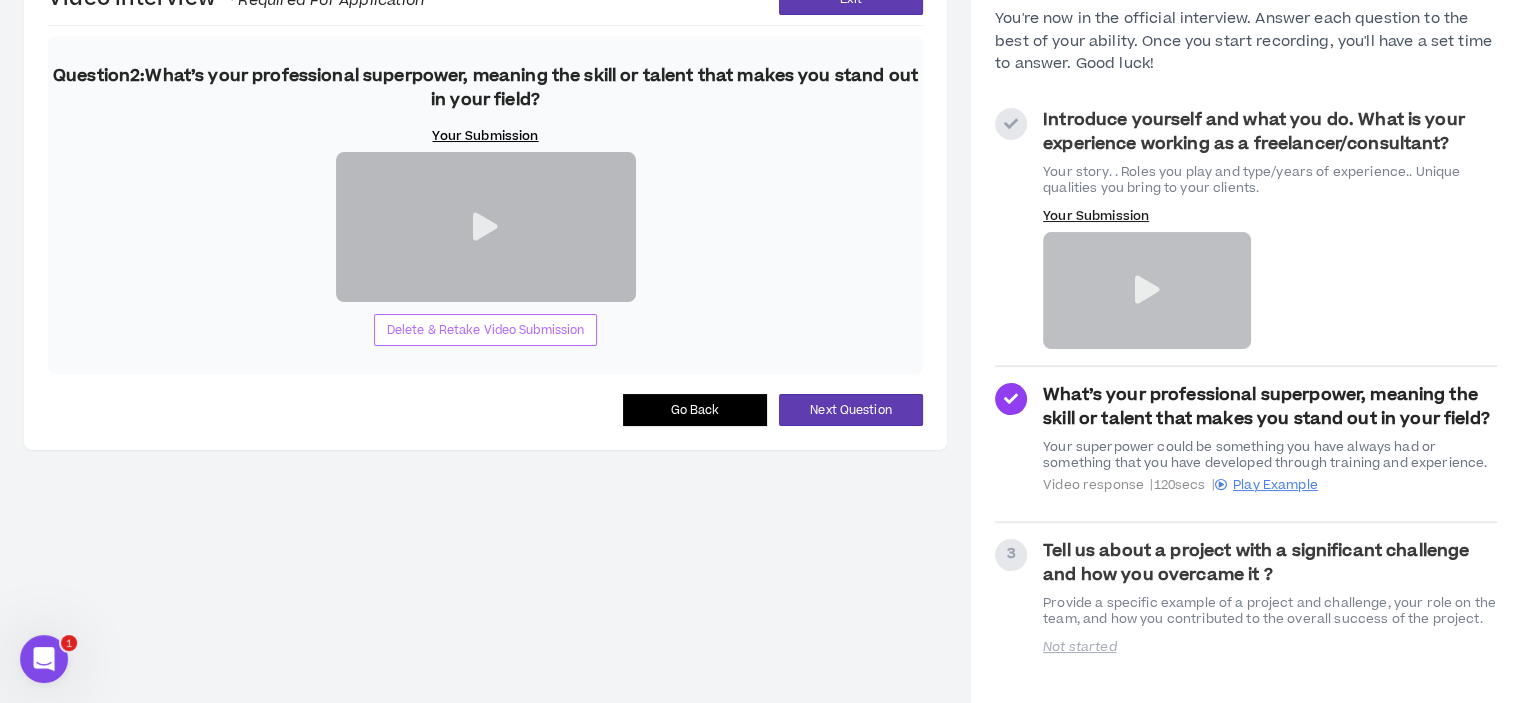 click on "Delete & Retake Video Submission" at bounding box center [486, 330] 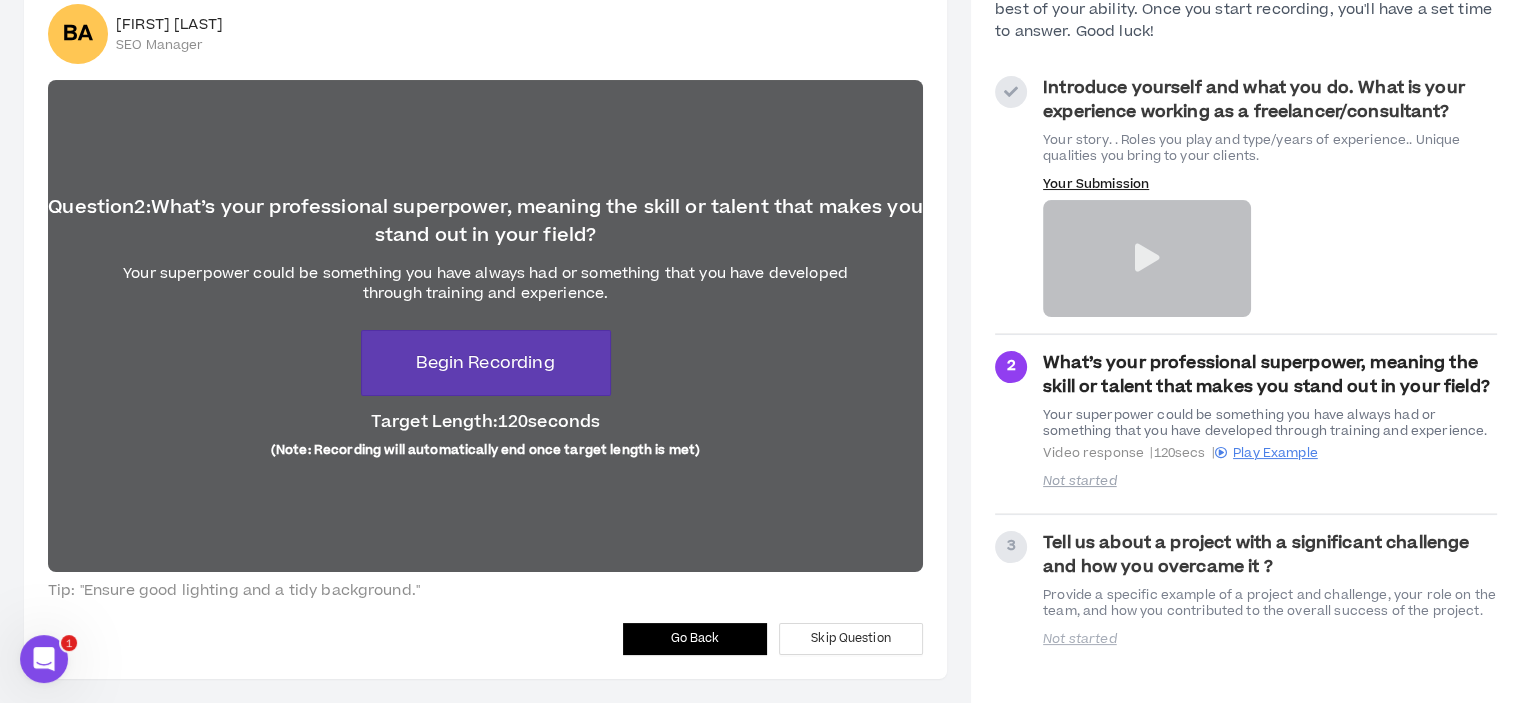 scroll, scrollTop: 156, scrollLeft: 0, axis: vertical 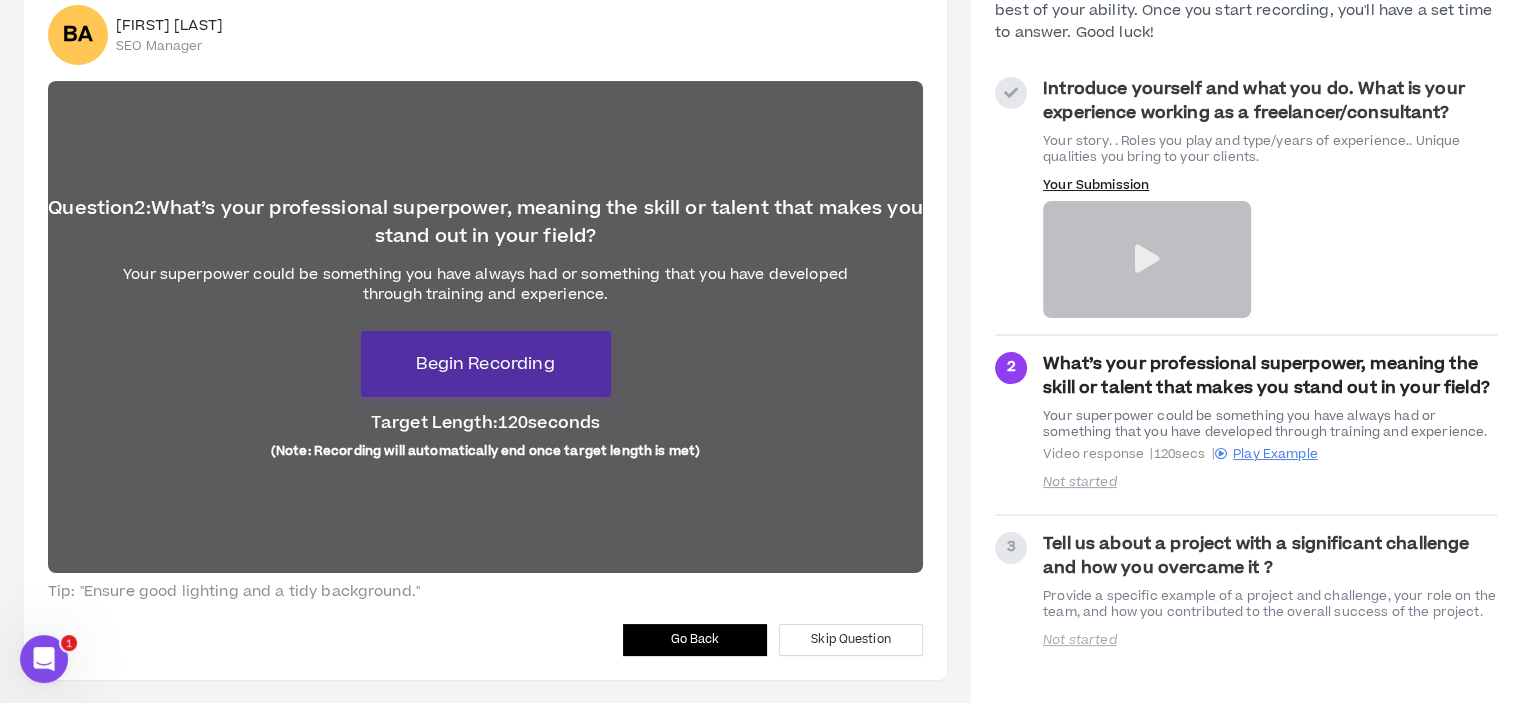 click on "Begin Recording" at bounding box center [485, 364] 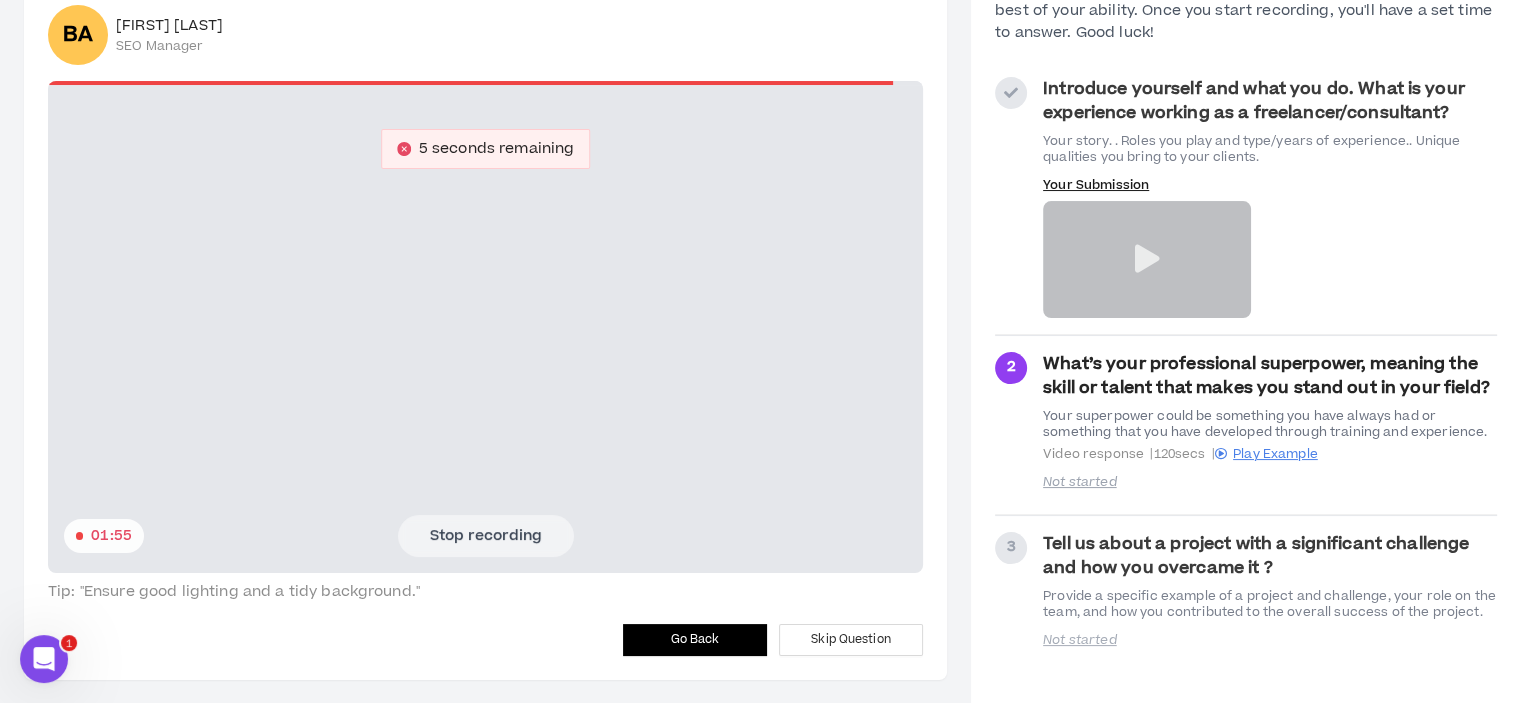click on "Stop recording" at bounding box center [486, 536] 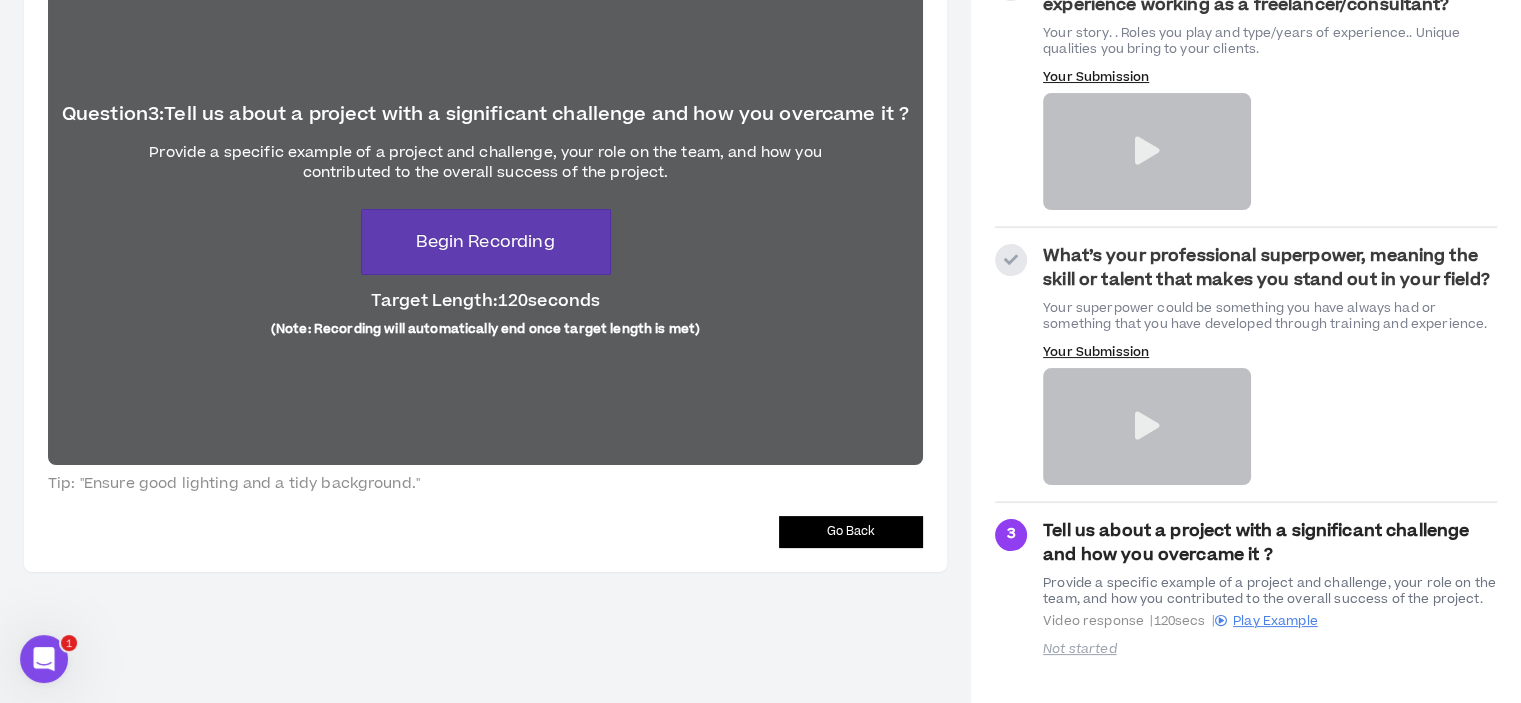 scroll, scrollTop: 164, scrollLeft: 0, axis: vertical 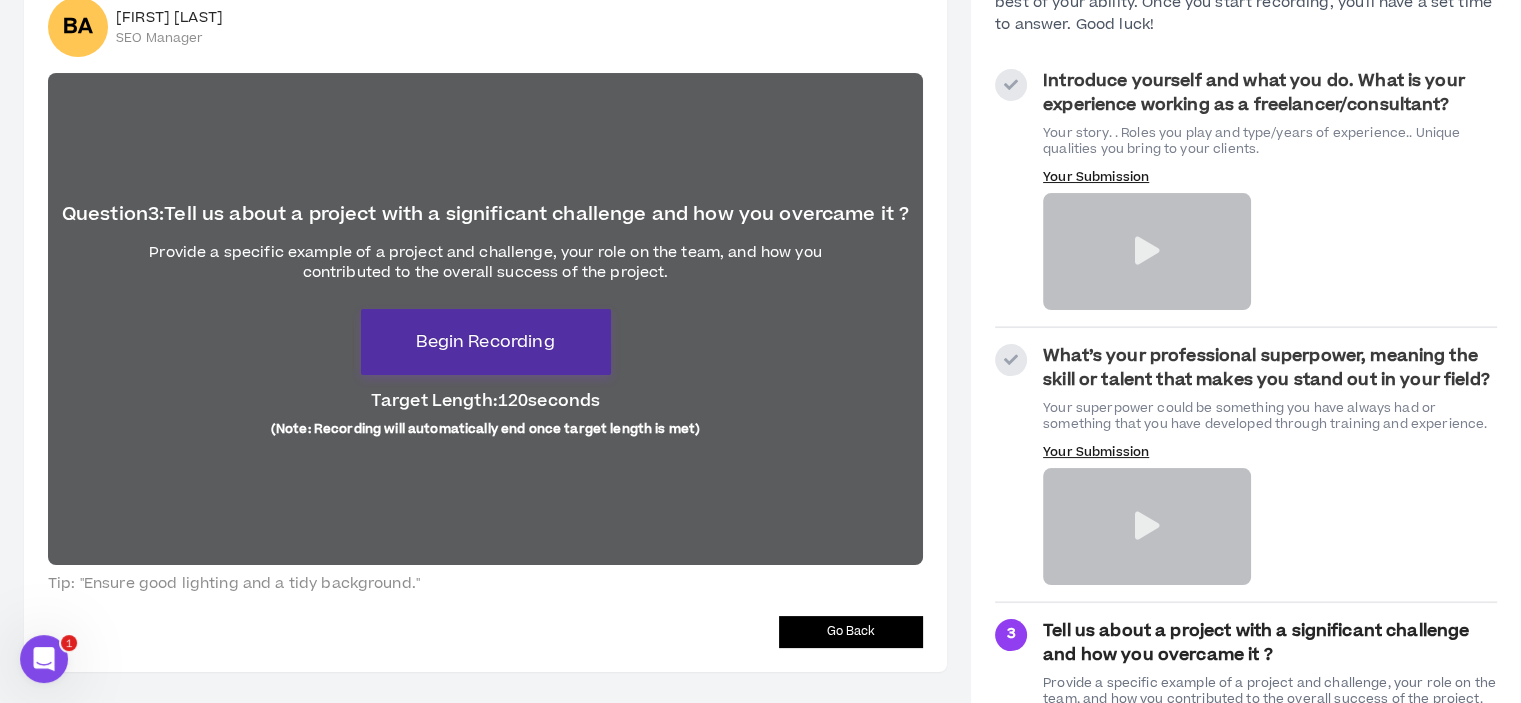 click on "Begin Recording" at bounding box center [485, 342] 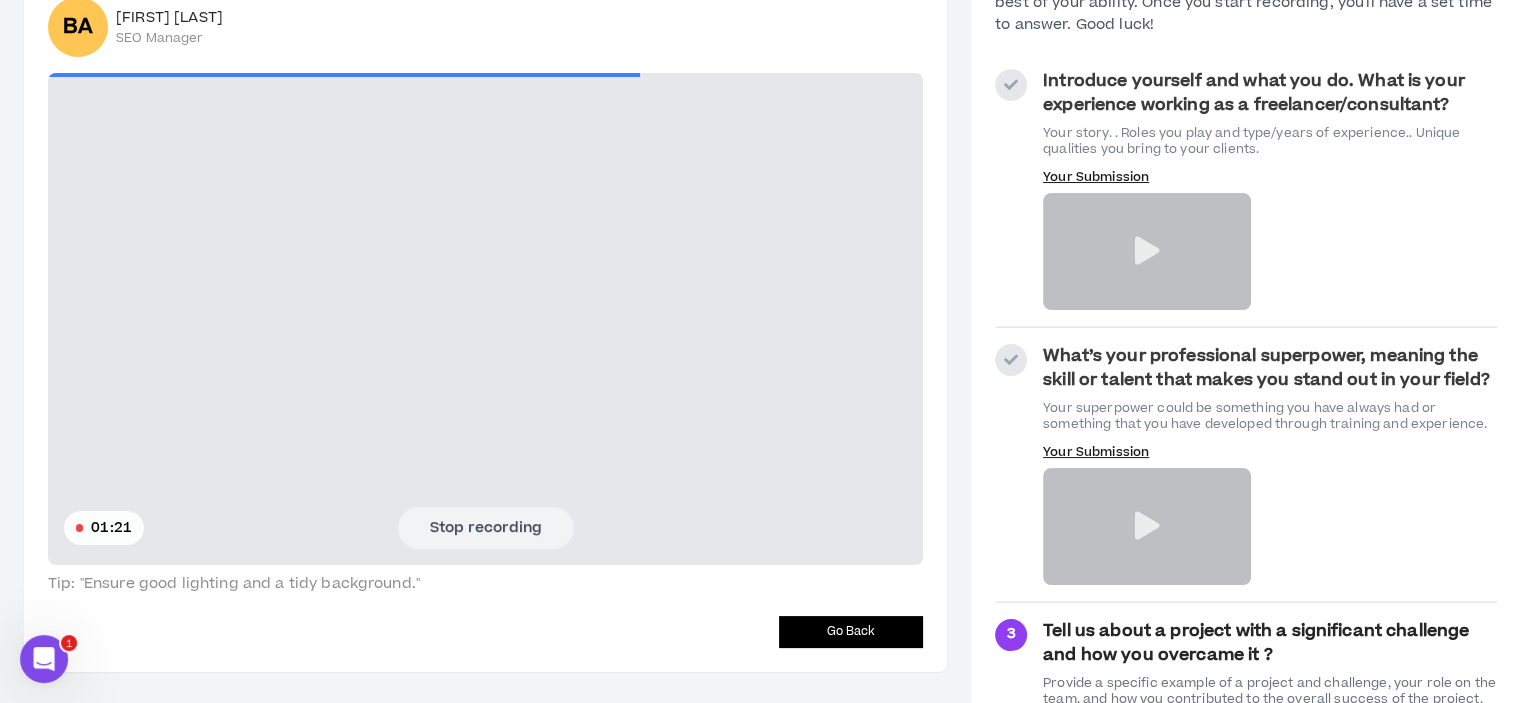 click on "Stop recording" at bounding box center (486, 528) 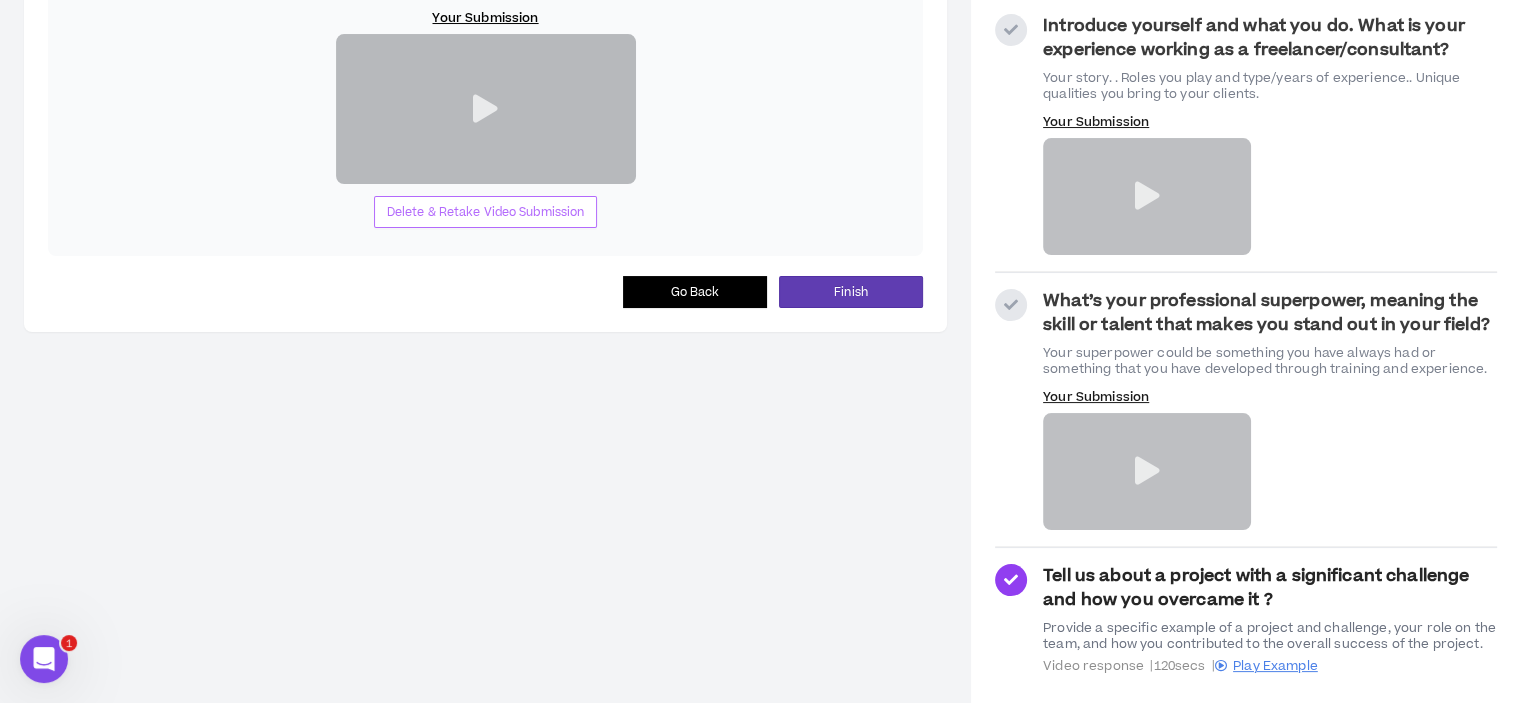 scroll, scrollTop: 240, scrollLeft: 0, axis: vertical 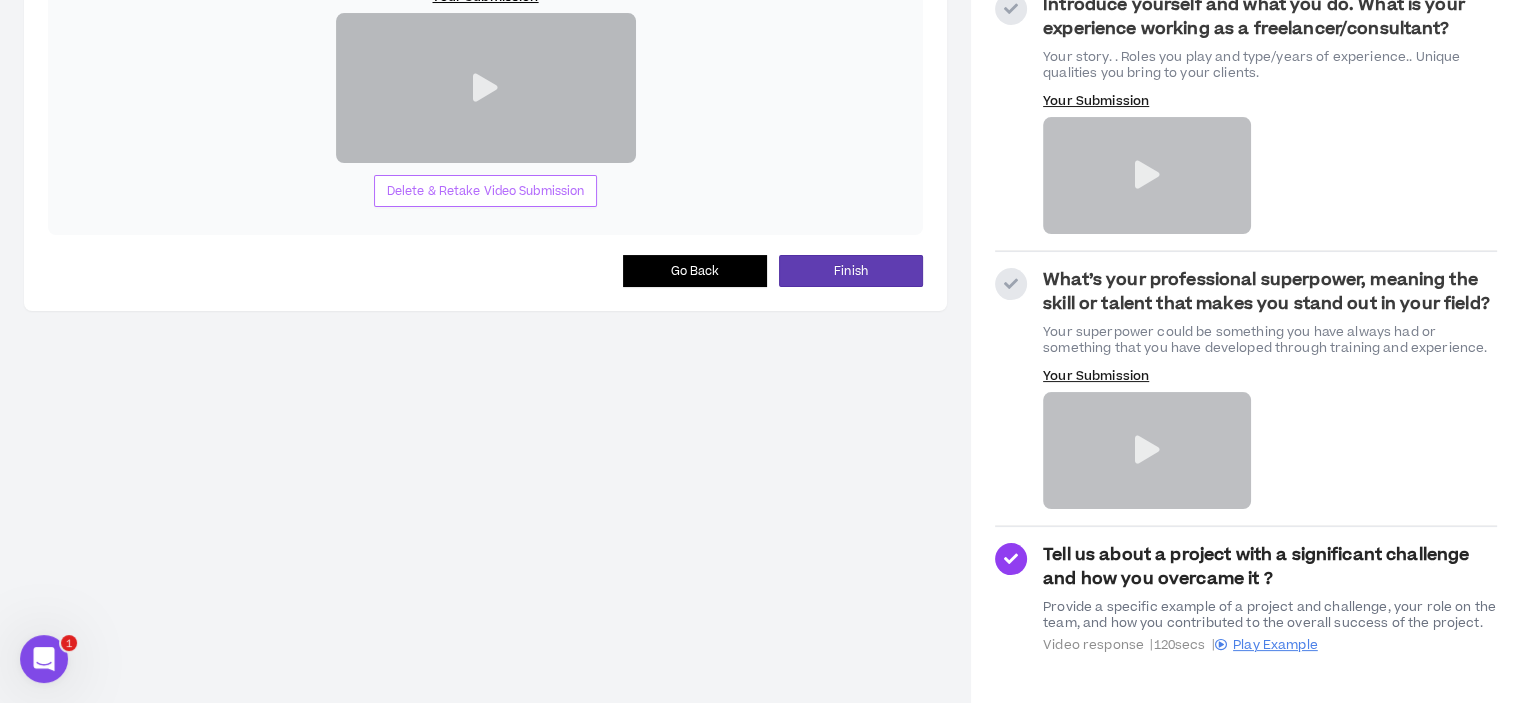 click on "Delete & Retake Video Submission" at bounding box center [486, 191] 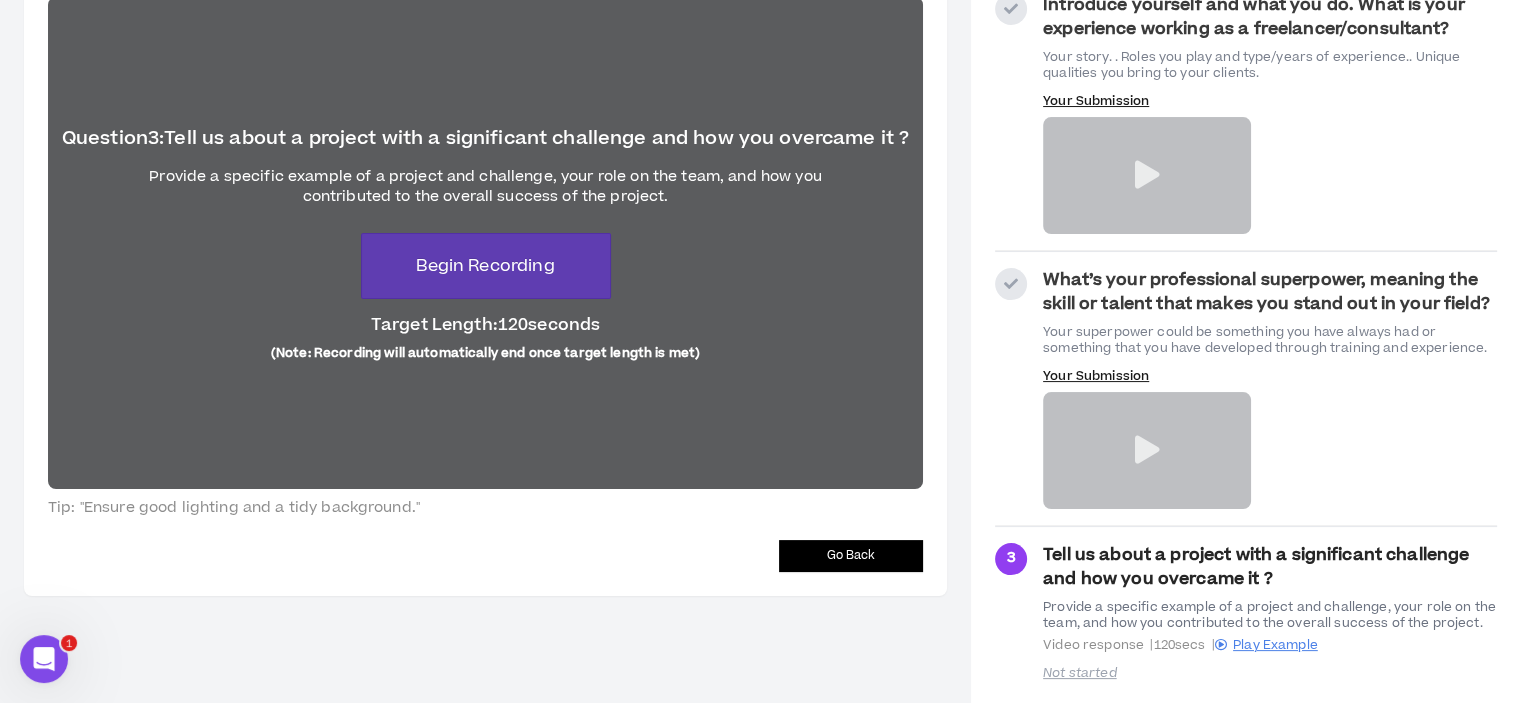 scroll, scrollTop: 194, scrollLeft: 0, axis: vertical 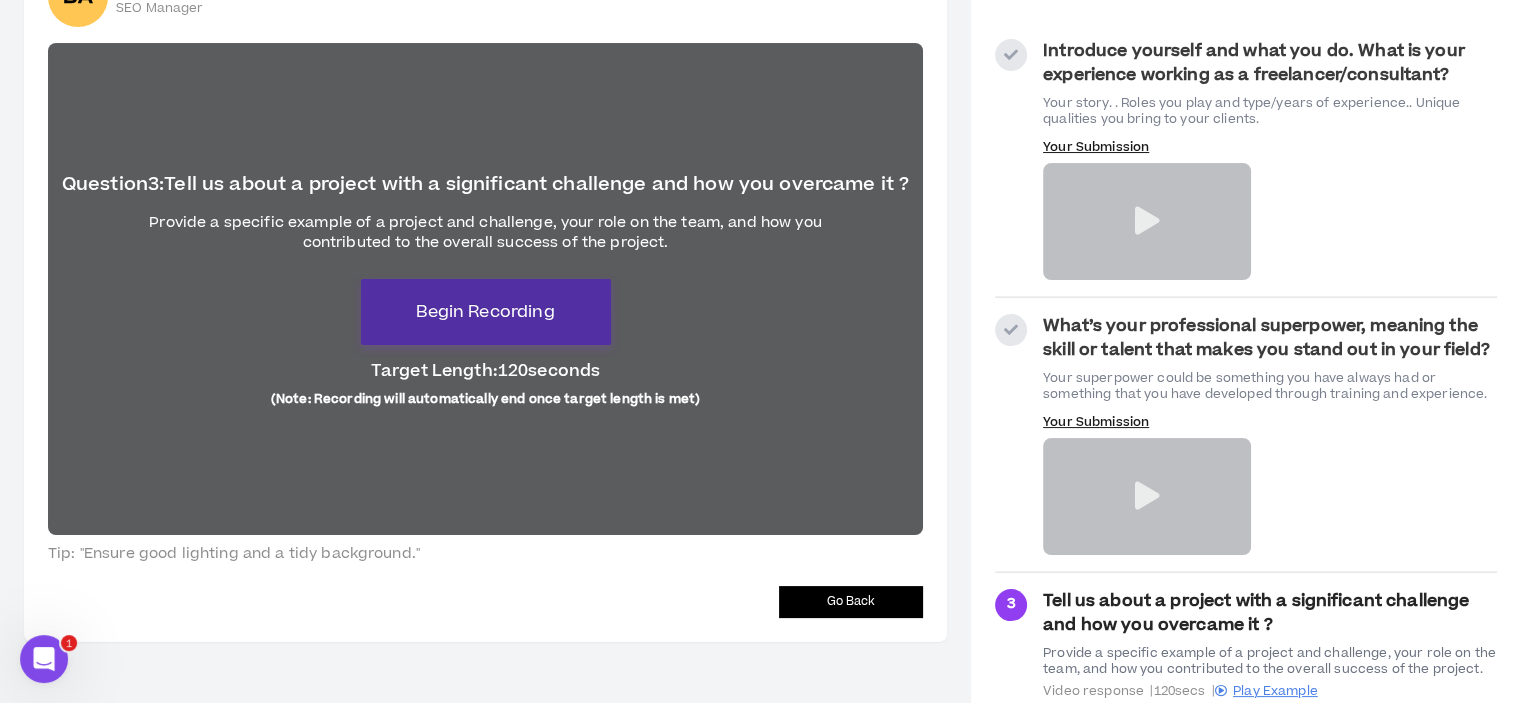 click on "Begin Recording" at bounding box center (485, 312) 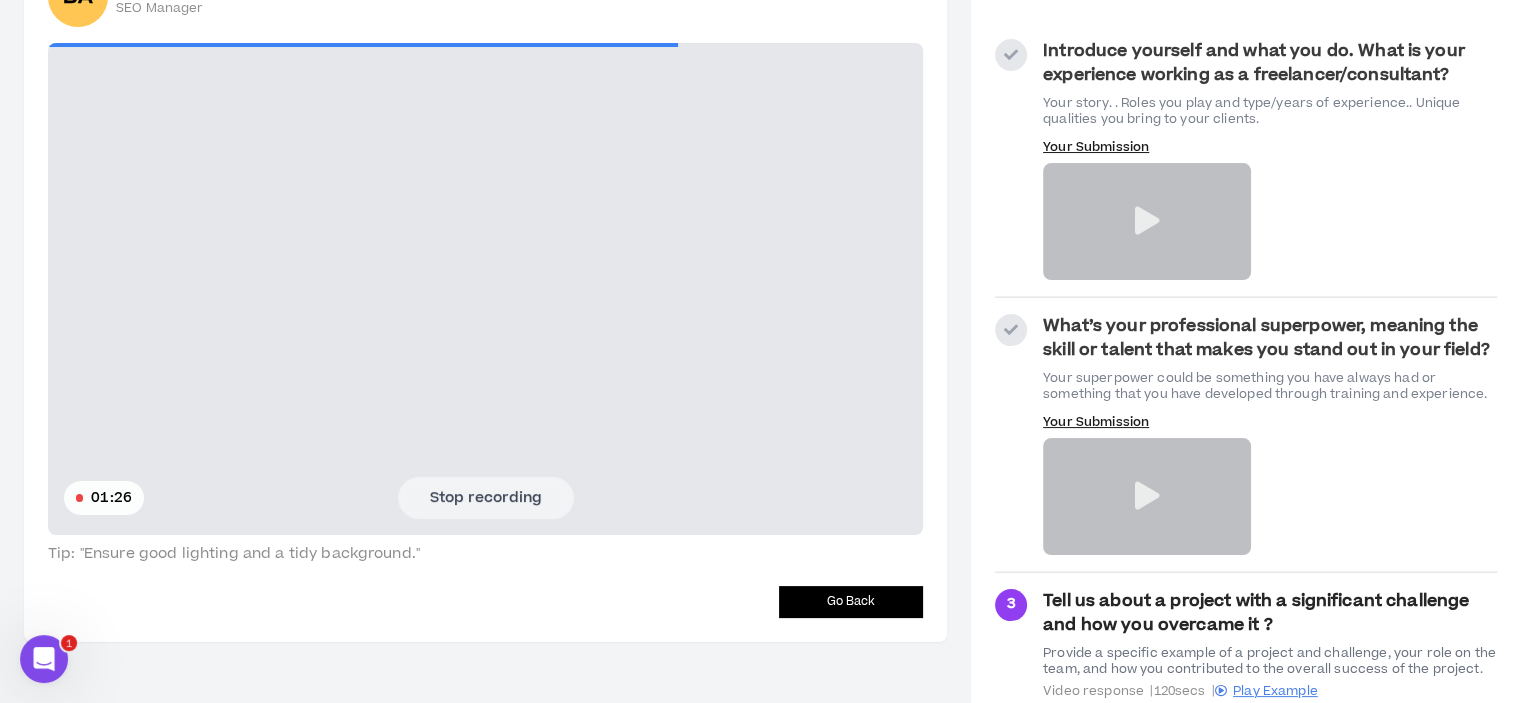 click on "Stop recording" at bounding box center [486, 498] 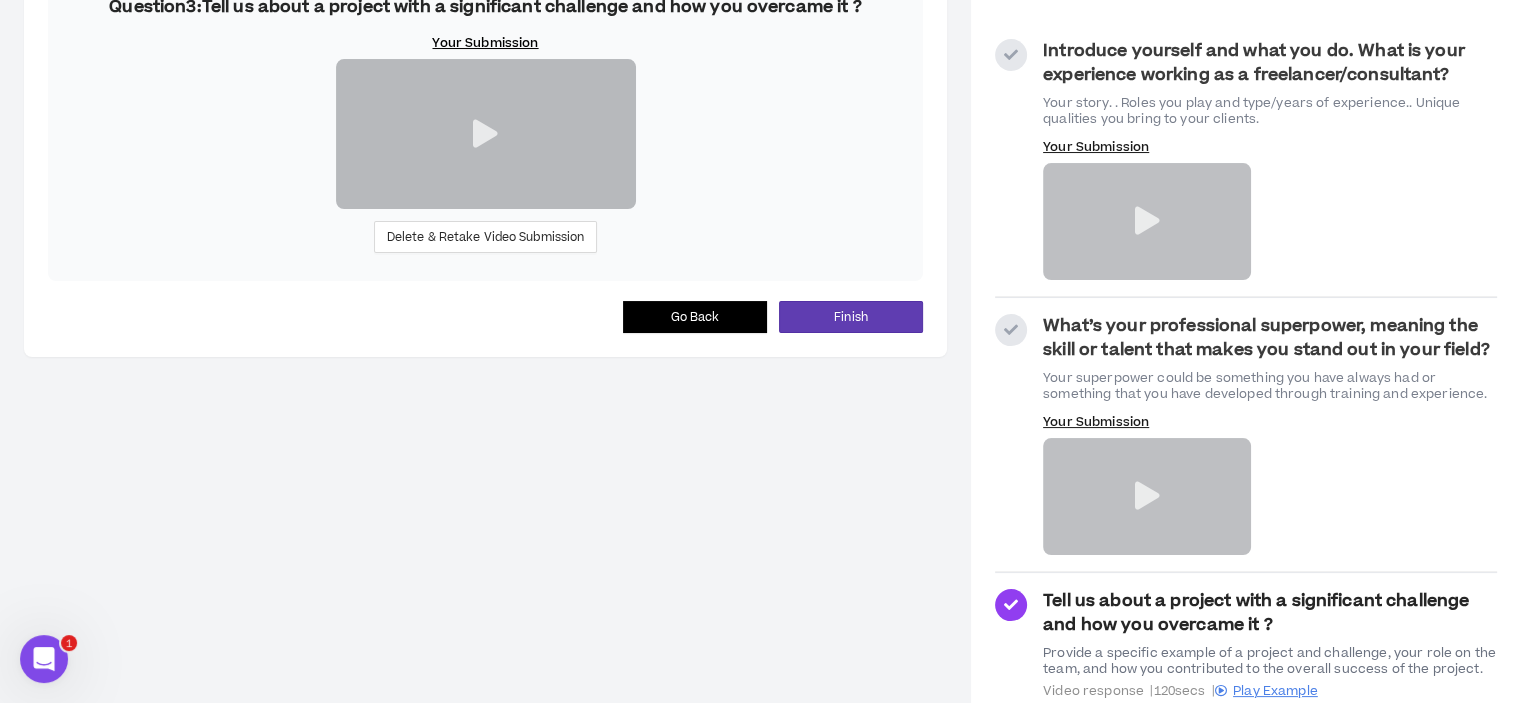 scroll, scrollTop: 0, scrollLeft: 0, axis: both 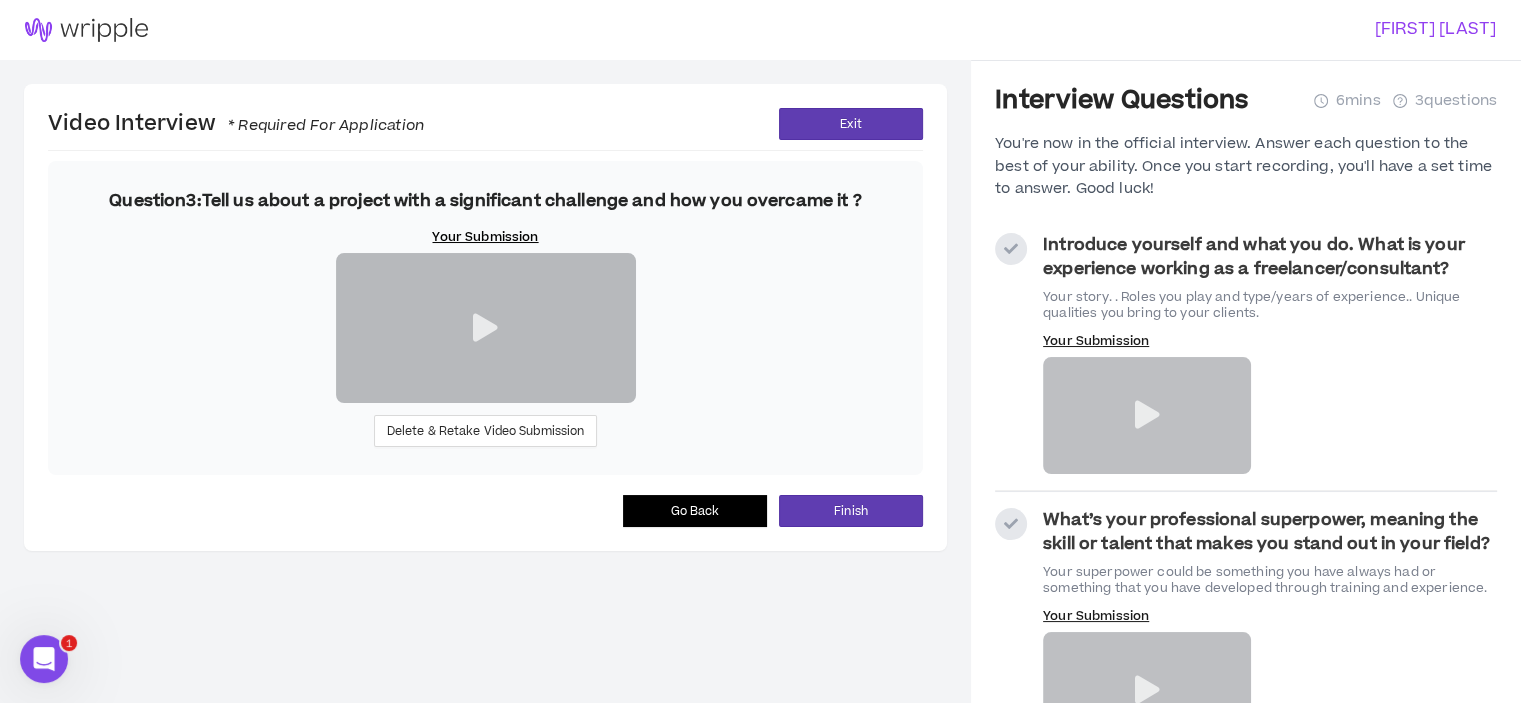click at bounding box center (485, 328) 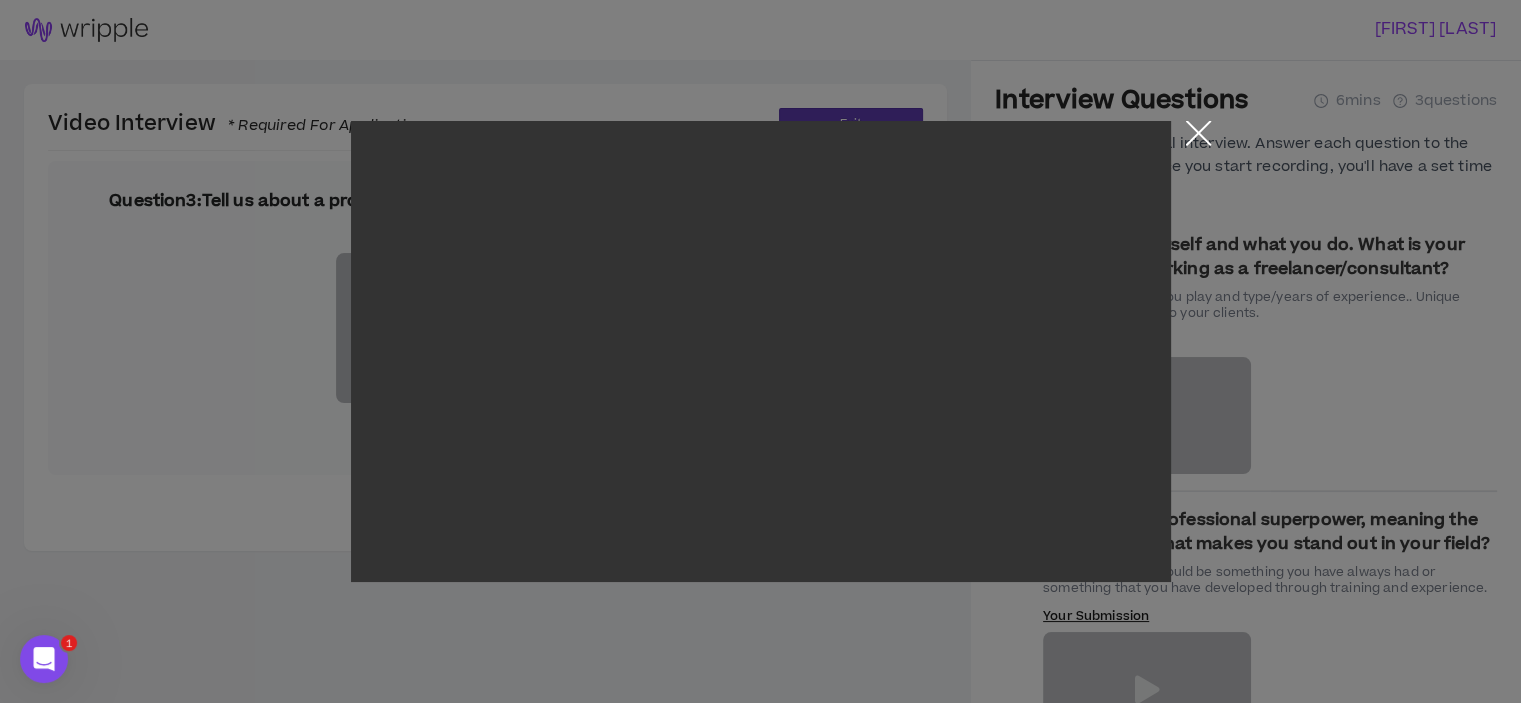 click at bounding box center [1198, 138] 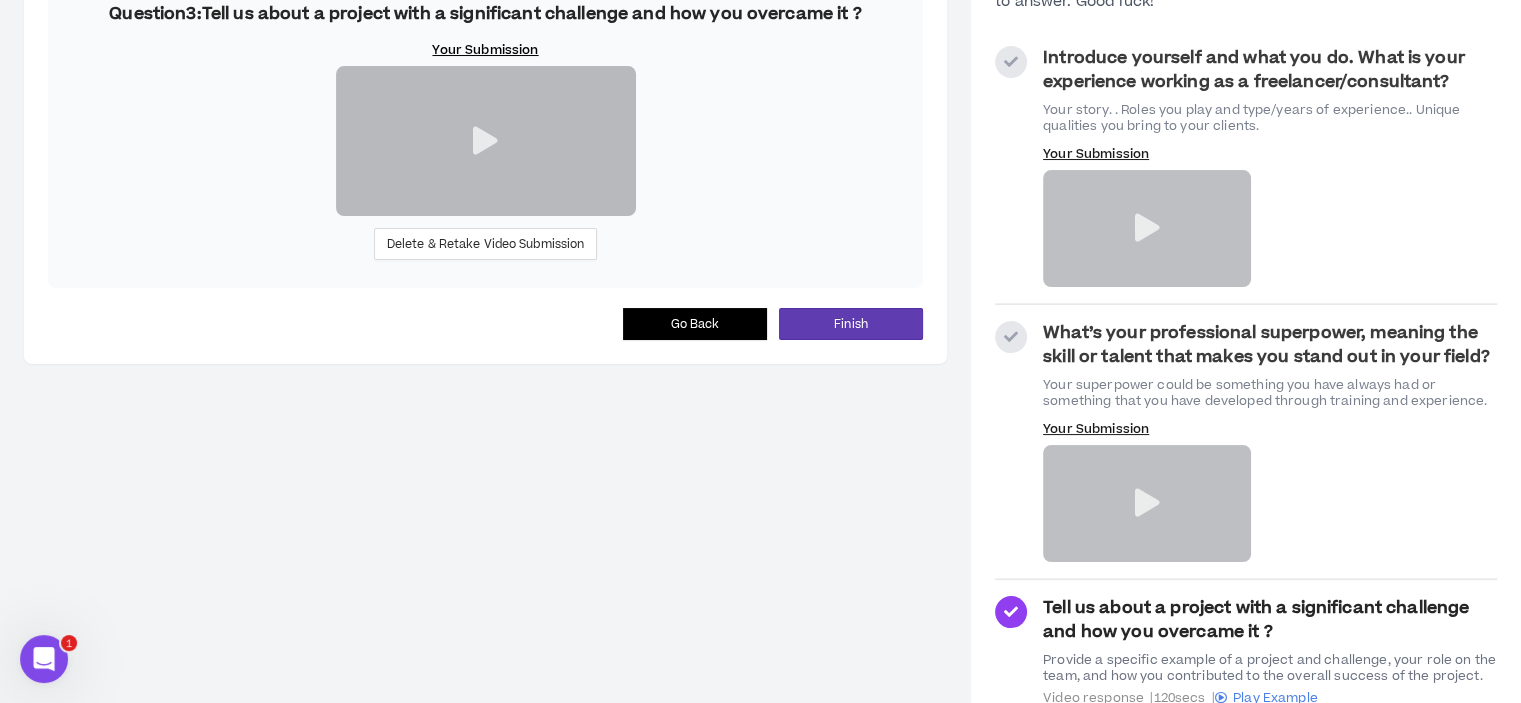 scroll, scrollTop: 200, scrollLeft: 0, axis: vertical 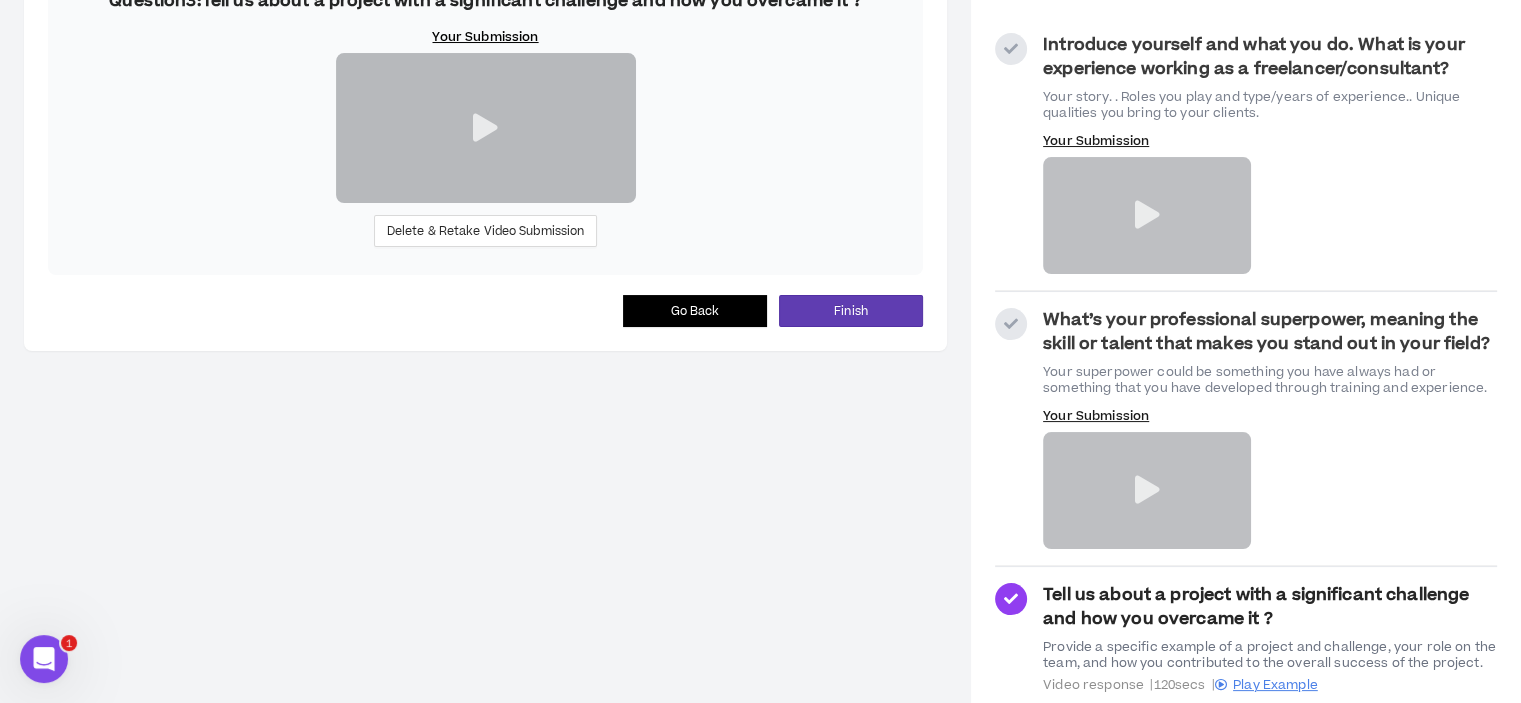 click at bounding box center [1147, 490] 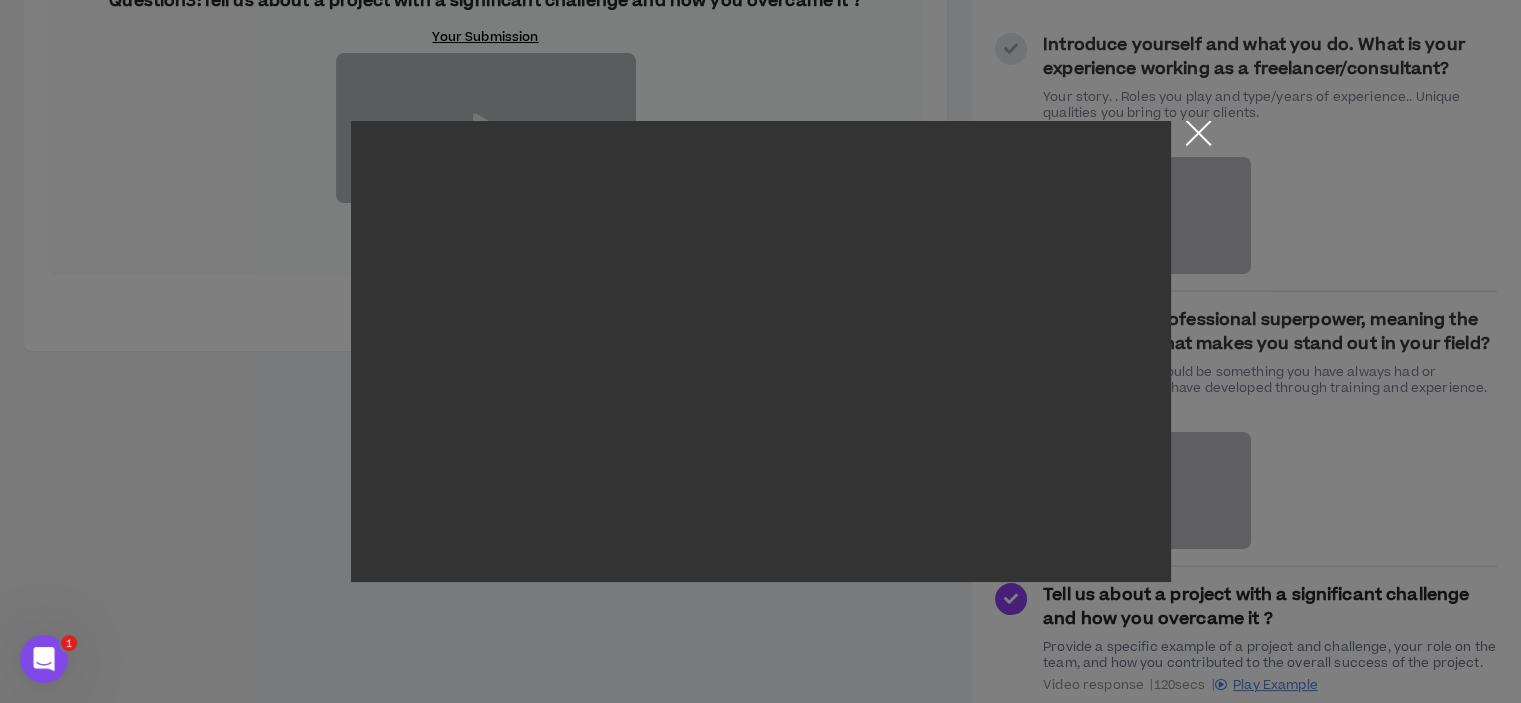 click at bounding box center (1198, 138) 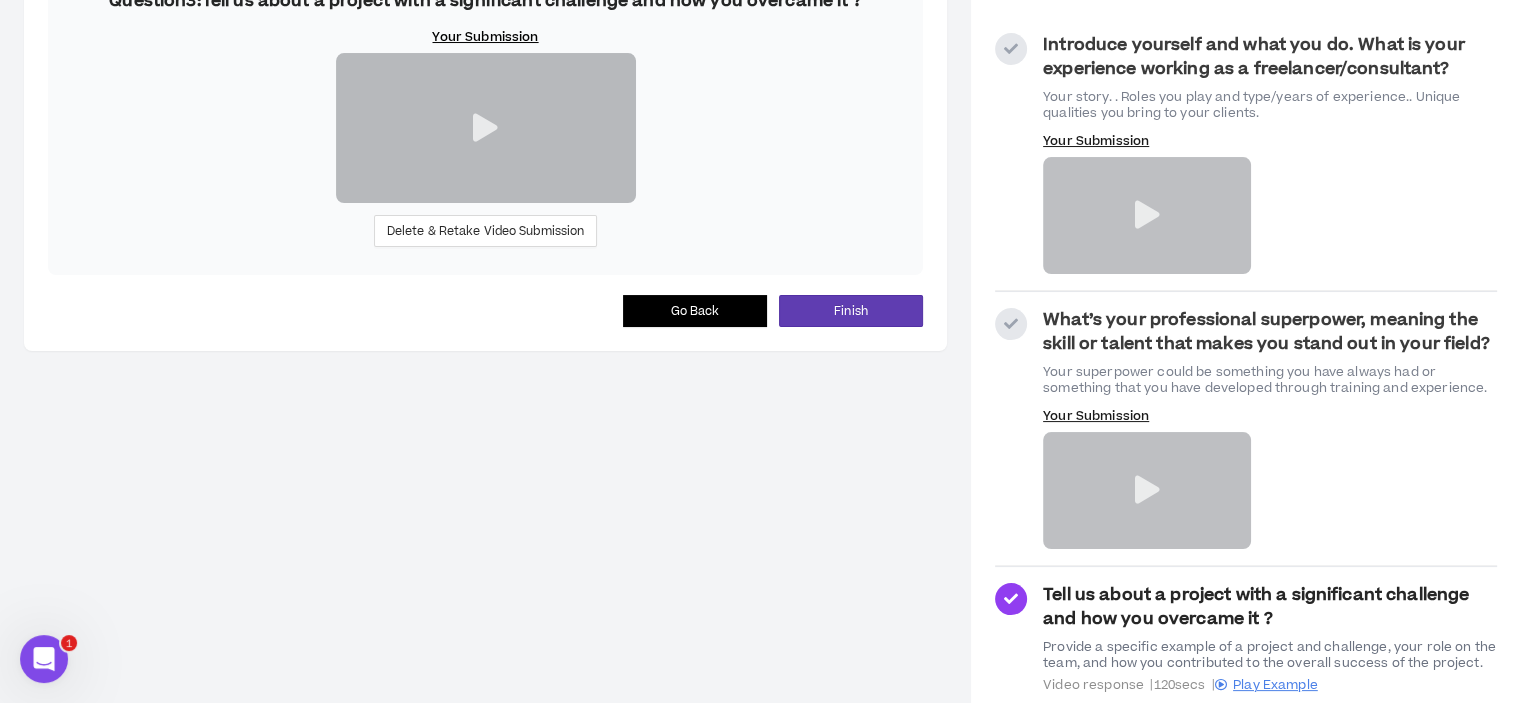 click at bounding box center (1146, 490) 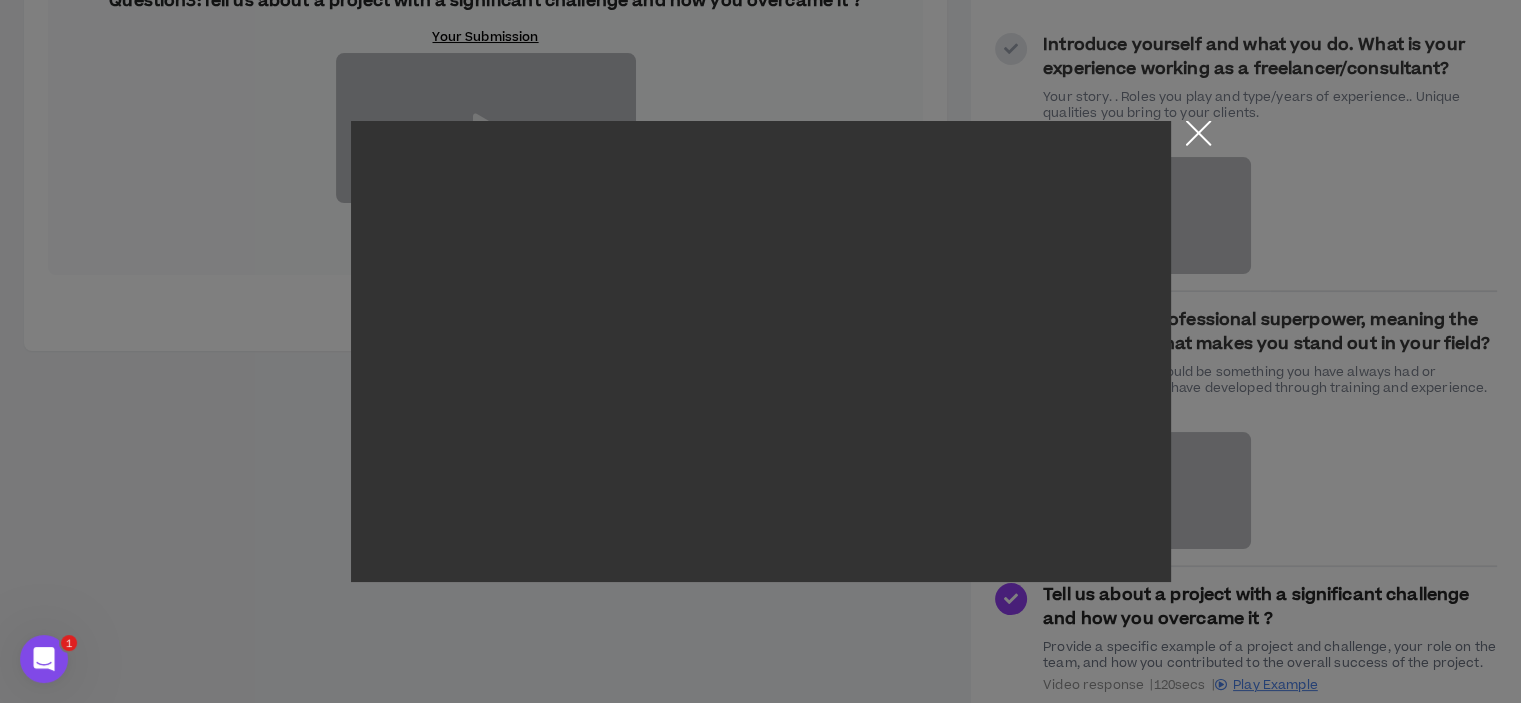 click at bounding box center (1198, 138) 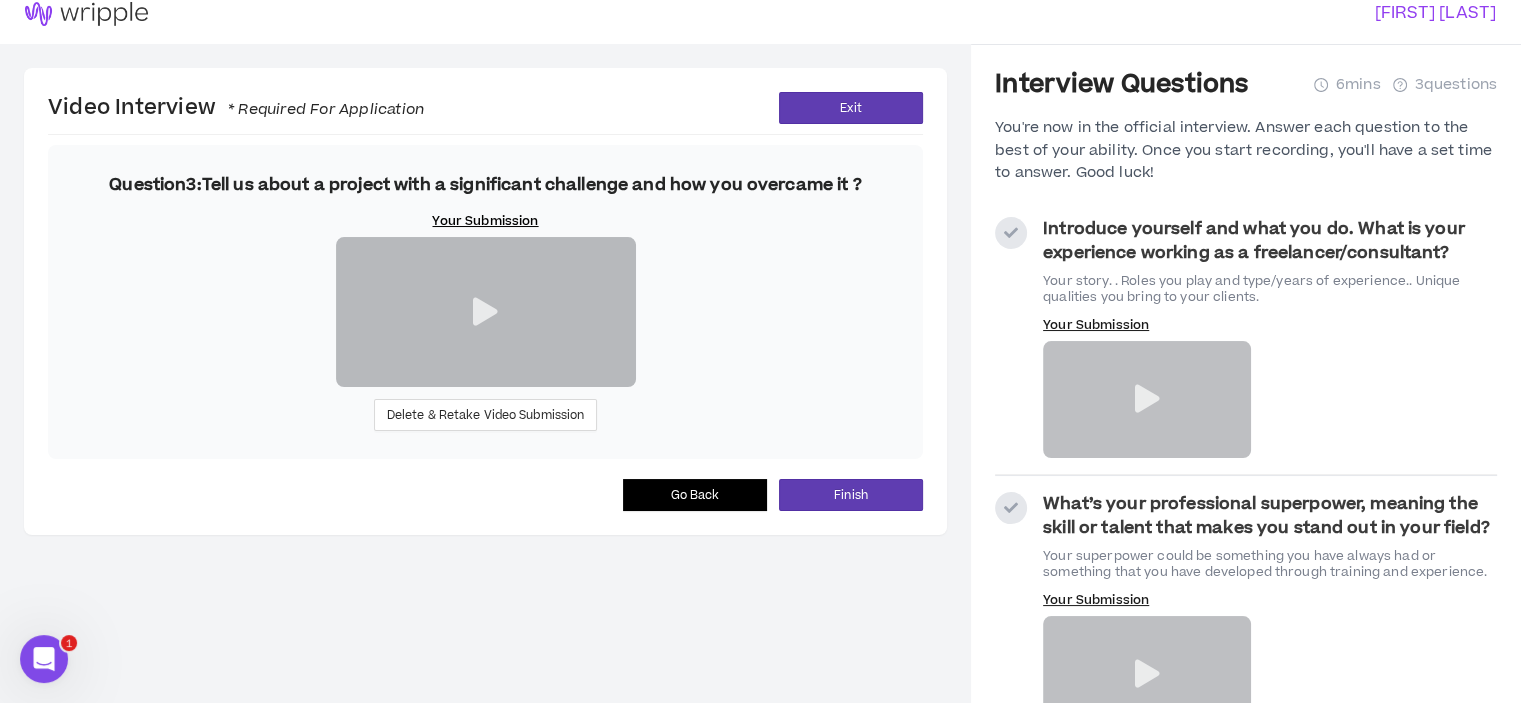scroll, scrollTop: 0, scrollLeft: 0, axis: both 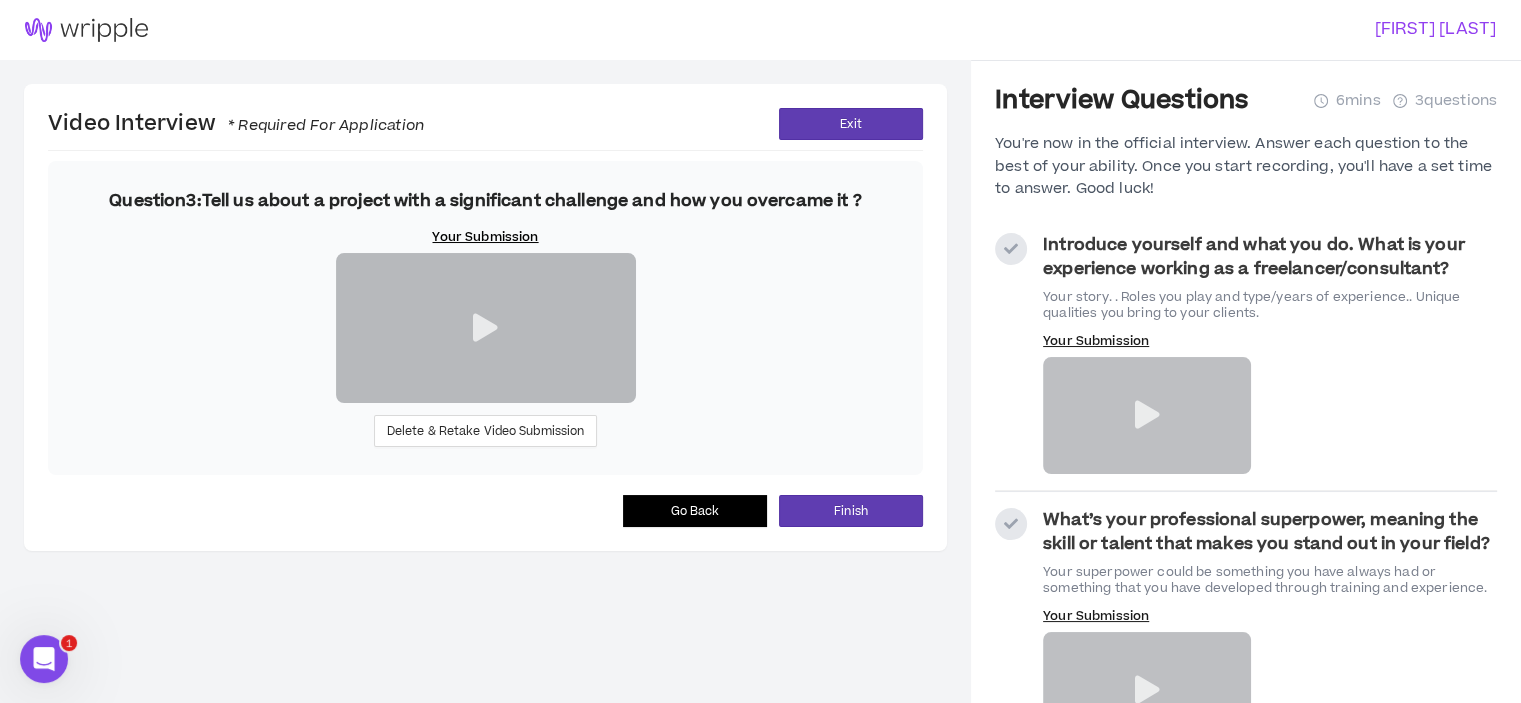 click at bounding box center (1146, 415) 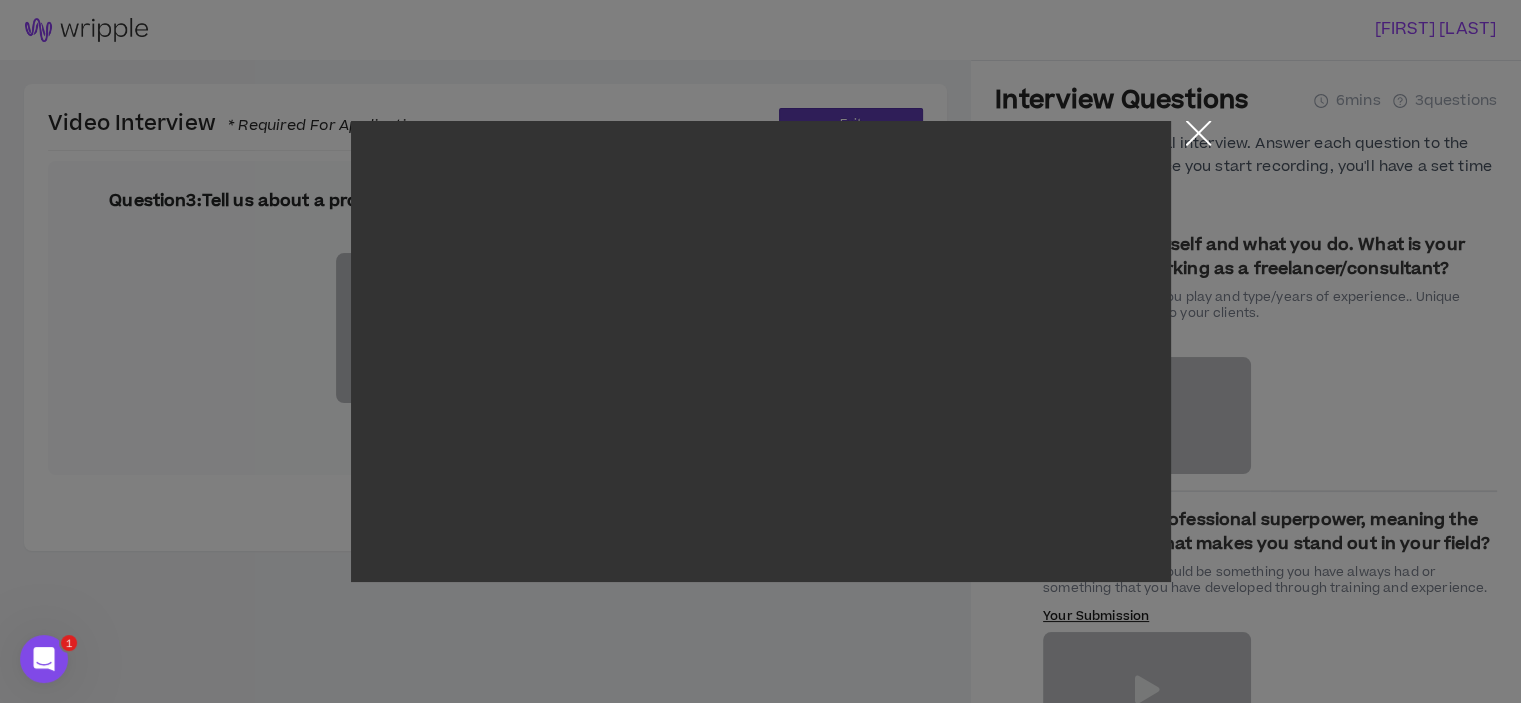 click at bounding box center [1198, 138] 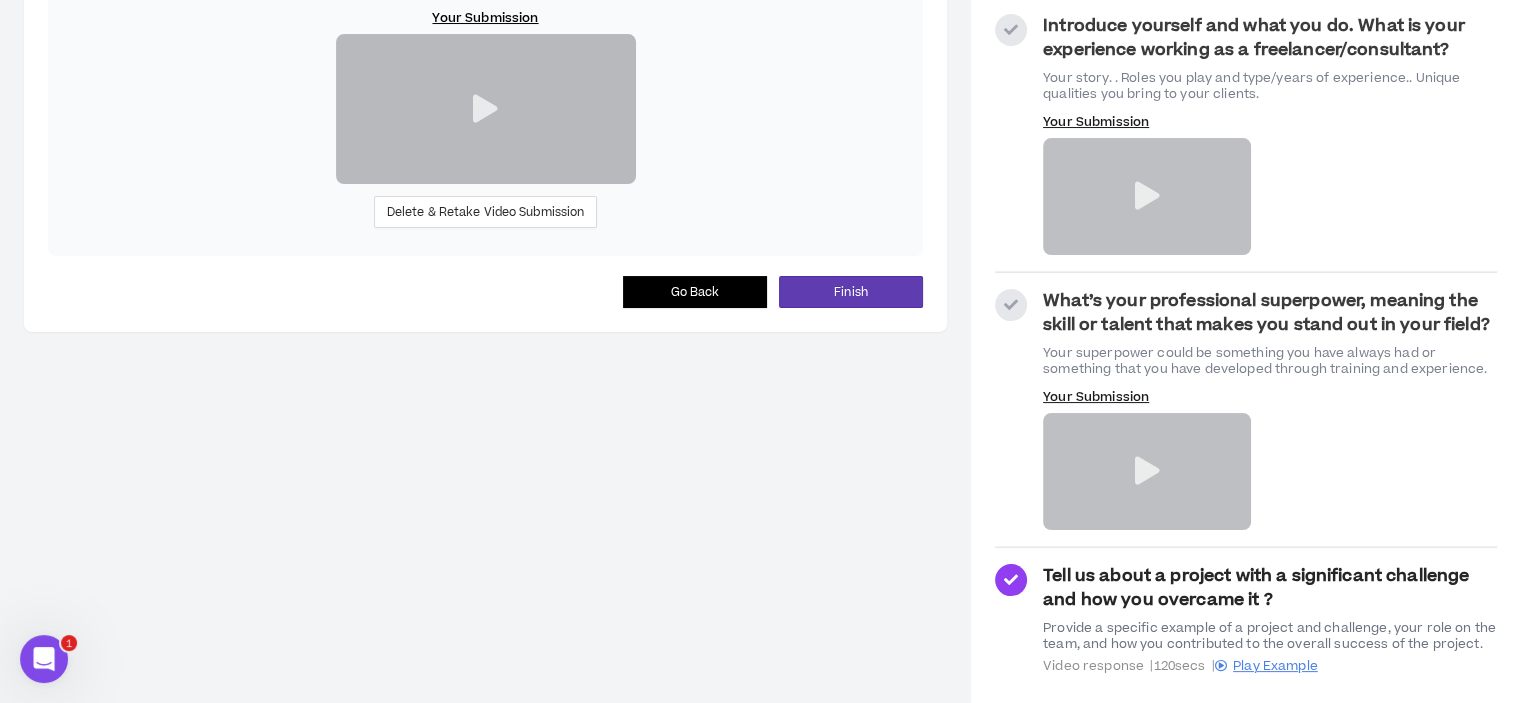 scroll, scrollTop: 240, scrollLeft: 0, axis: vertical 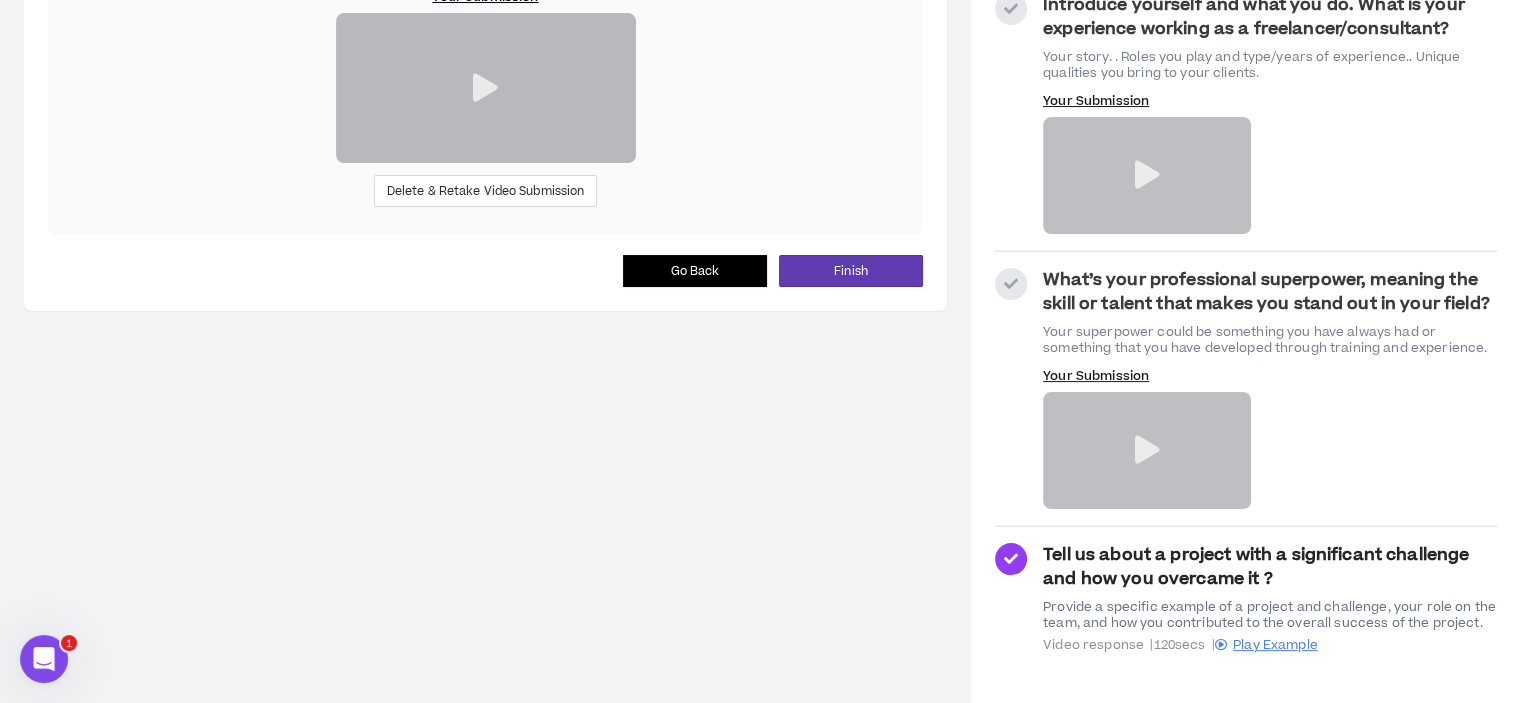 click at bounding box center [1146, 450] 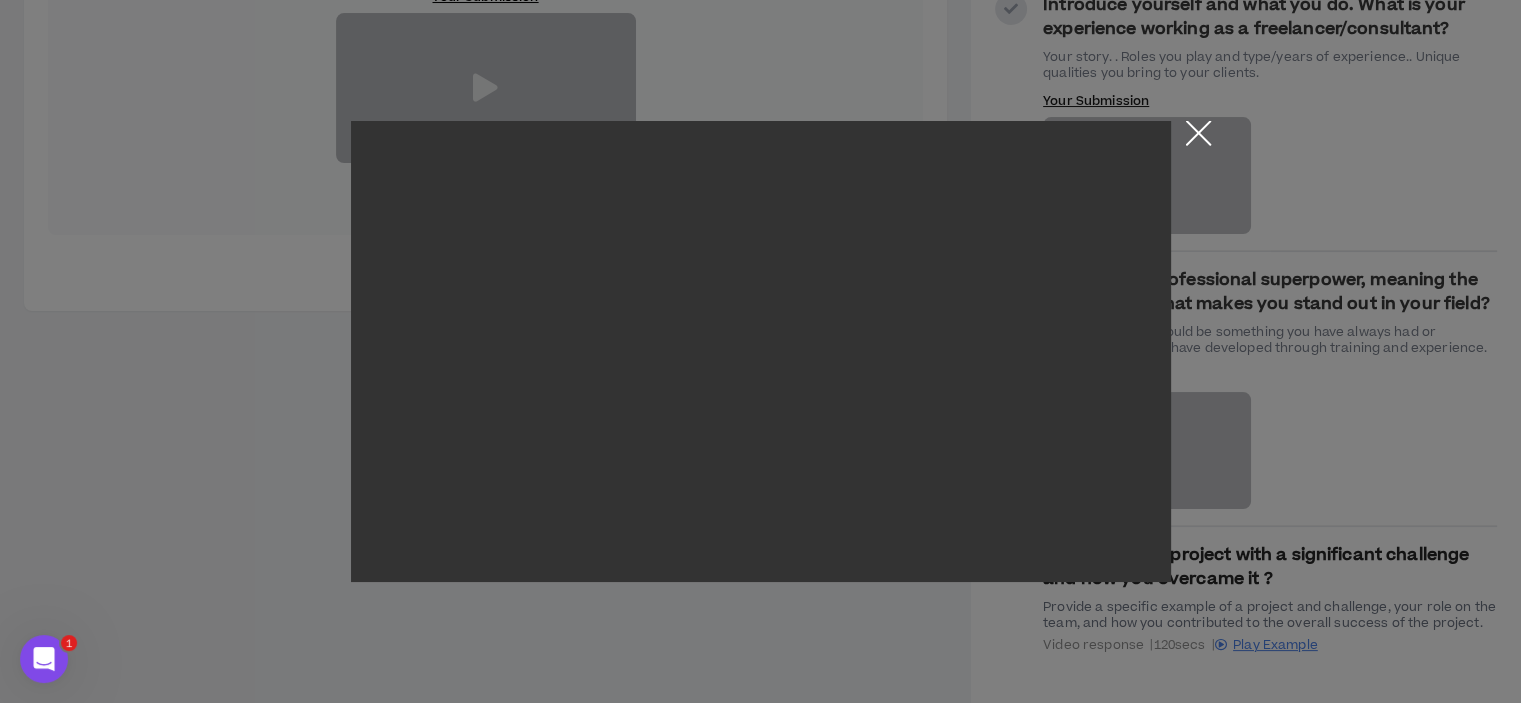 click at bounding box center [1198, 138] 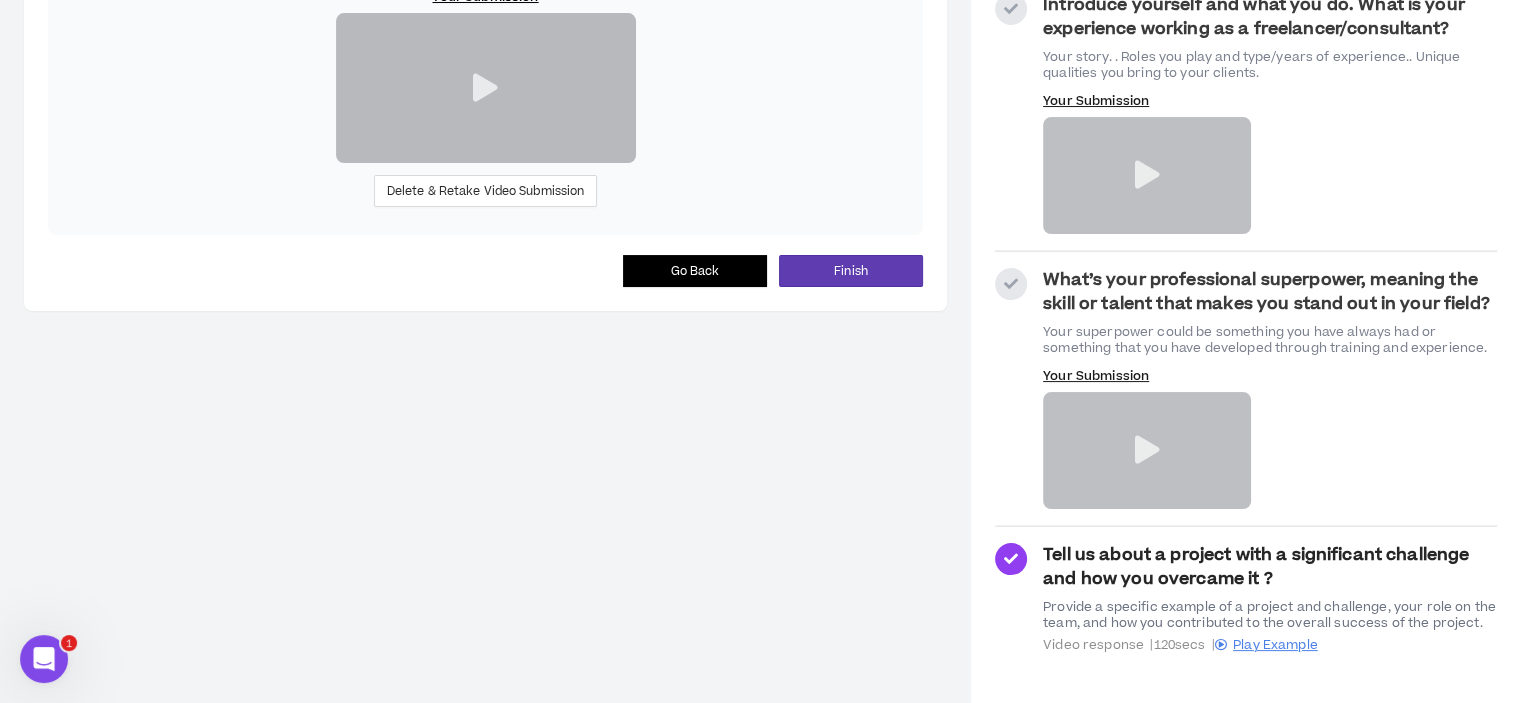 click at bounding box center [1146, 450] 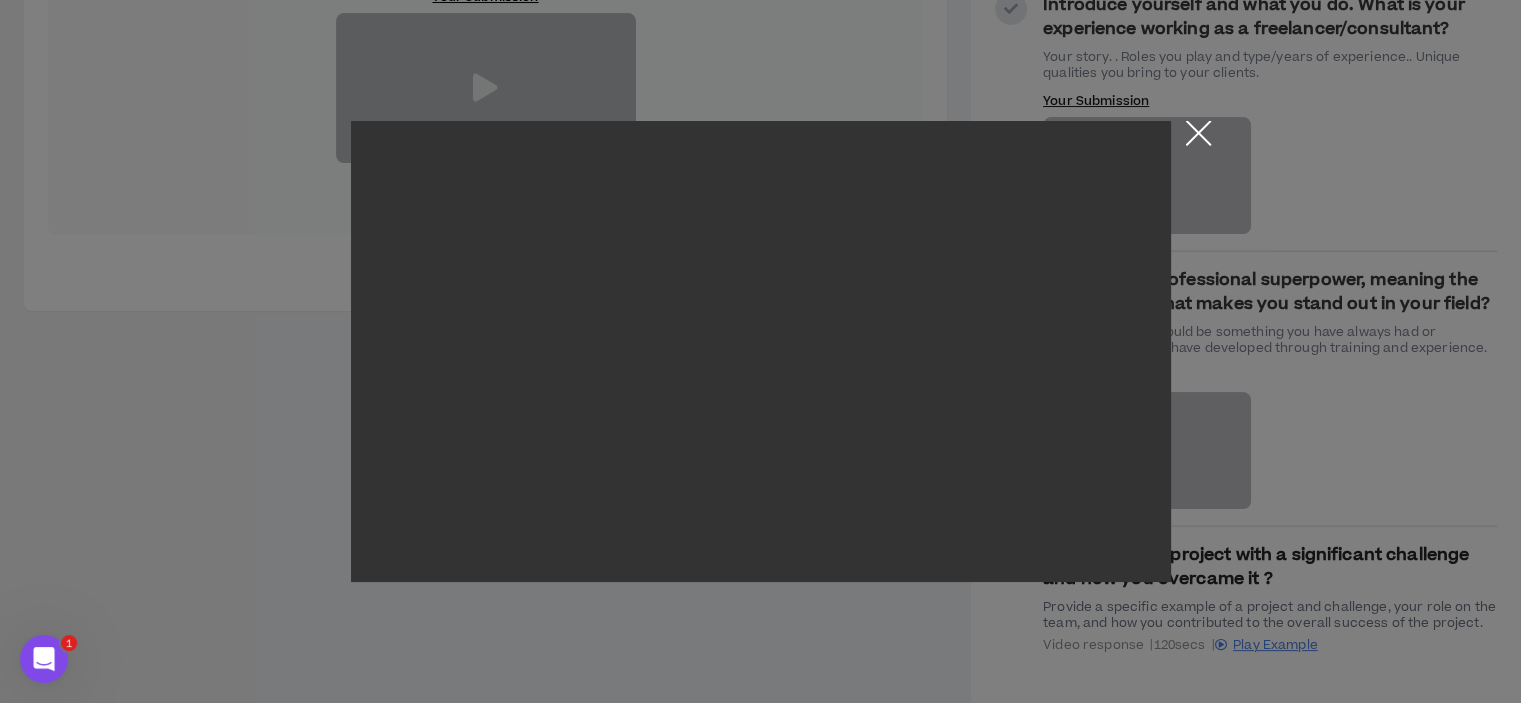 click at bounding box center (1198, 138) 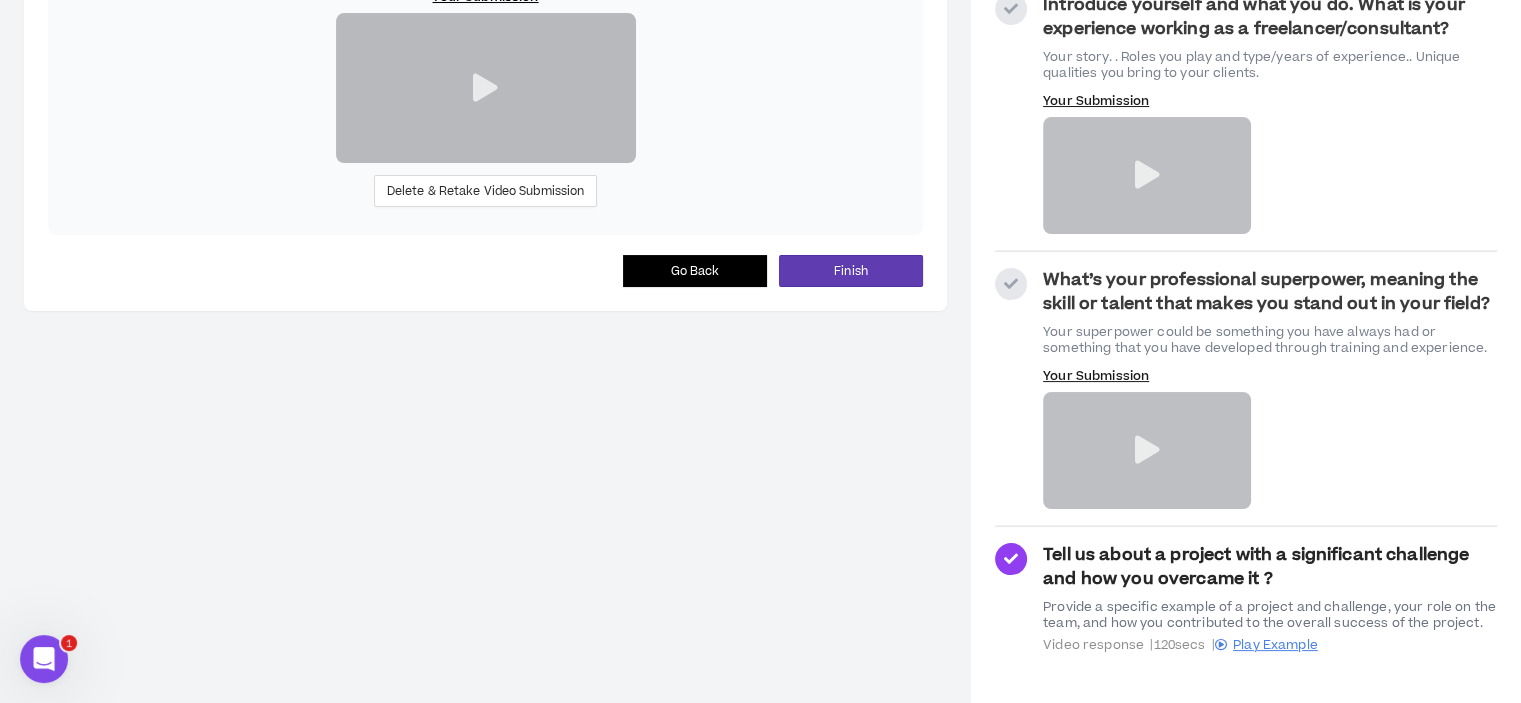 scroll, scrollTop: 0, scrollLeft: 0, axis: both 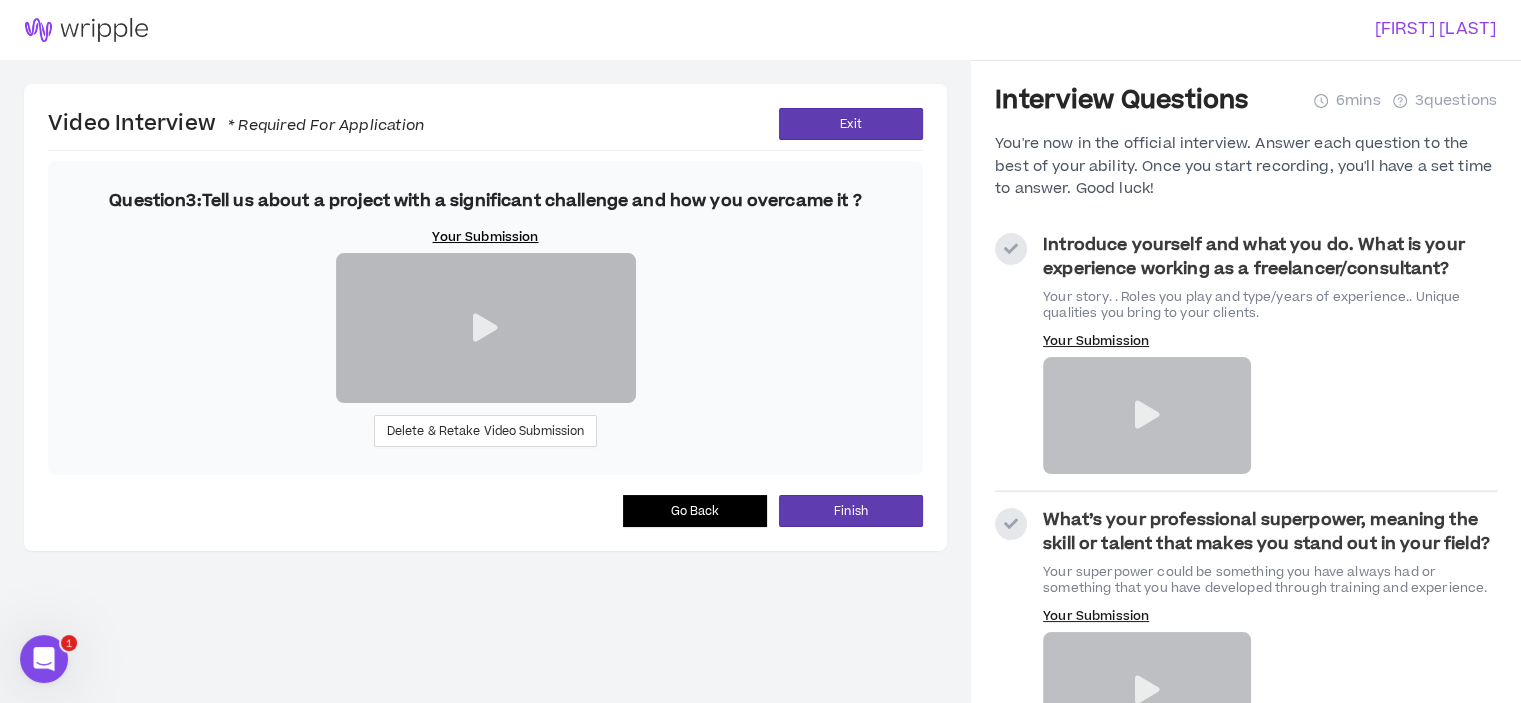 click on "Go Back" at bounding box center [695, 511] 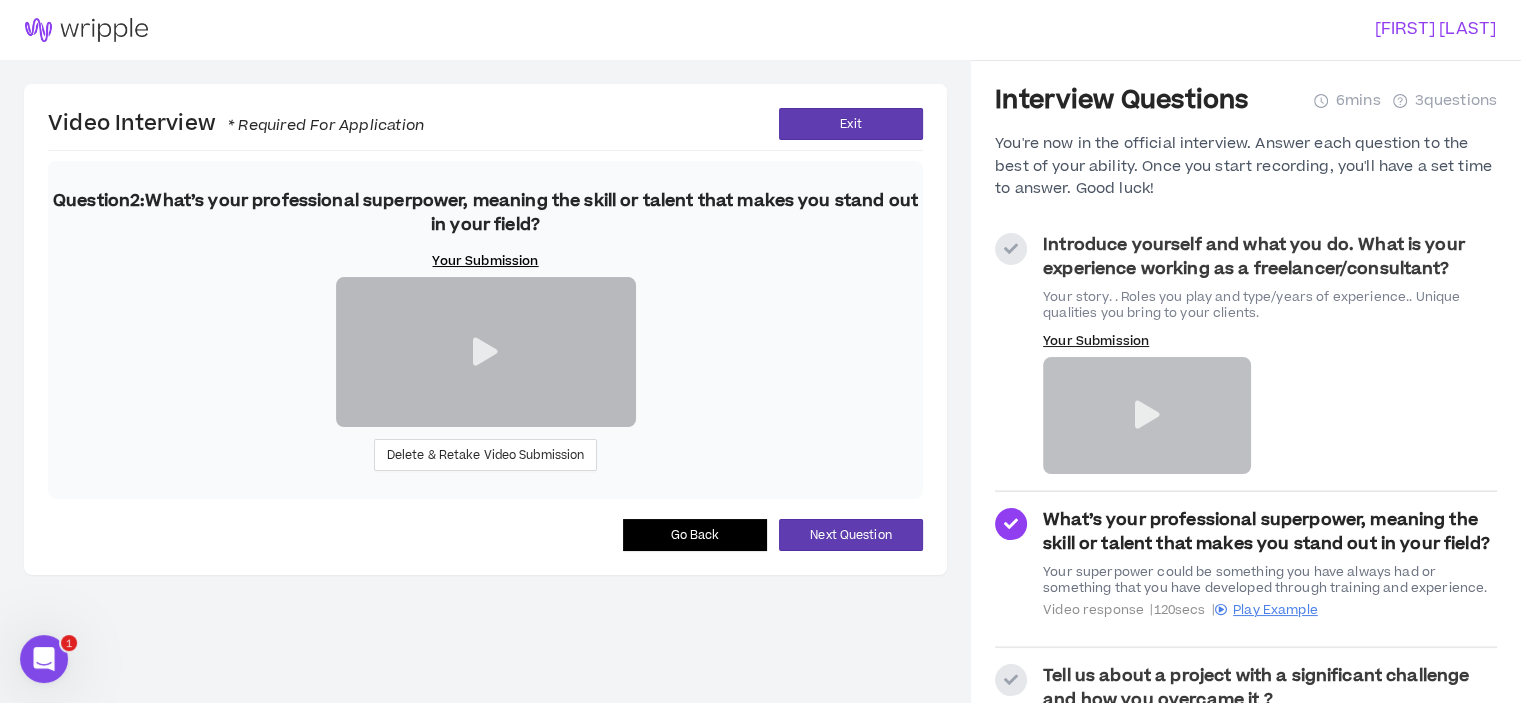 scroll, scrollTop: 240, scrollLeft: 0, axis: vertical 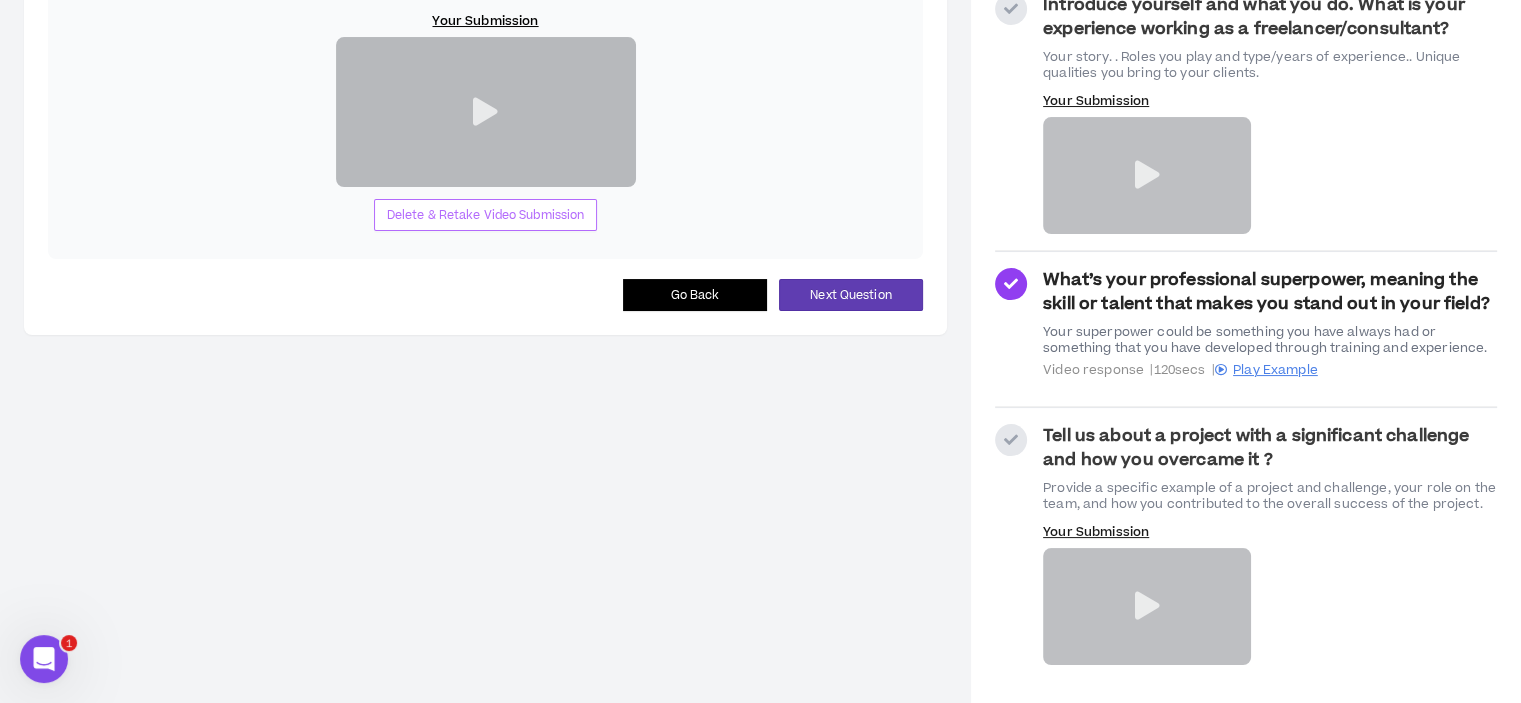 click on "Delete & Retake Video Submission" at bounding box center [486, 215] 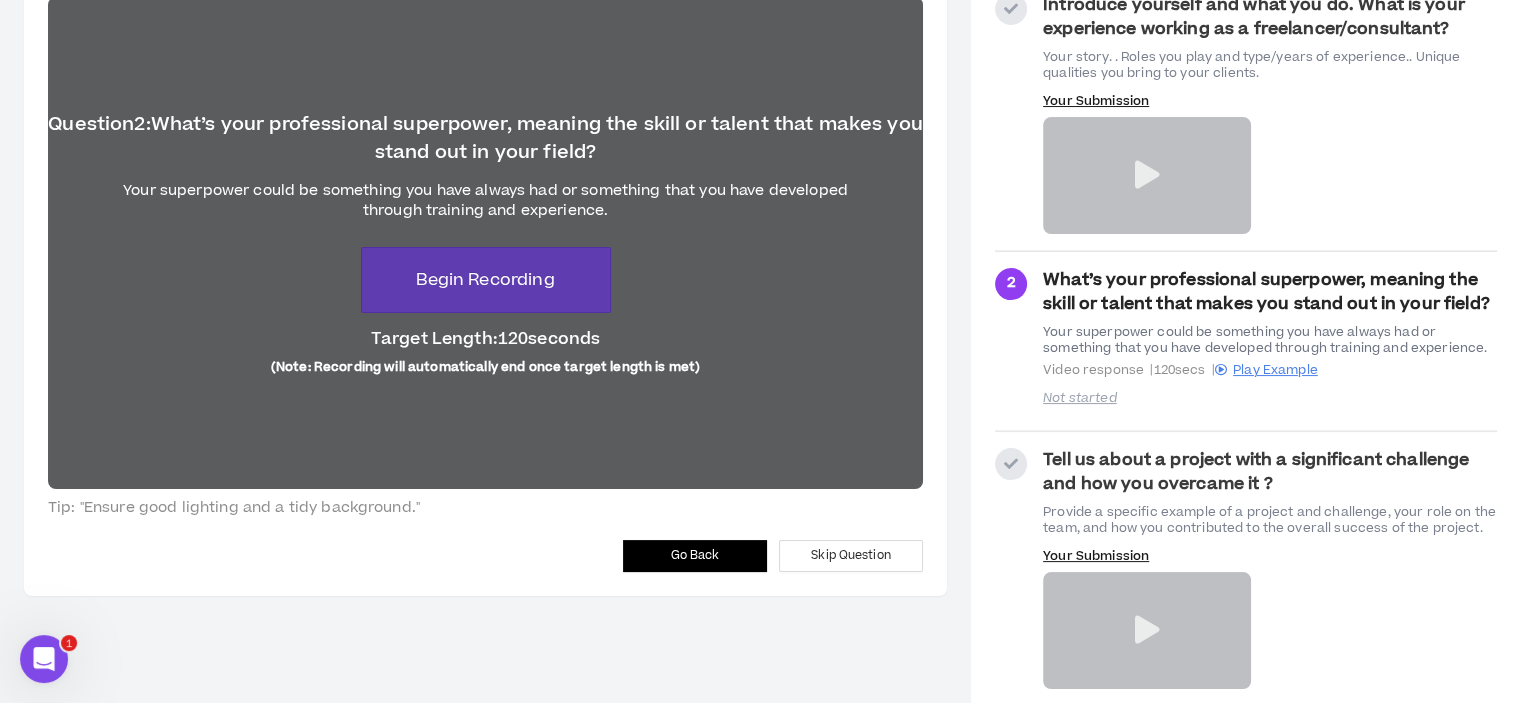 scroll, scrollTop: 170, scrollLeft: 0, axis: vertical 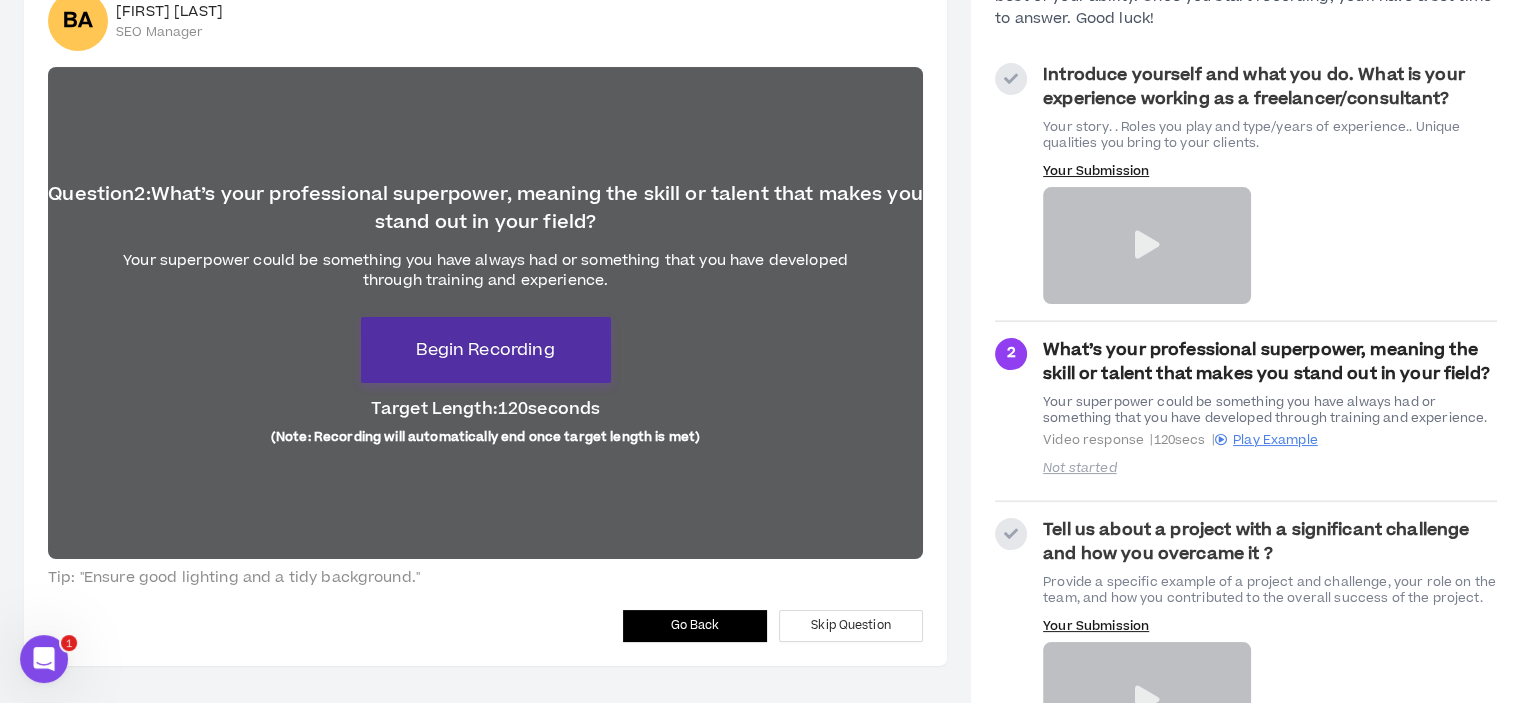 click on "Begin Recording" at bounding box center (485, 350) 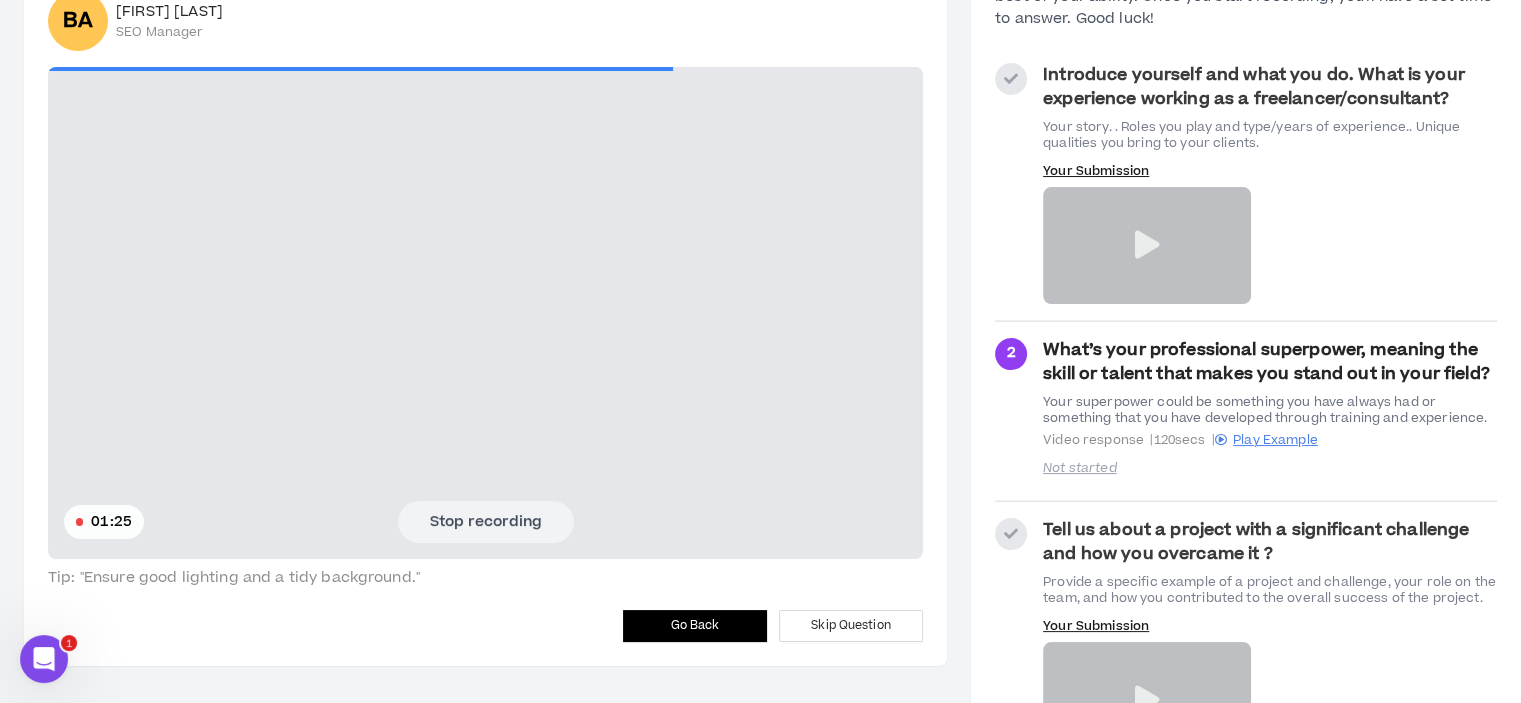 click on "Stop recording" at bounding box center (486, 522) 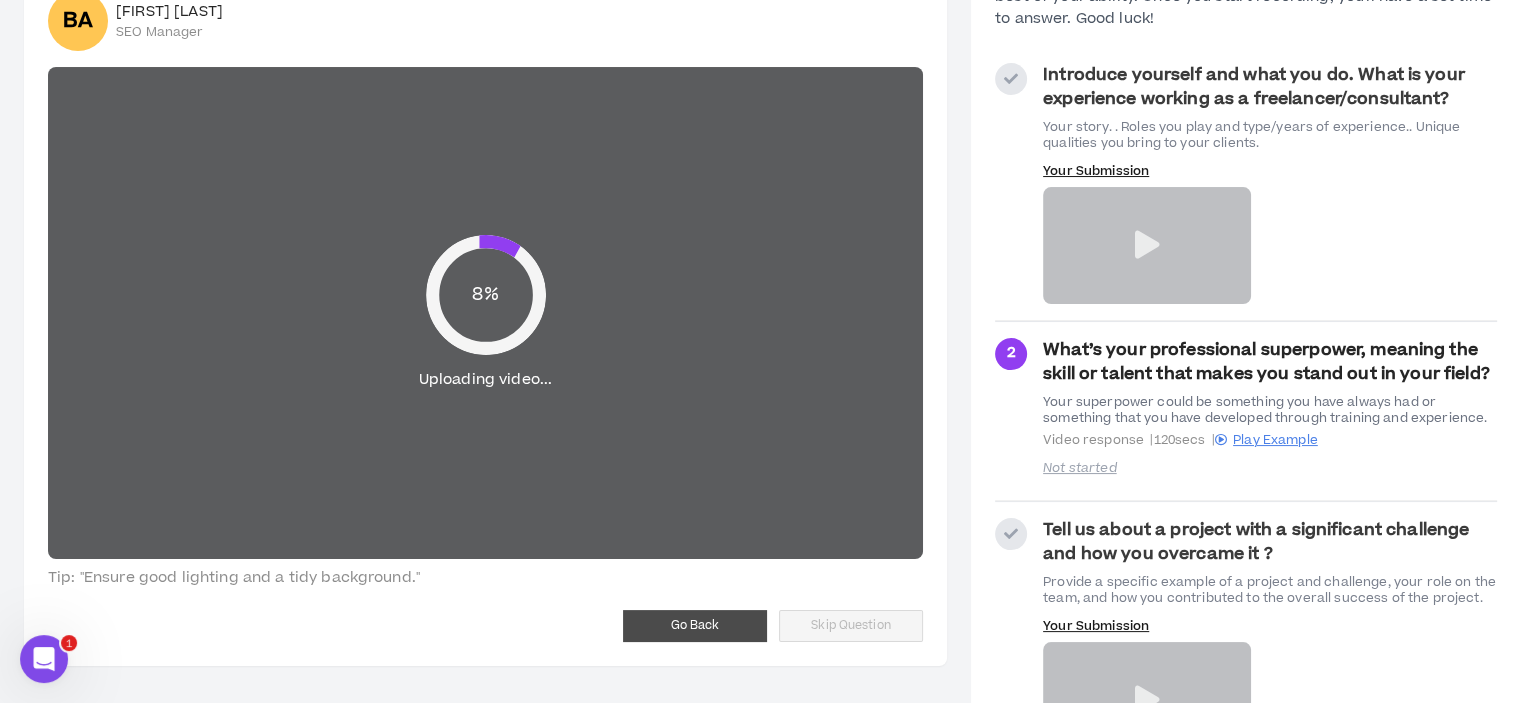 scroll, scrollTop: 264, scrollLeft: 0, axis: vertical 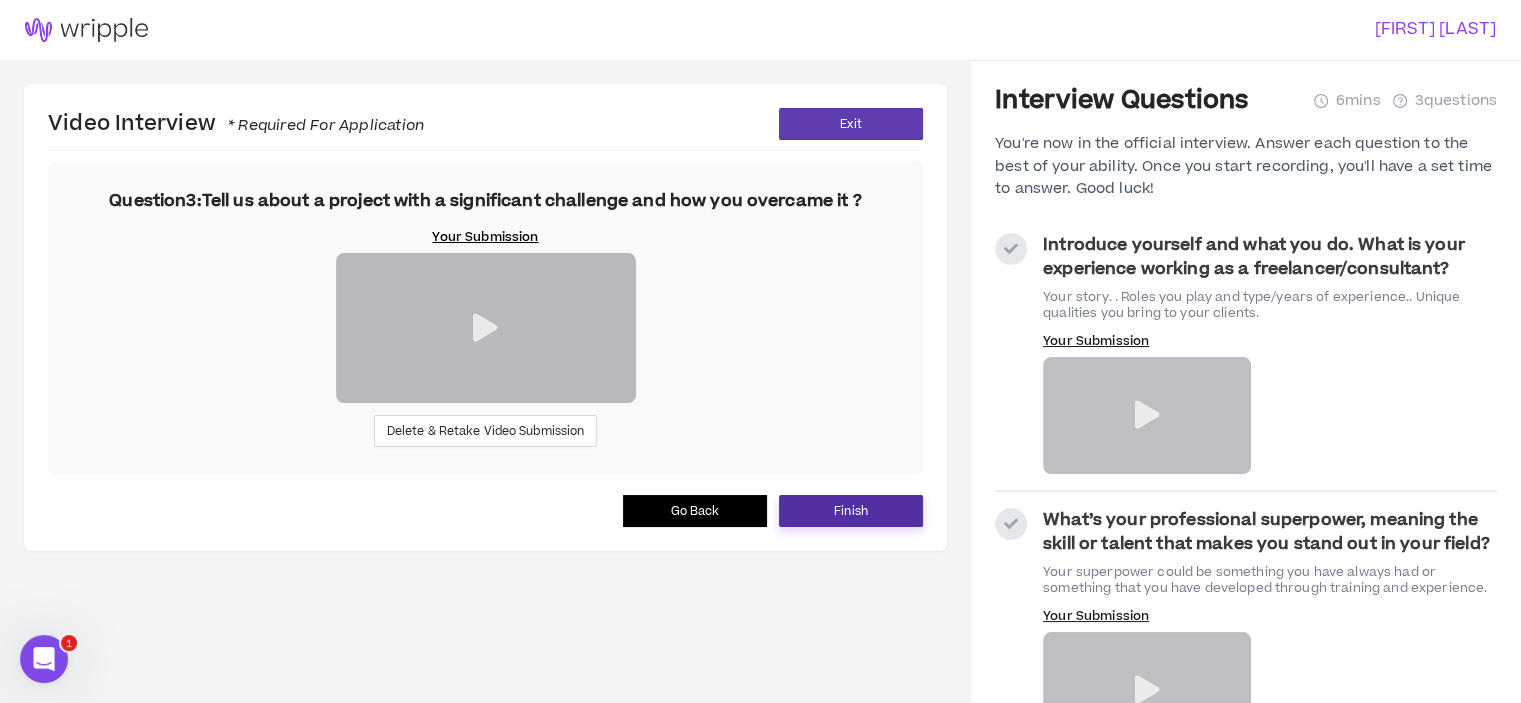 click on "Finish" at bounding box center [851, 511] 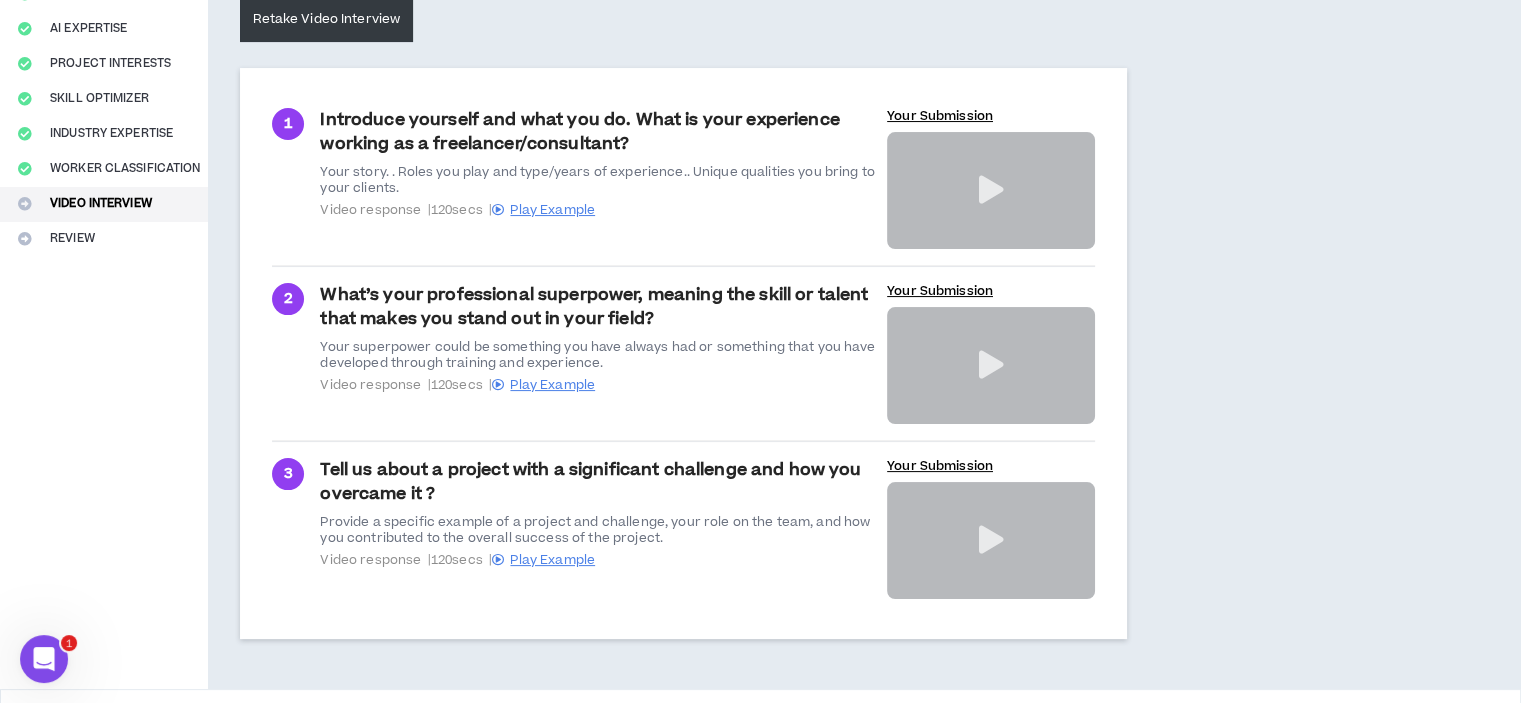 scroll, scrollTop: 302, scrollLeft: 0, axis: vertical 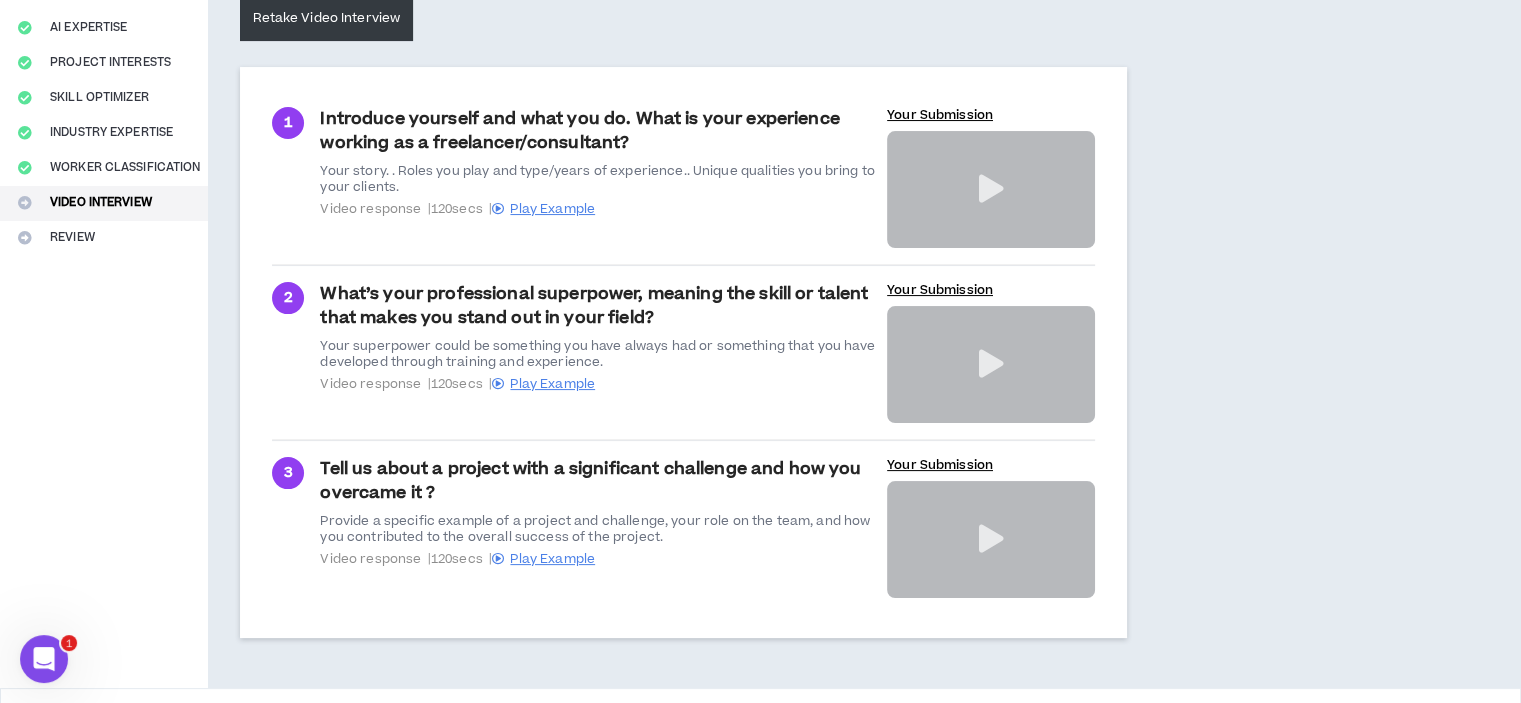 click at bounding box center [991, 539] 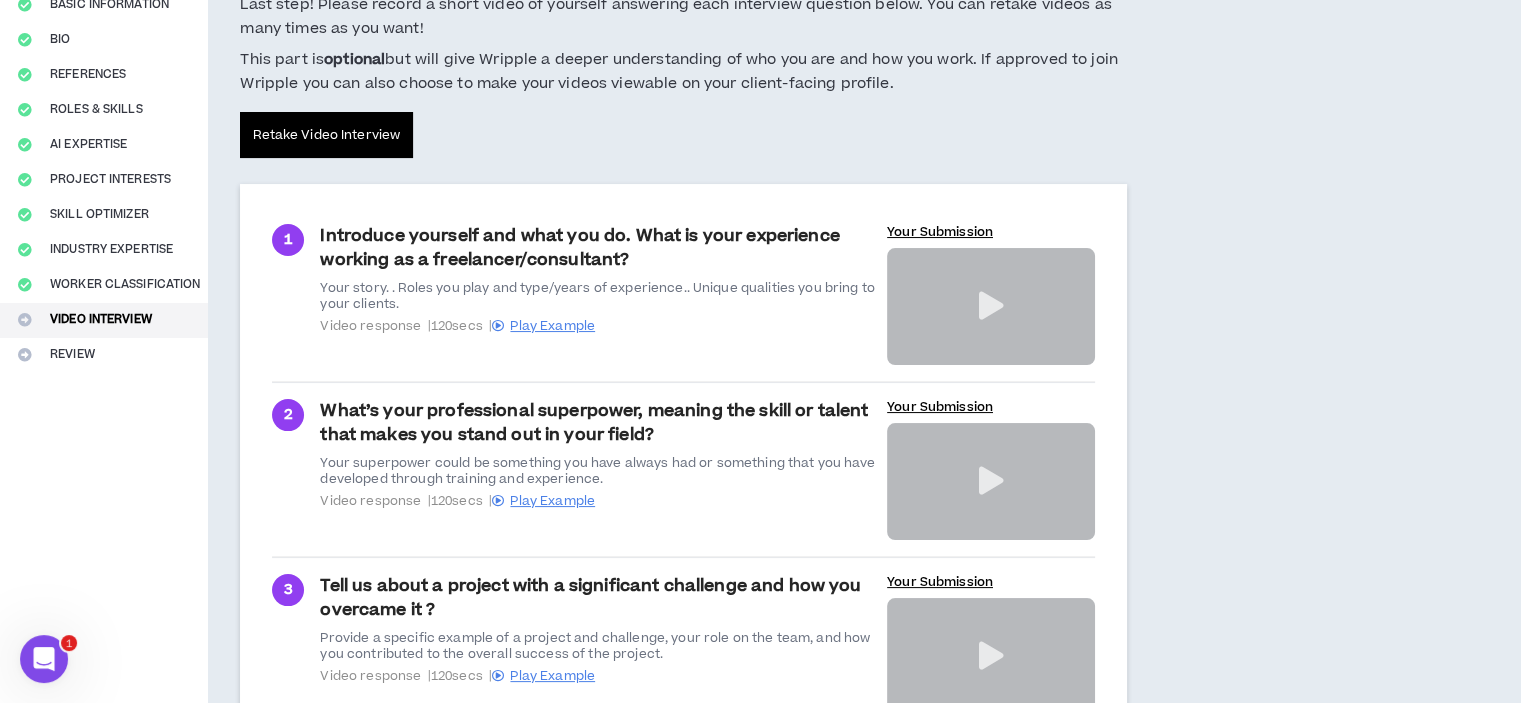 click on "Retake Video Interview" at bounding box center [326, 135] 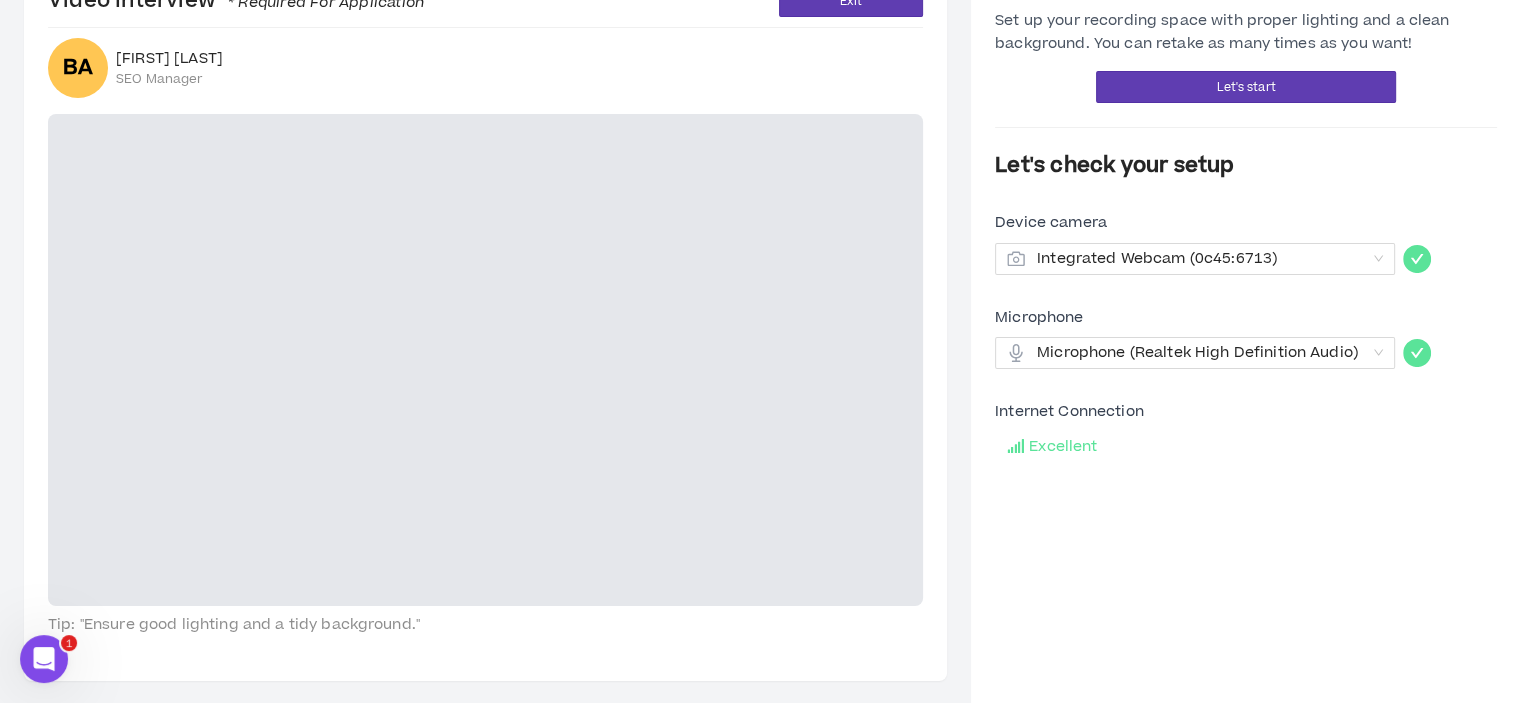 scroll, scrollTop: 124, scrollLeft: 0, axis: vertical 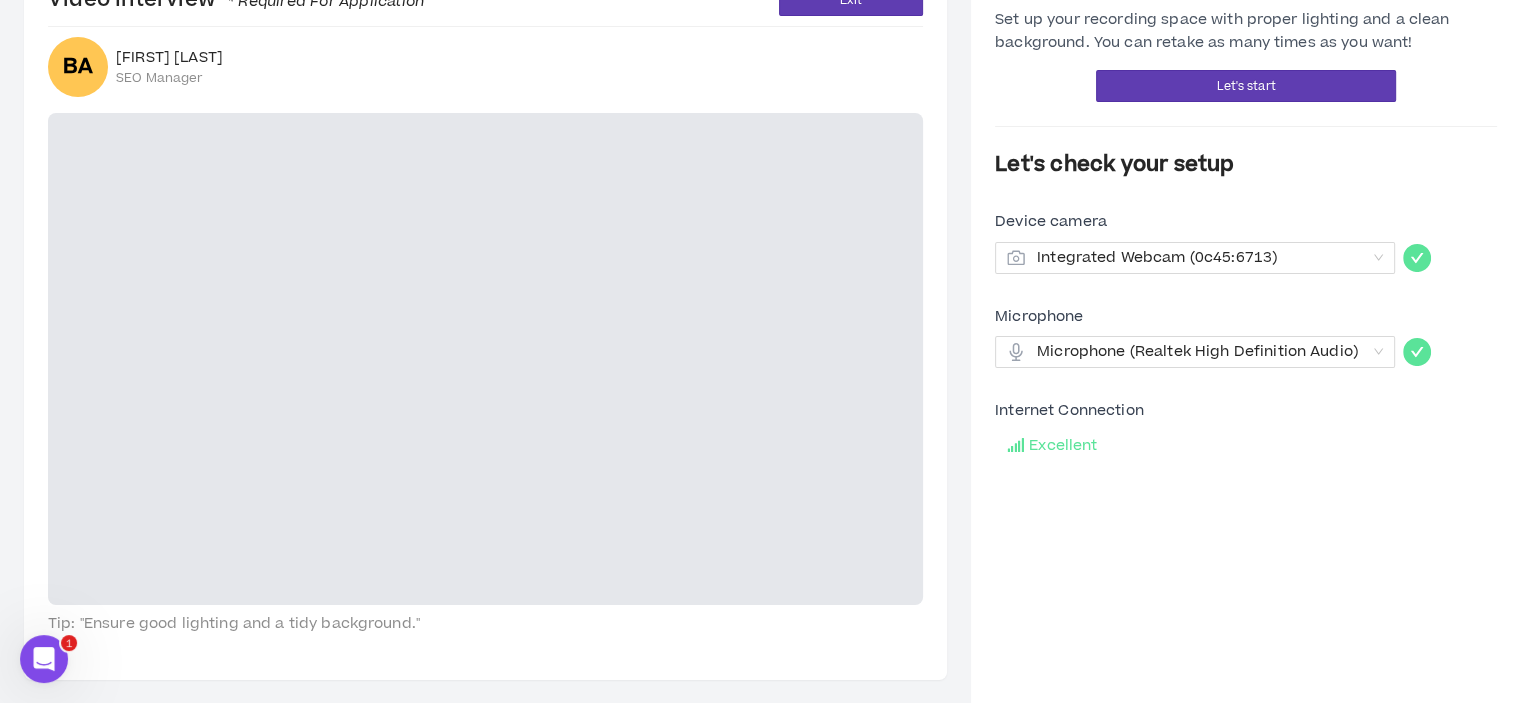click at bounding box center (485, 359) 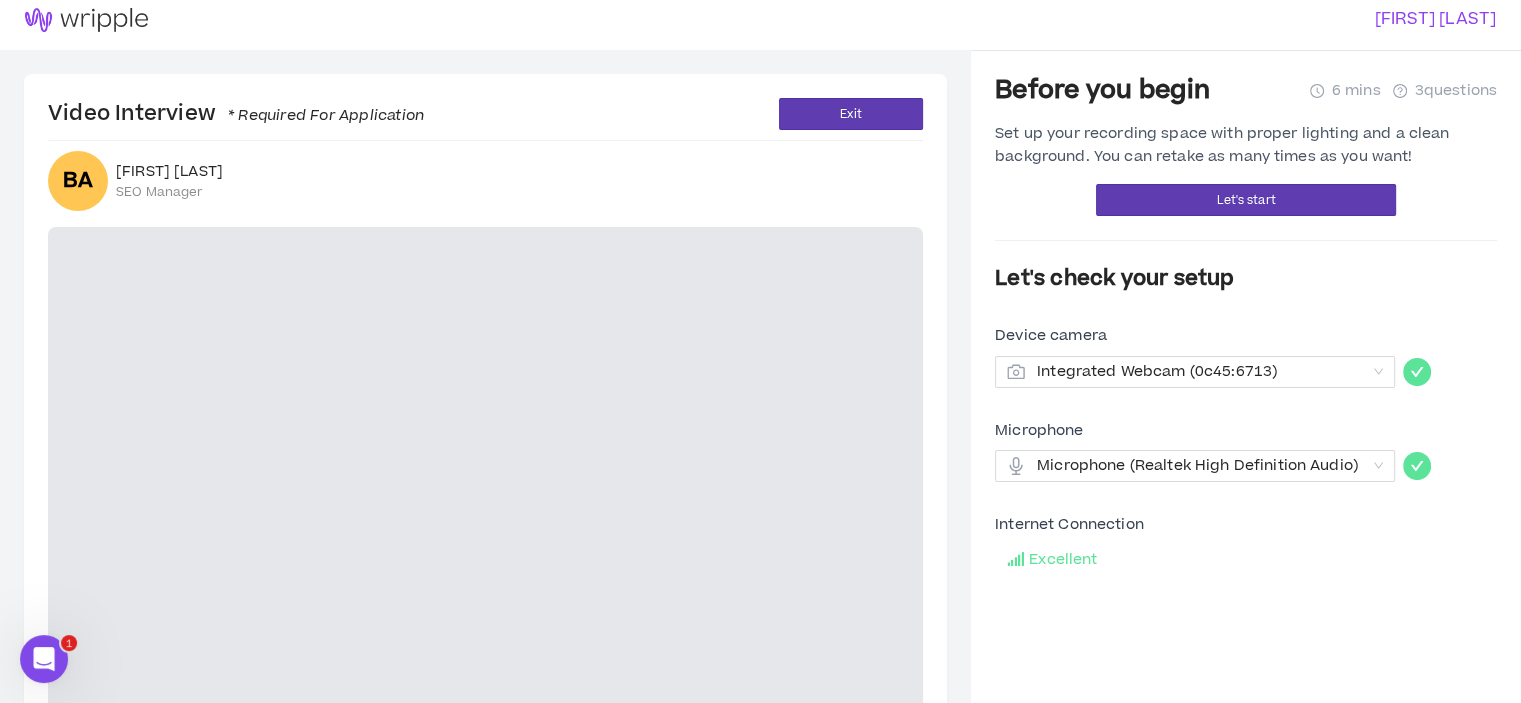 scroll, scrollTop: 9, scrollLeft: 0, axis: vertical 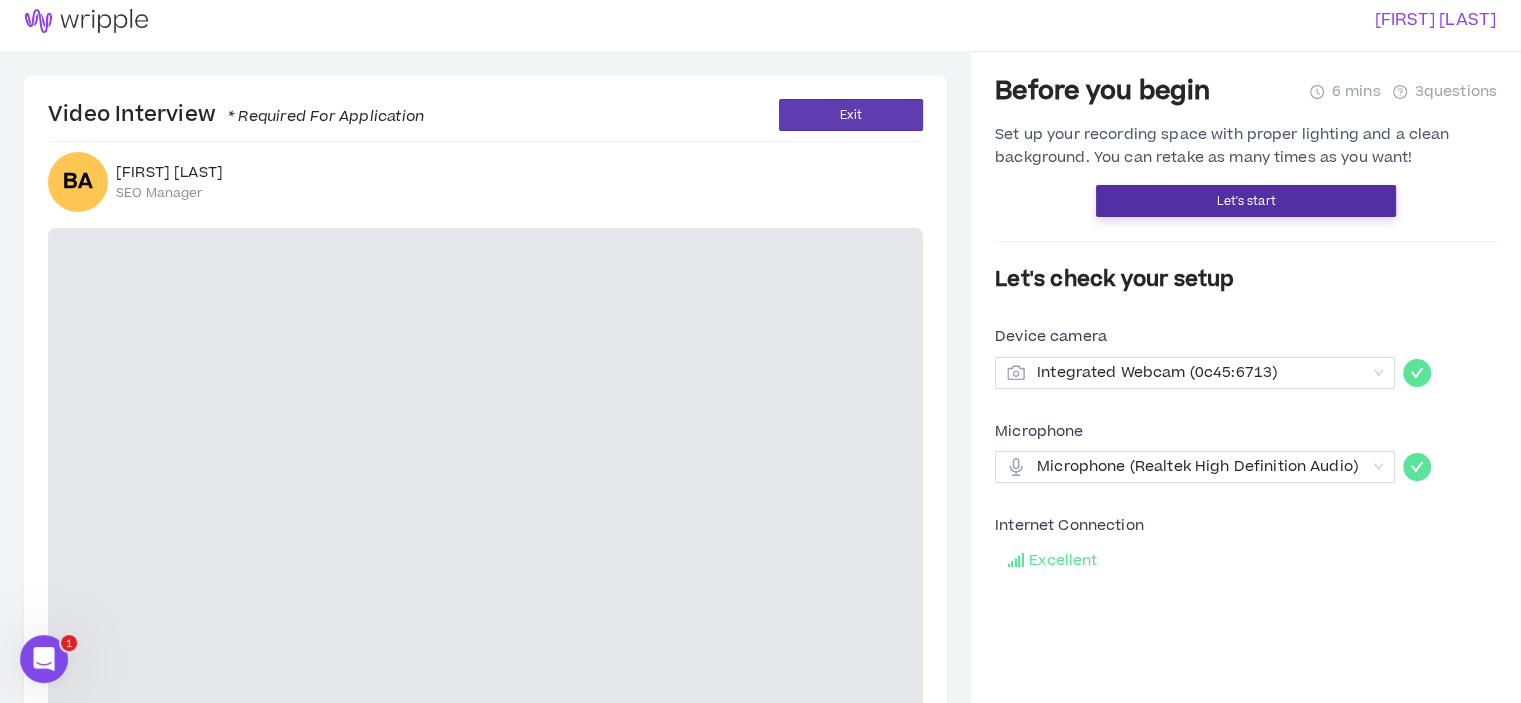 click on "Let's start" at bounding box center [1246, 201] 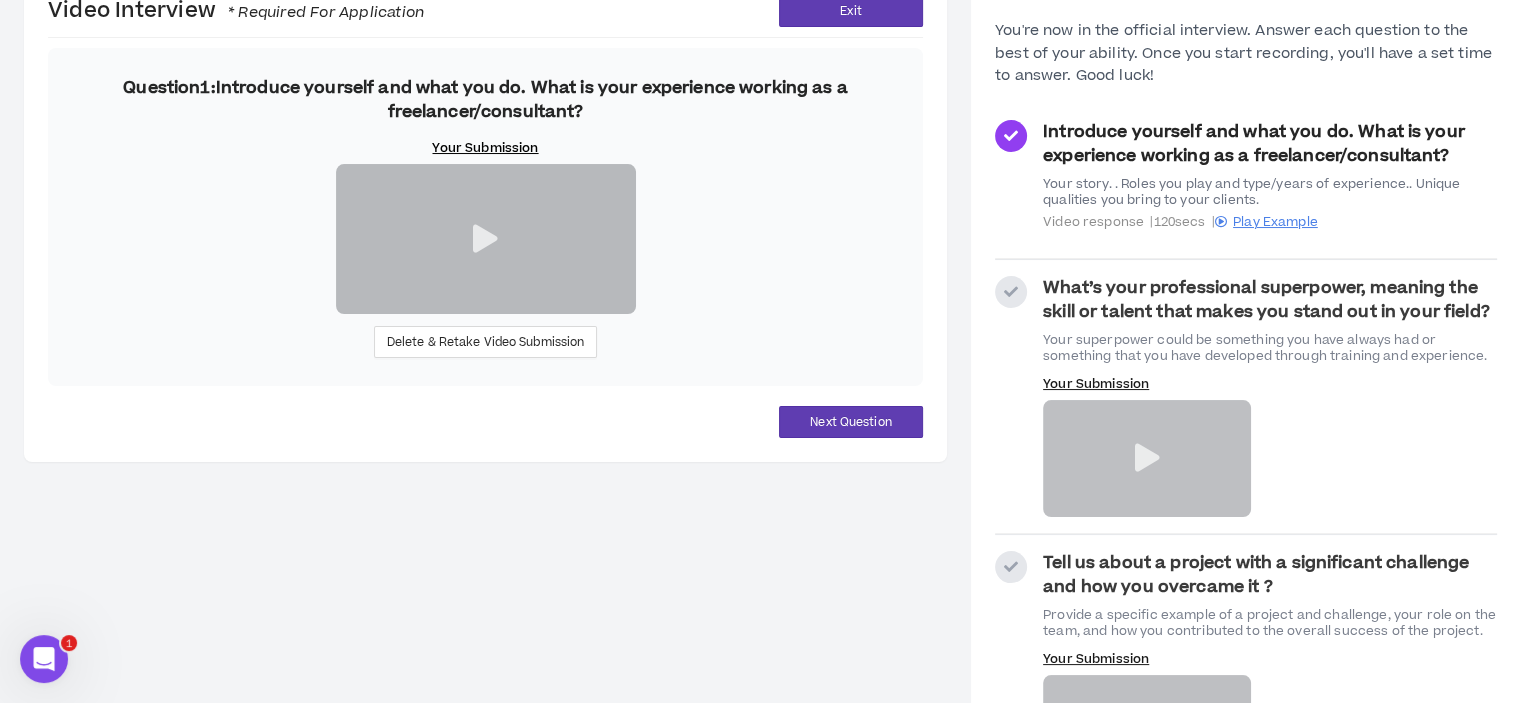 scroll, scrollTop: 97, scrollLeft: 0, axis: vertical 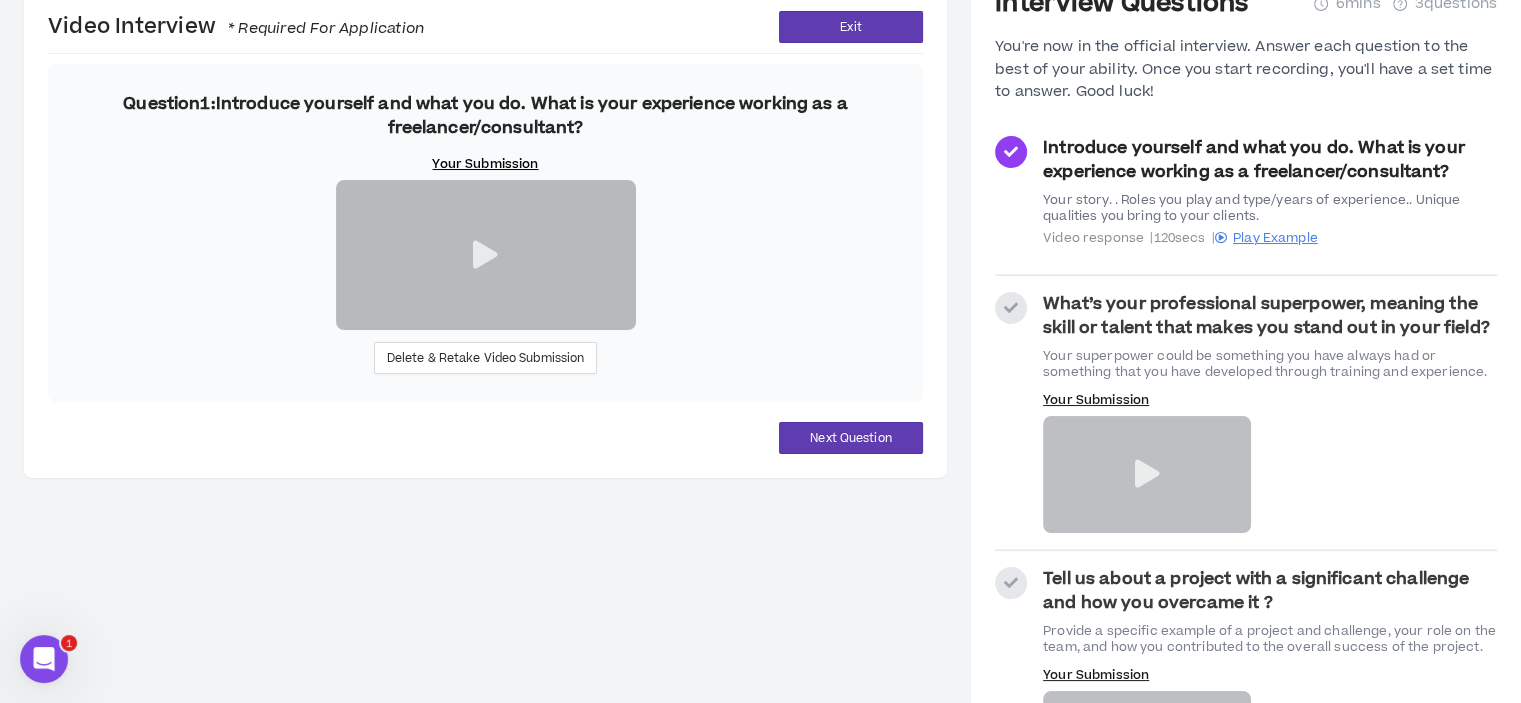 click at bounding box center (485, 255) 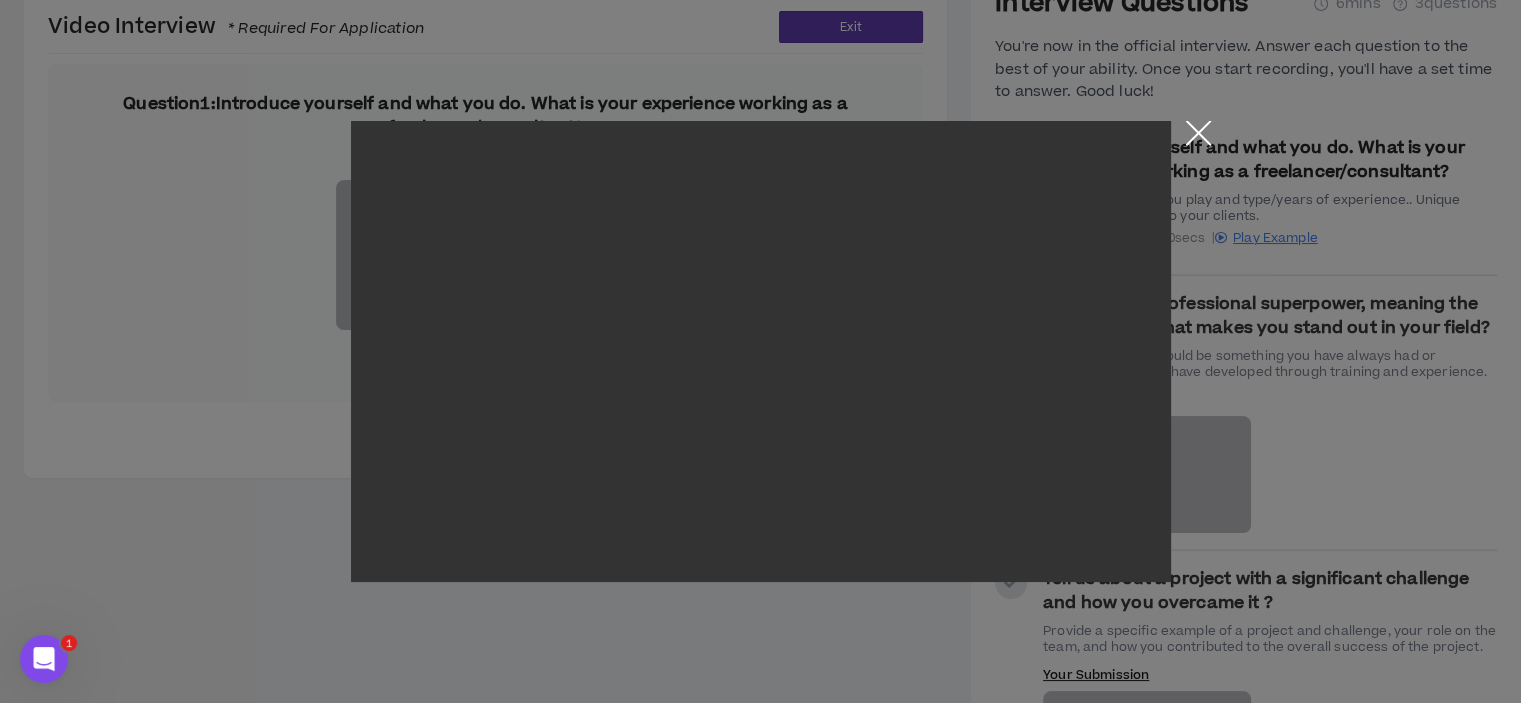 click at bounding box center [1198, 138] 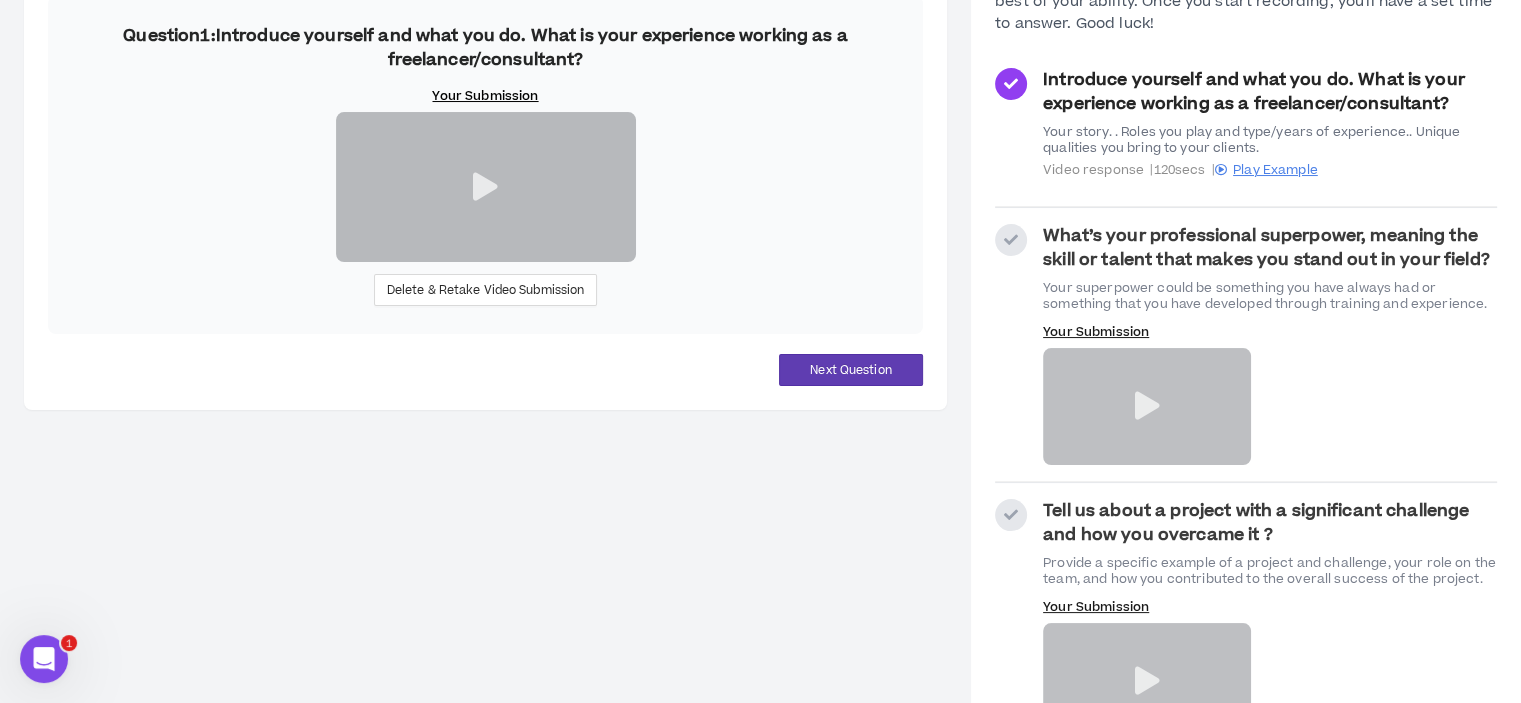 scroll, scrollTop: 160, scrollLeft: 0, axis: vertical 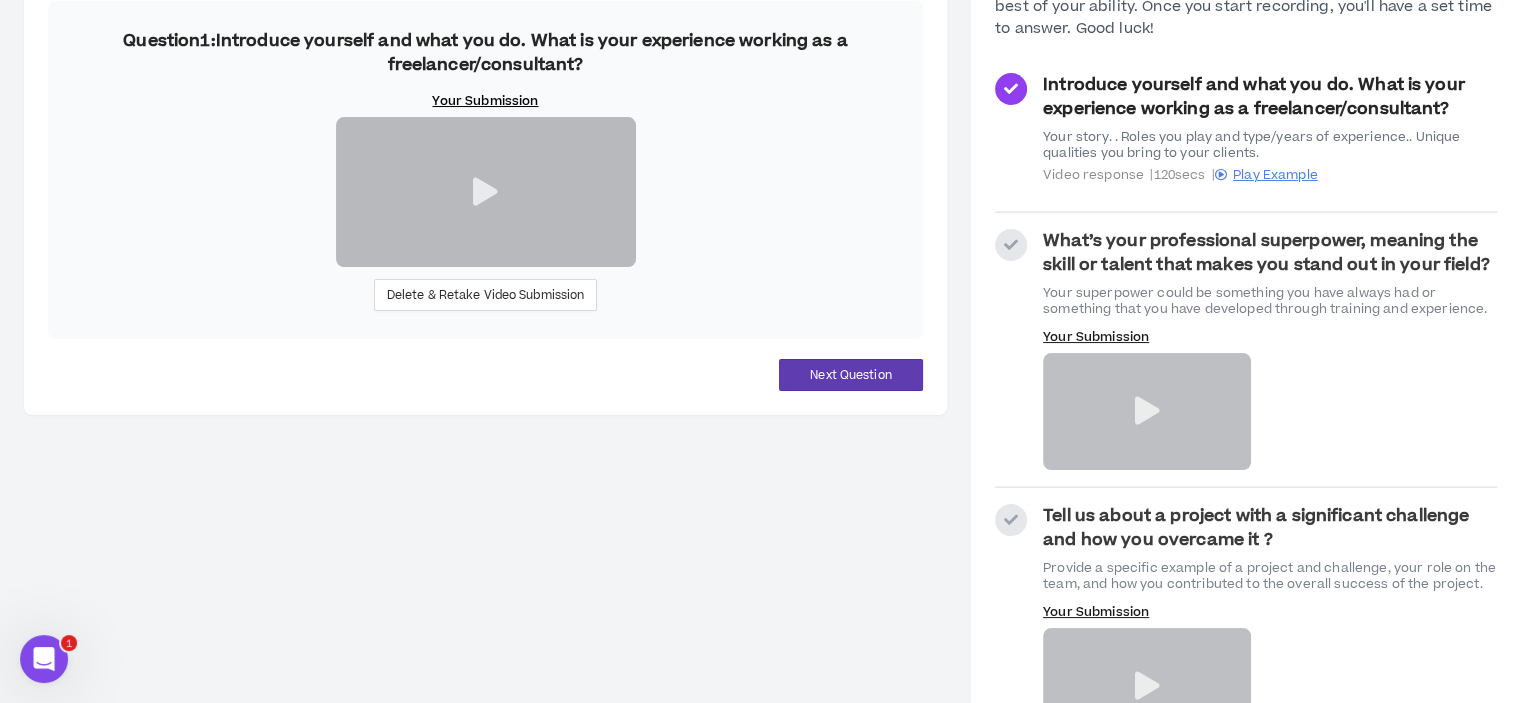 click on "Your story. . Roles you play and type/years of experience.. Unique qualities you bring to your clients." at bounding box center [1270, 145] 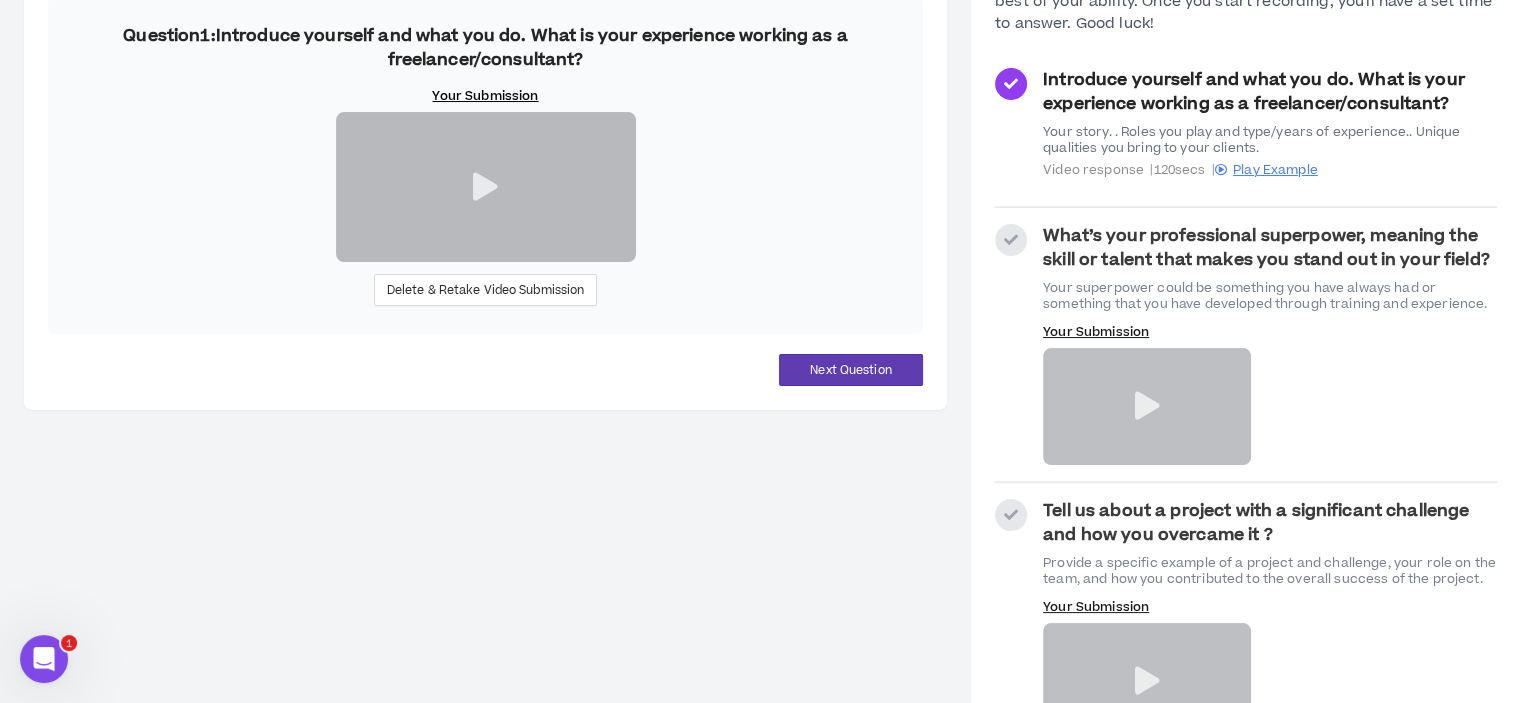 scroll, scrollTop: 240, scrollLeft: 0, axis: vertical 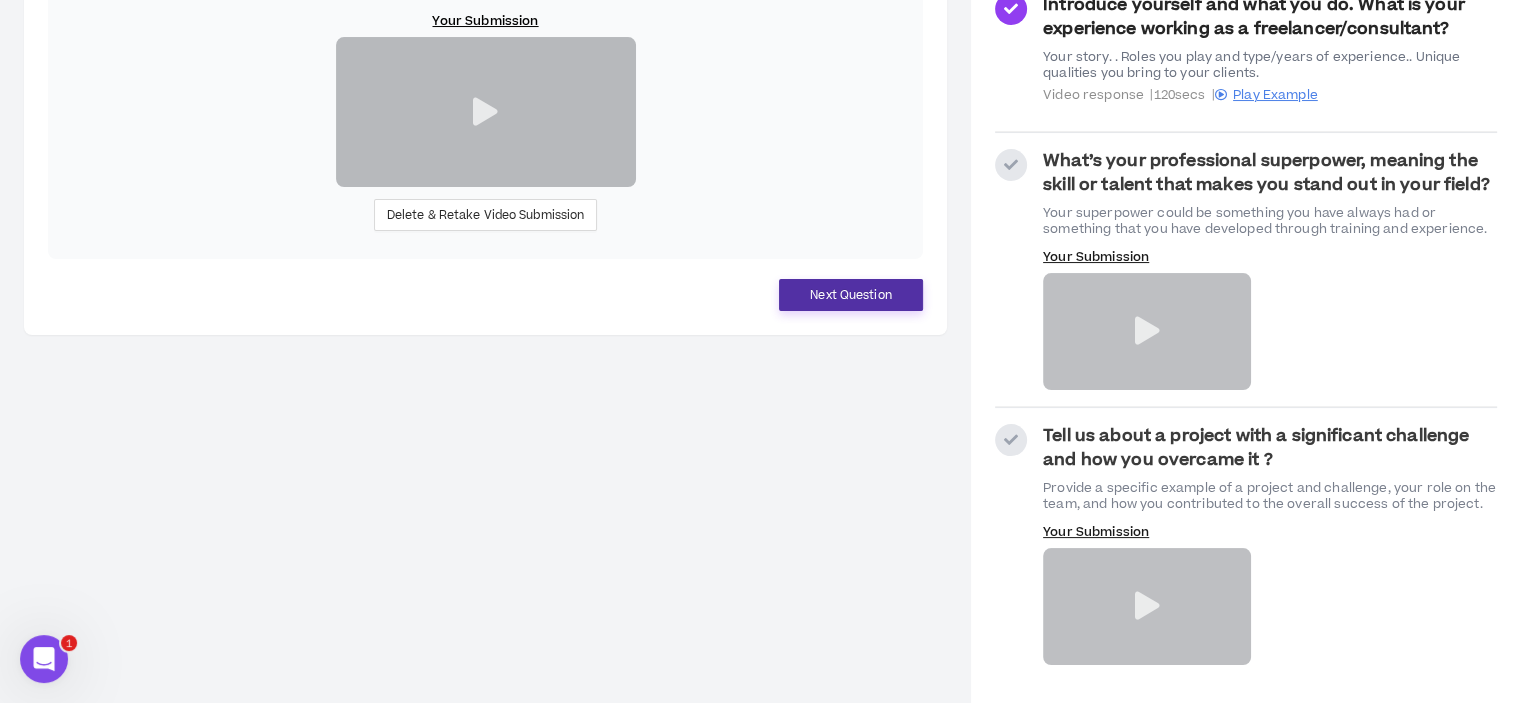 click on "Next Question" at bounding box center [850, 295] 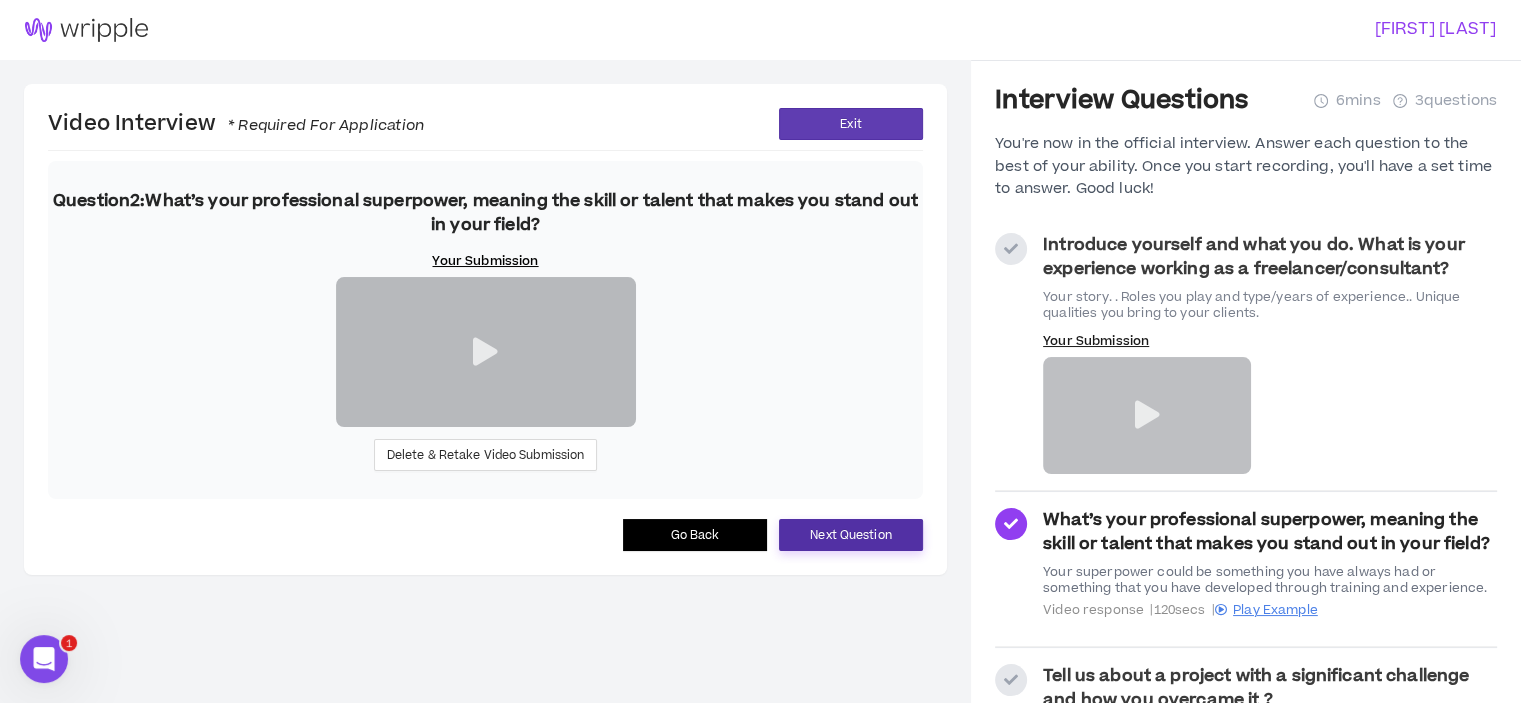 scroll, scrollTop: 204, scrollLeft: 0, axis: vertical 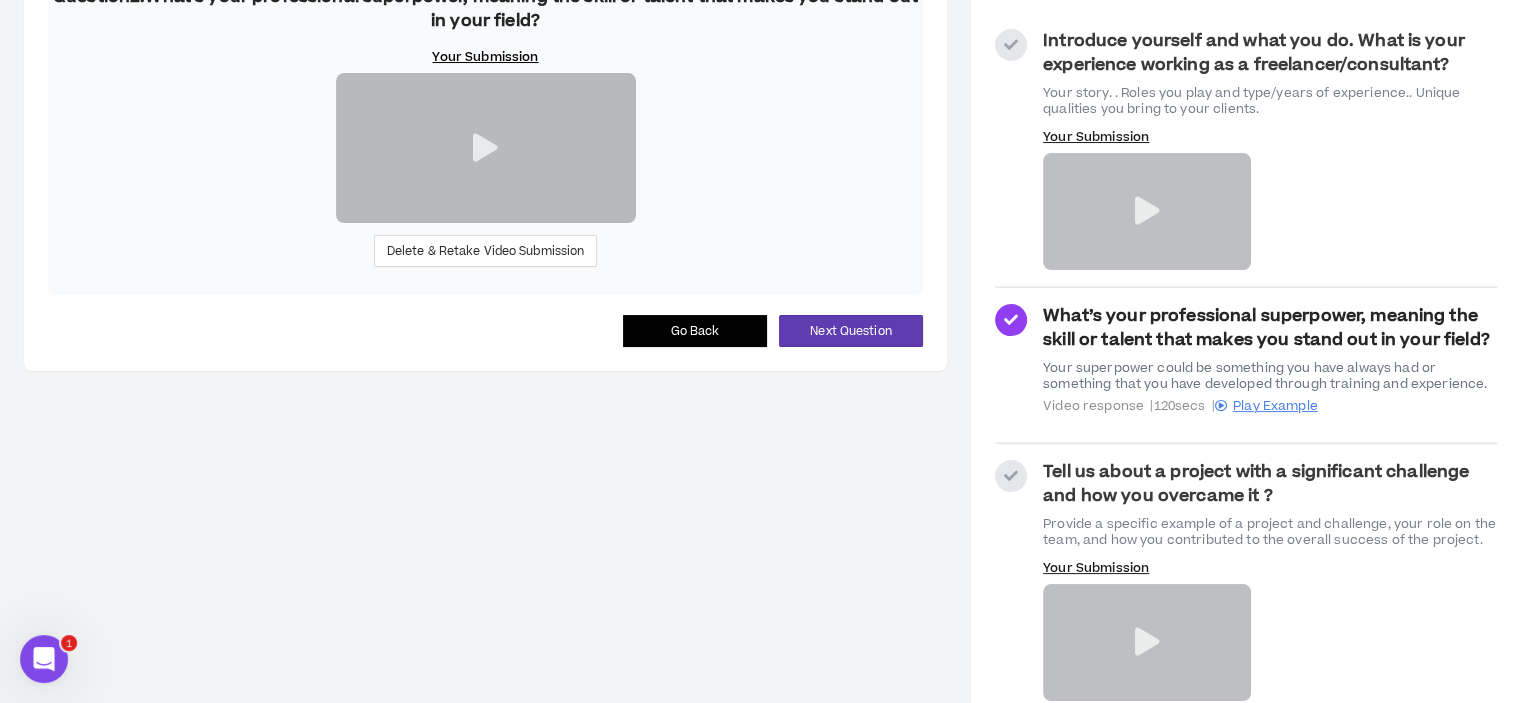 click at bounding box center (485, 148) 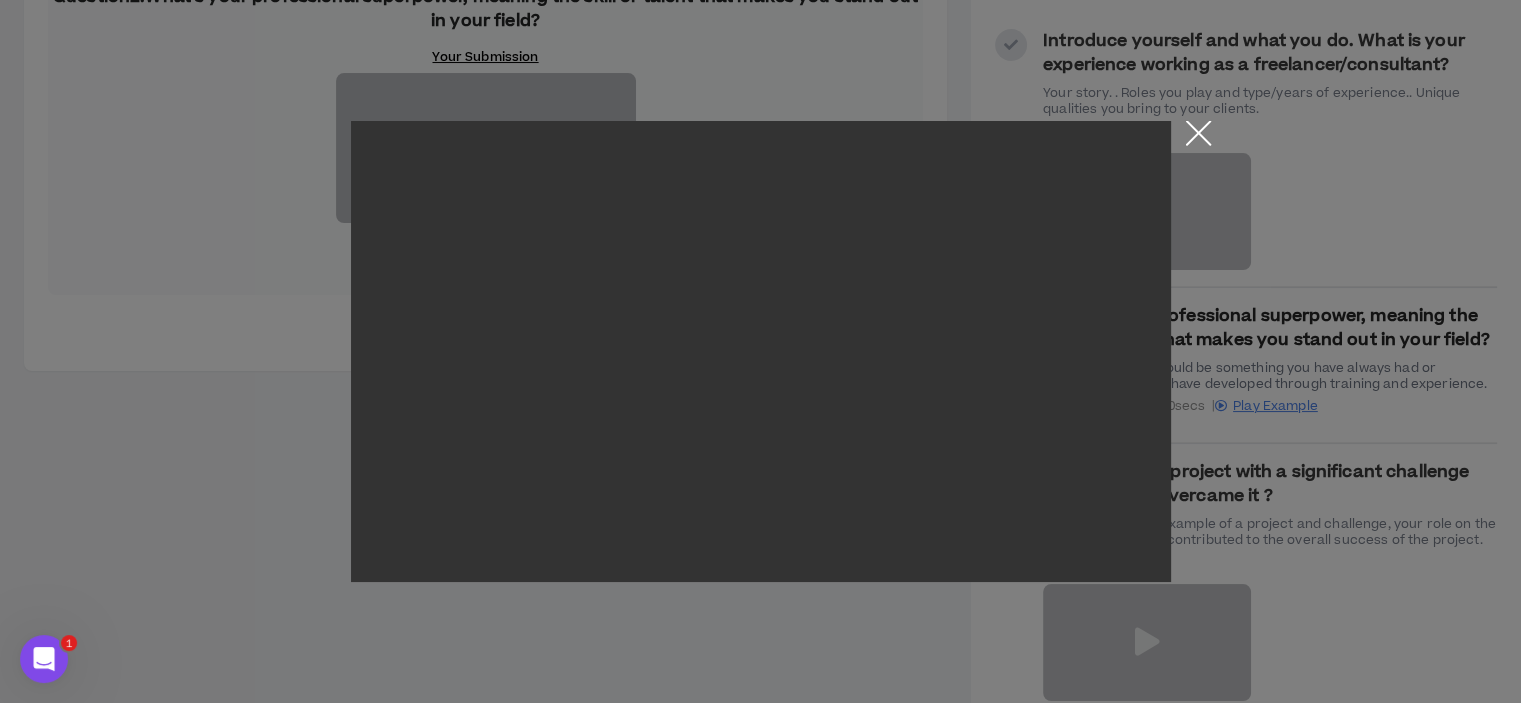 click at bounding box center [1198, 138] 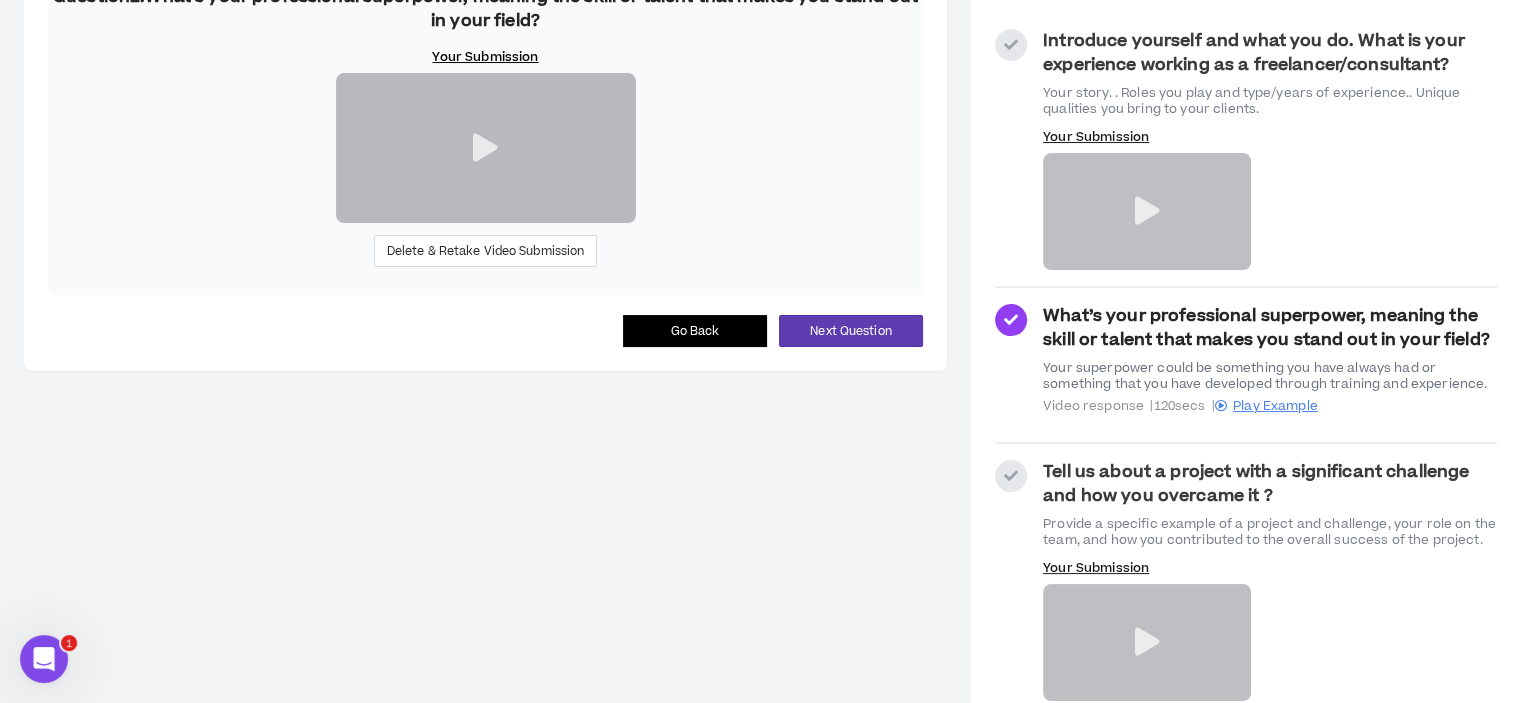 scroll, scrollTop: 240, scrollLeft: 0, axis: vertical 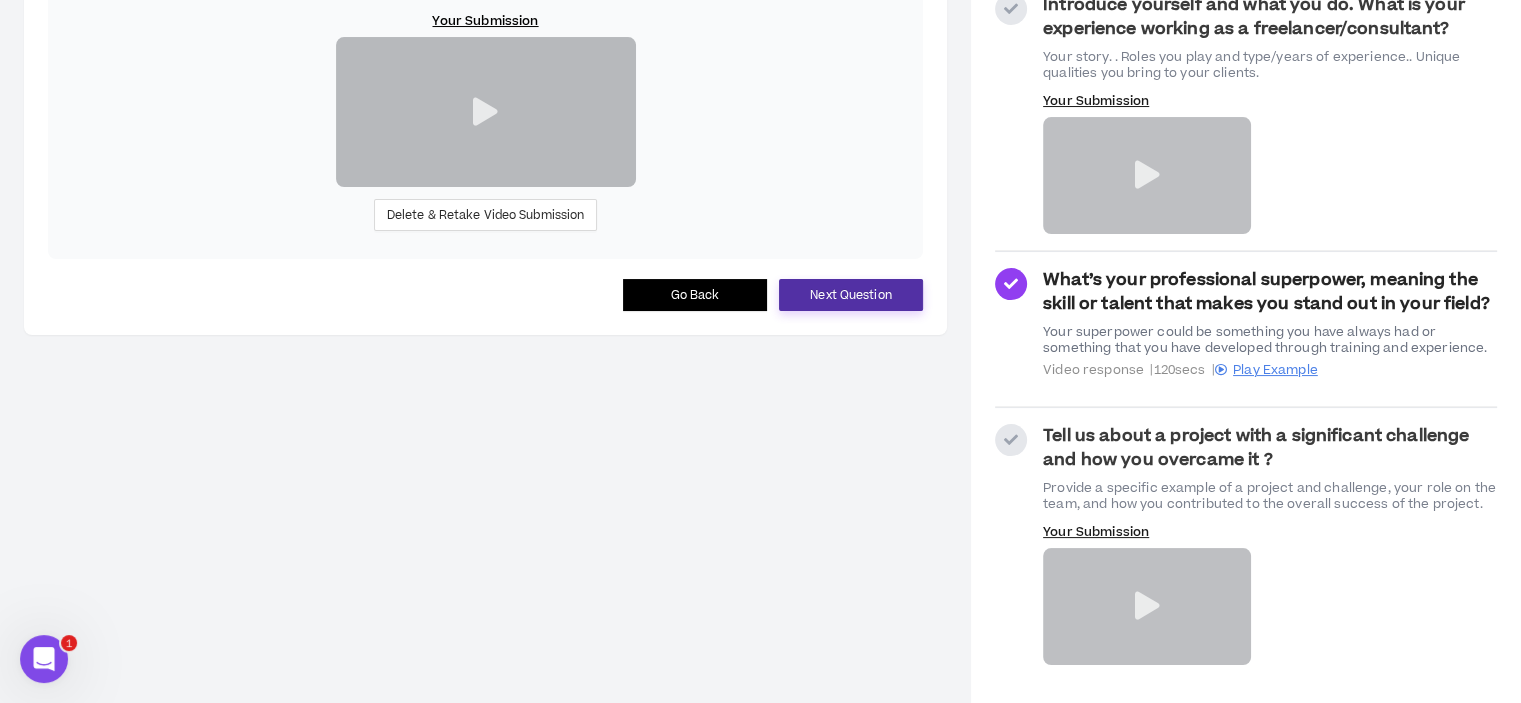 click on "Next Question" at bounding box center [850, 295] 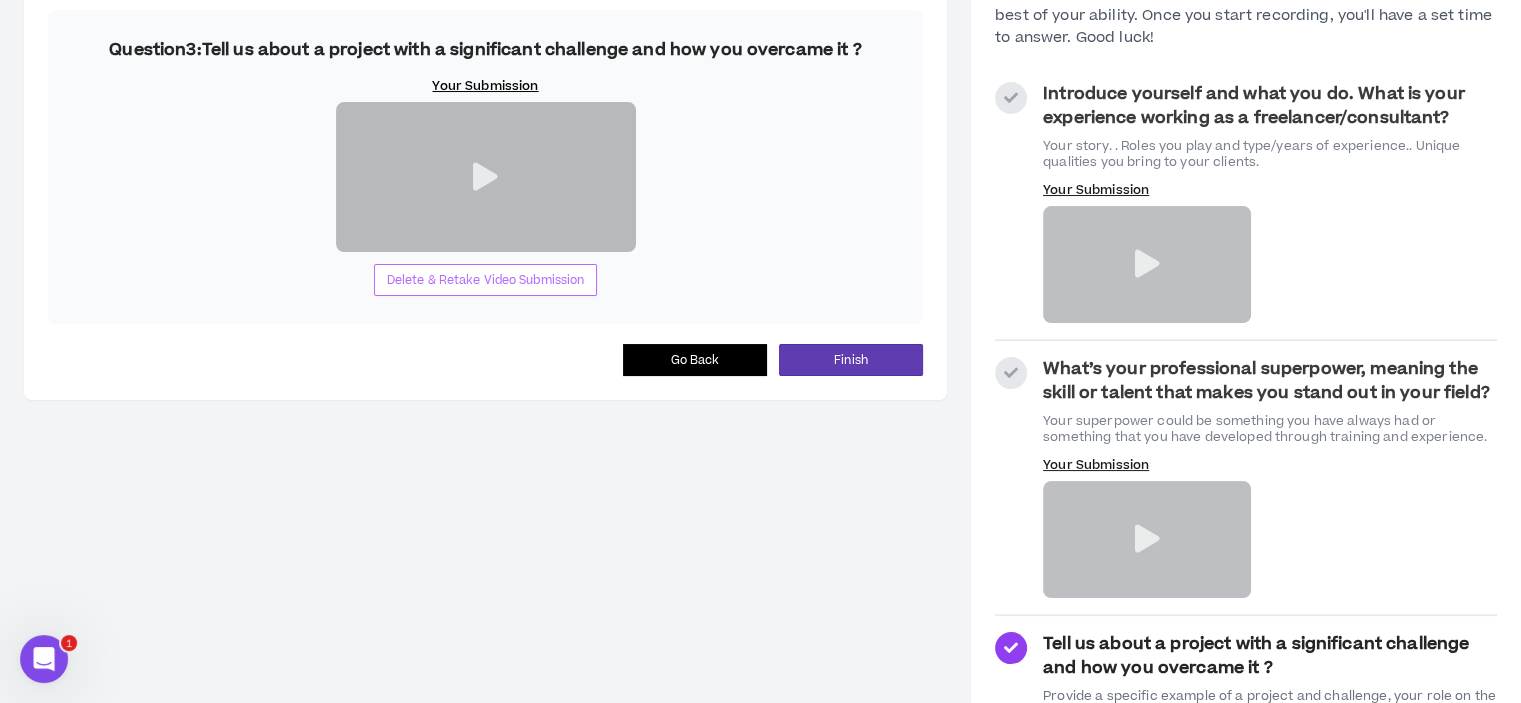 scroll, scrollTop: 113, scrollLeft: 0, axis: vertical 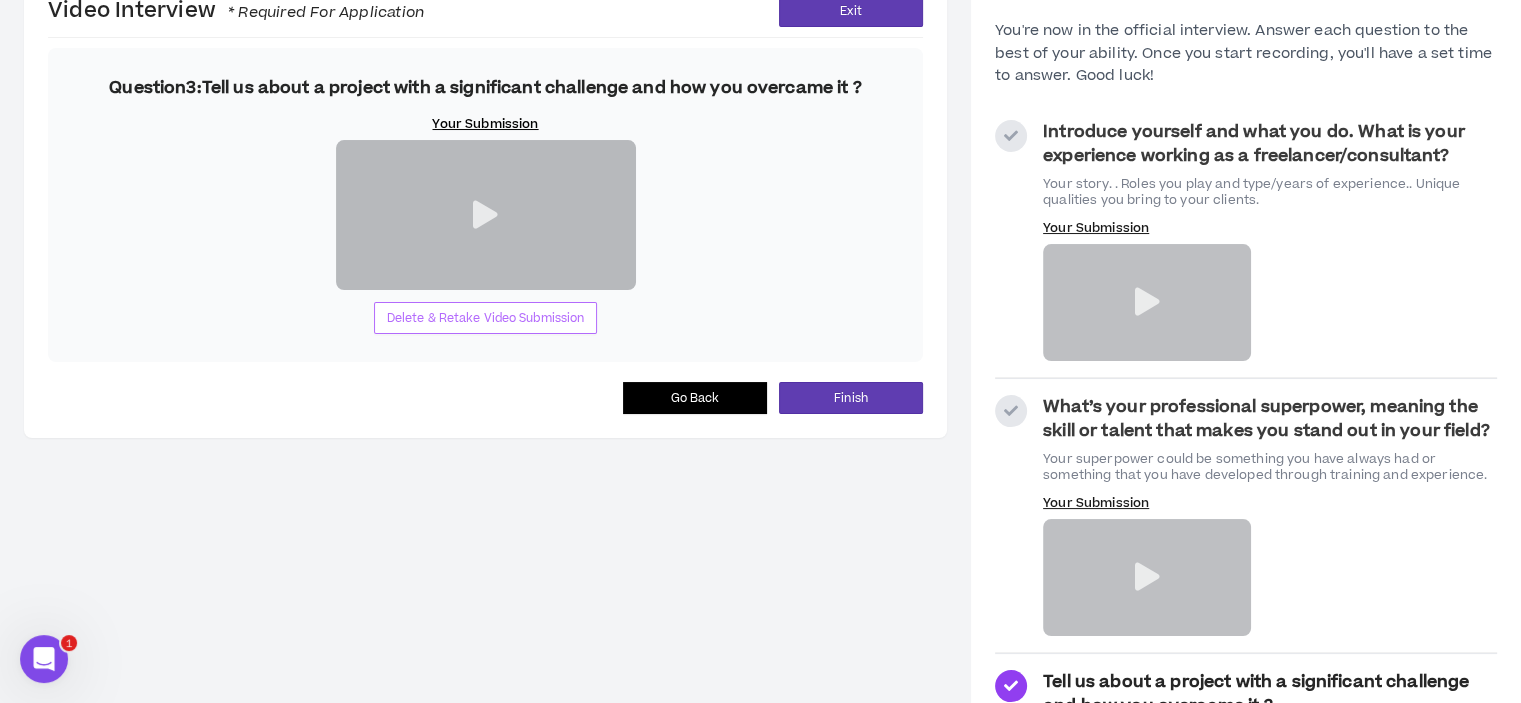 click on "Delete & Retake Video Submission" at bounding box center (486, 318) 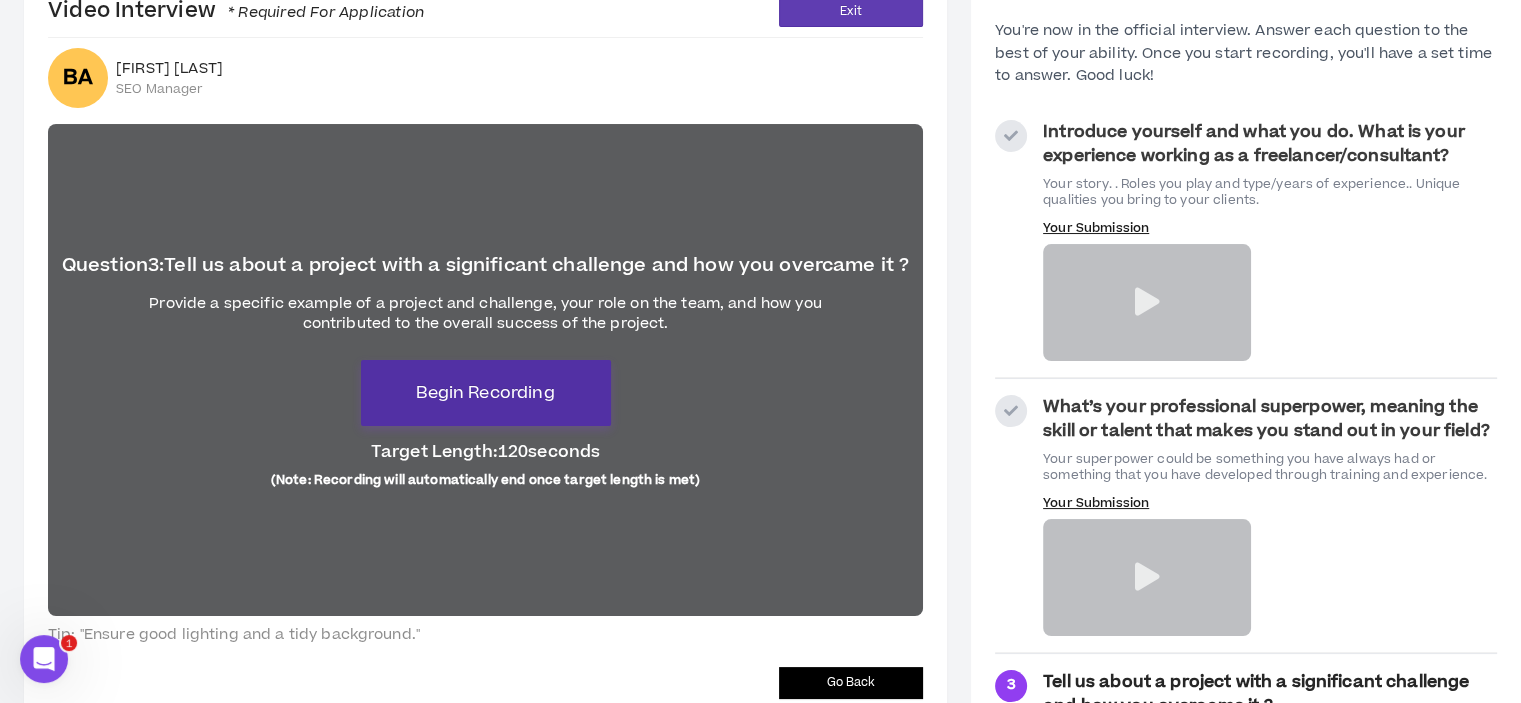 click on "Begin Recording" at bounding box center (485, 393) 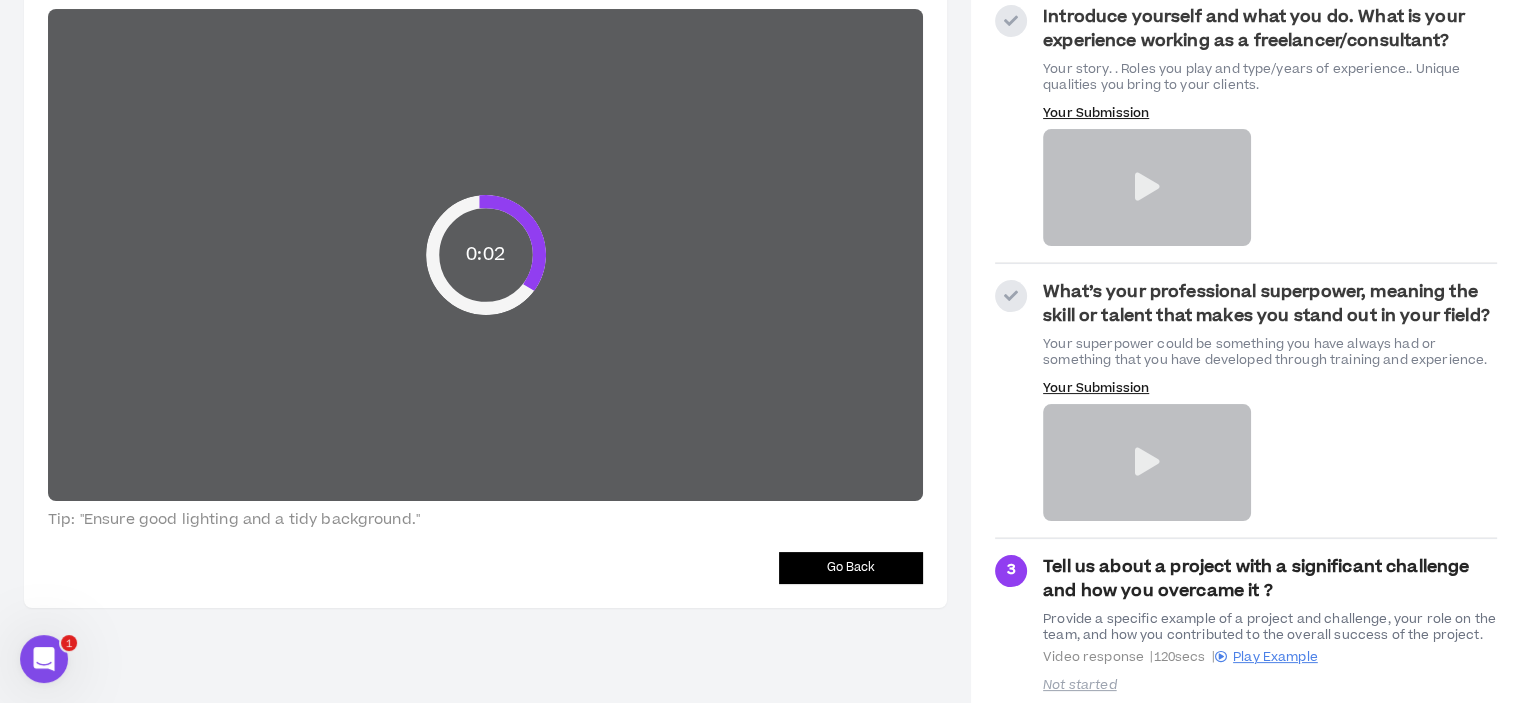 scroll, scrollTop: 264, scrollLeft: 0, axis: vertical 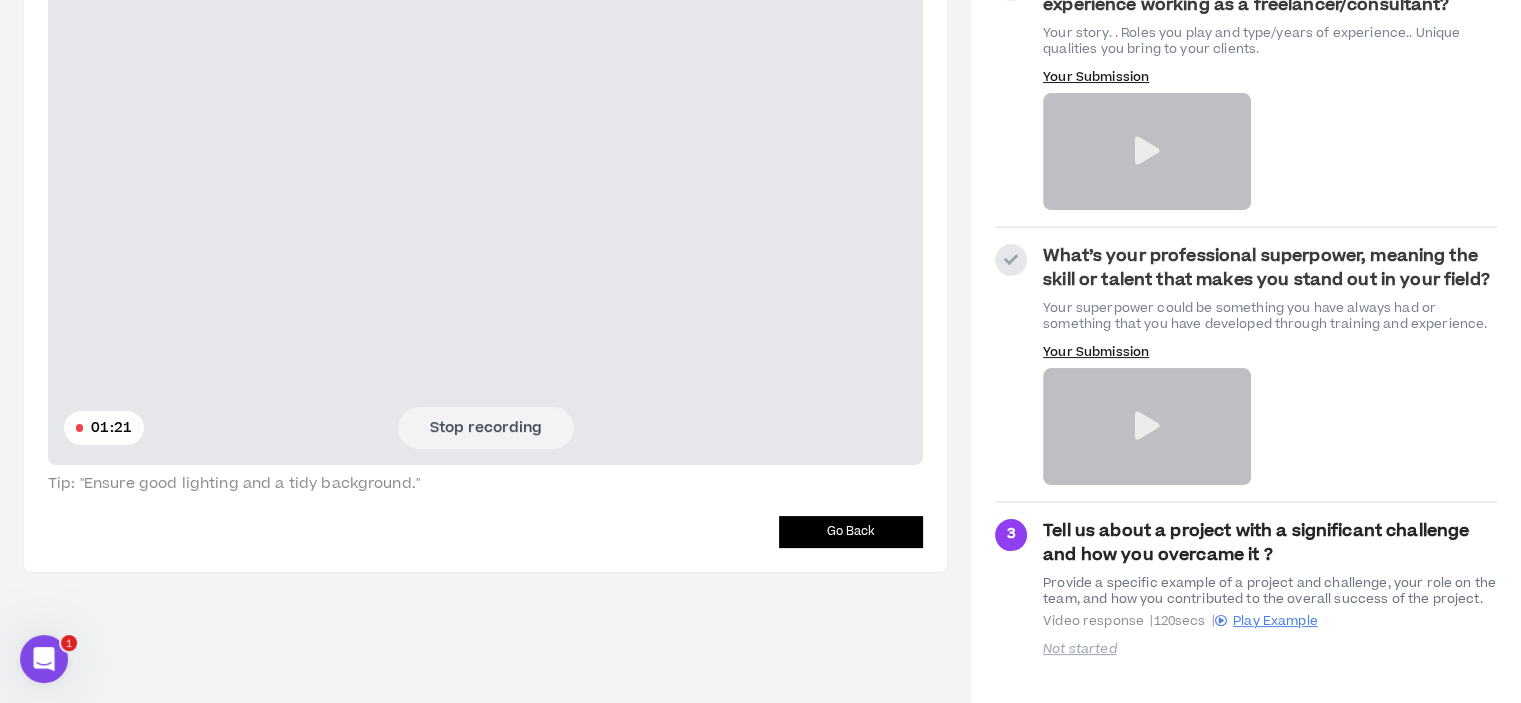 click on "Stop recording" at bounding box center (486, 428) 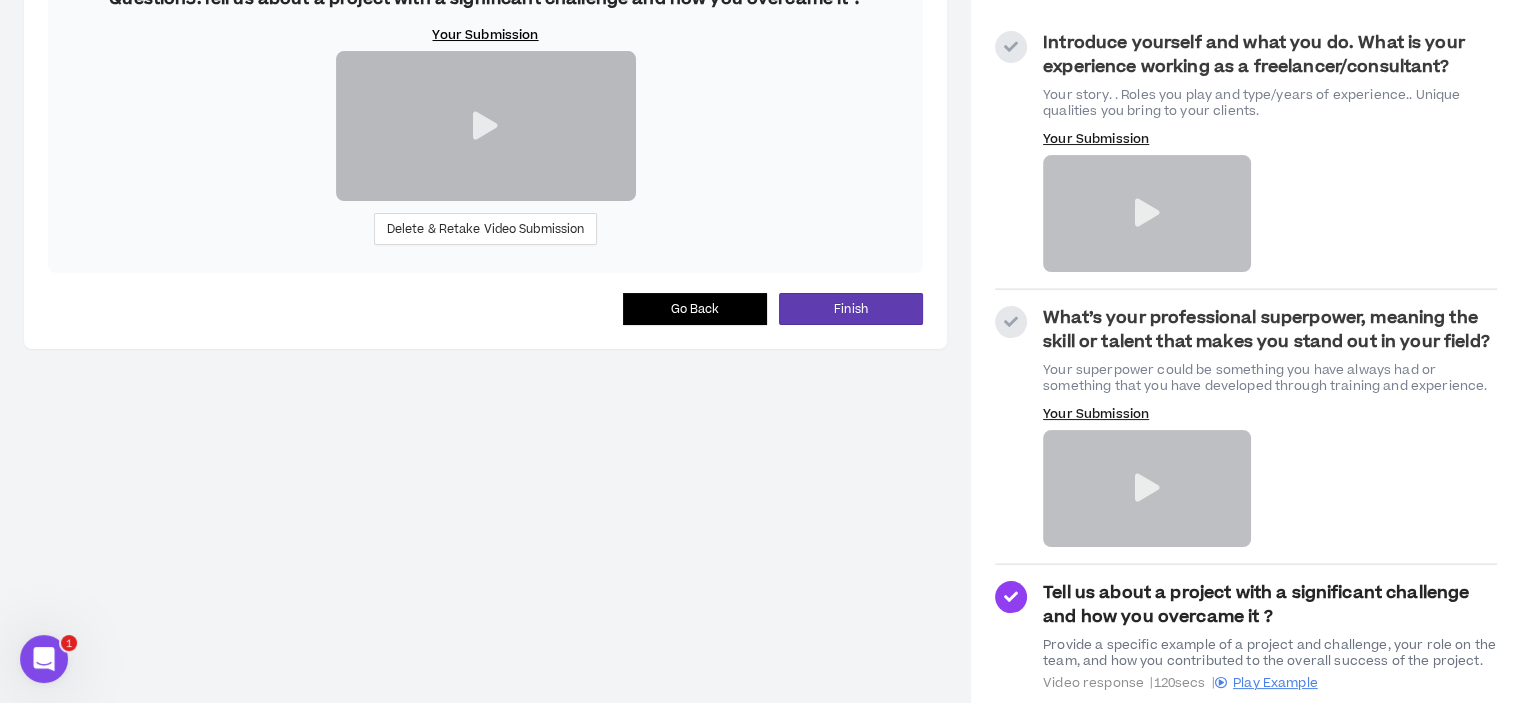 scroll, scrollTop: 240, scrollLeft: 0, axis: vertical 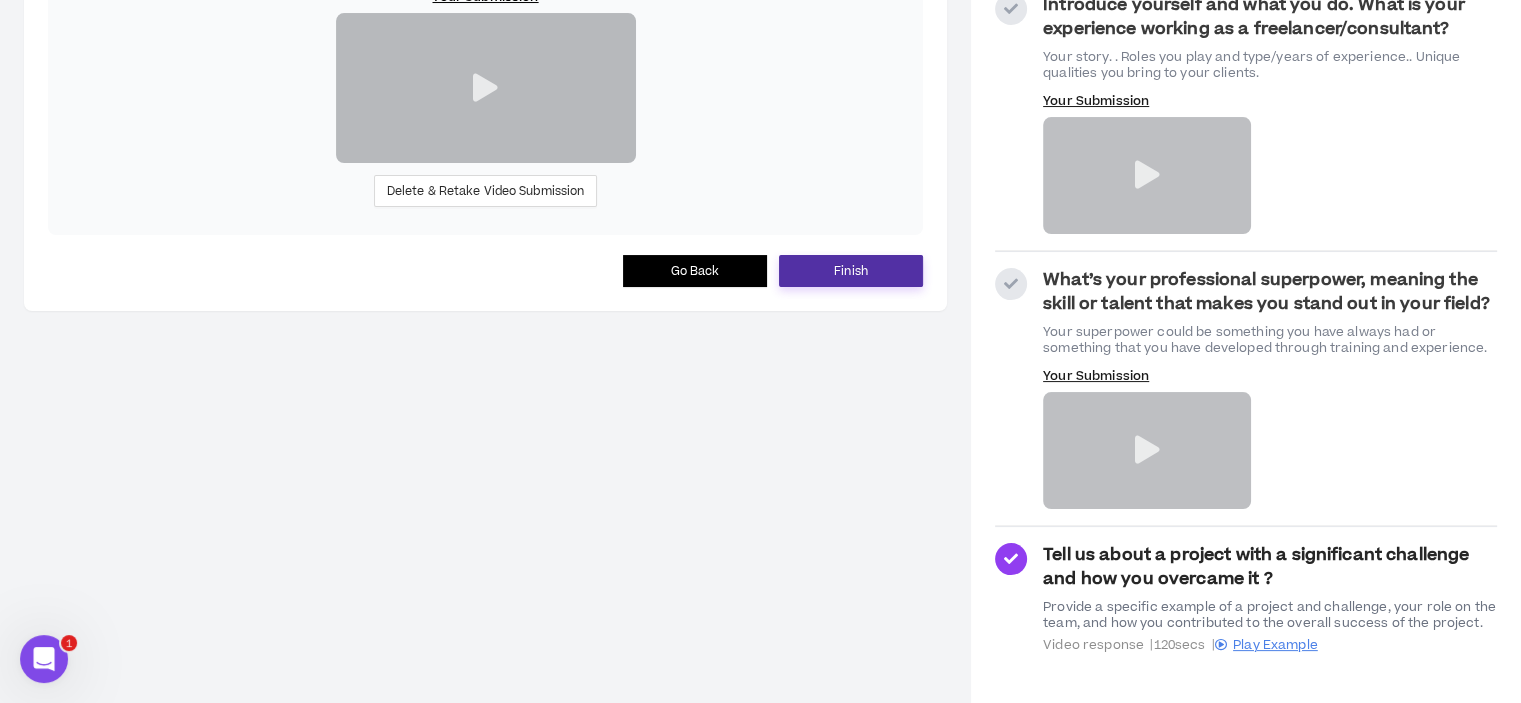 click on "Finish" at bounding box center [851, 271] 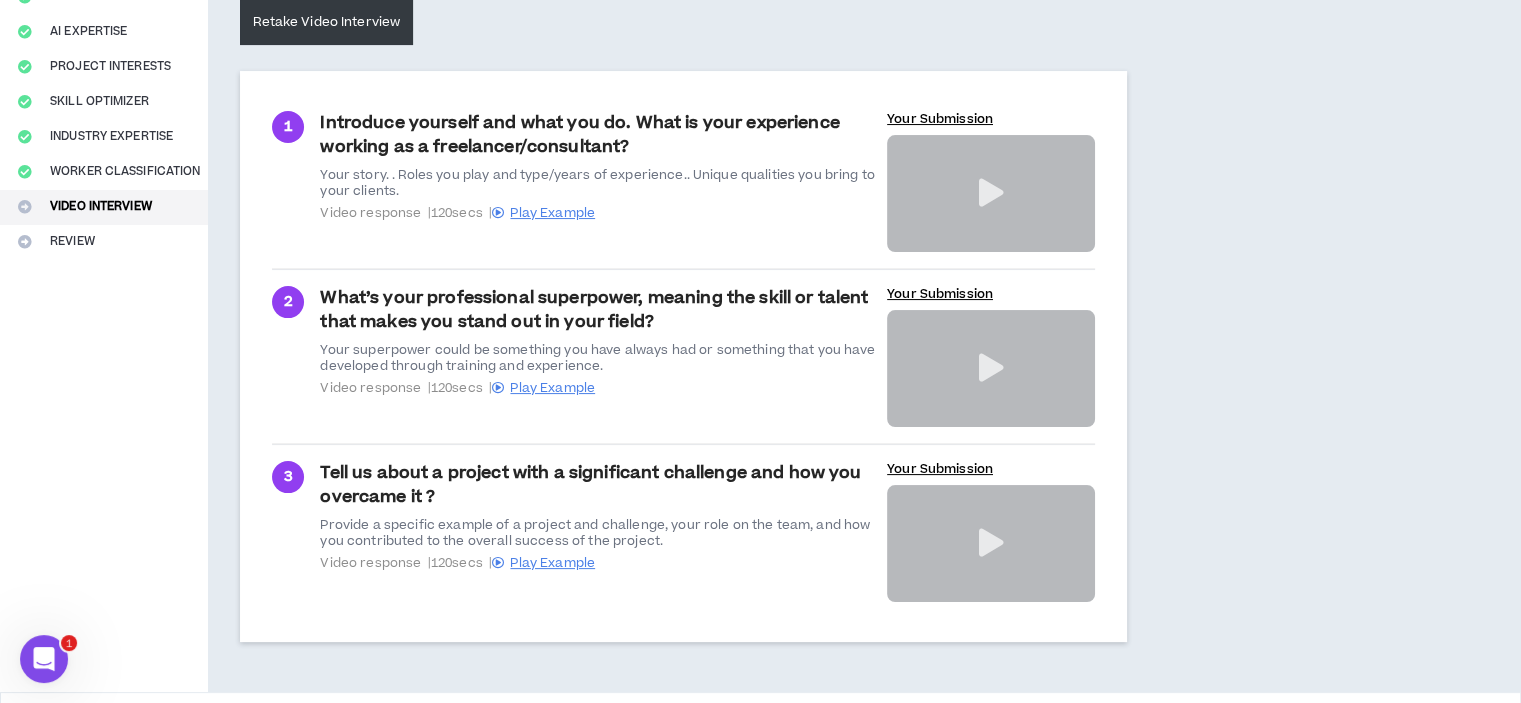 scroll, scrollTop: 363, scrollLeft: 0, axis: vertical 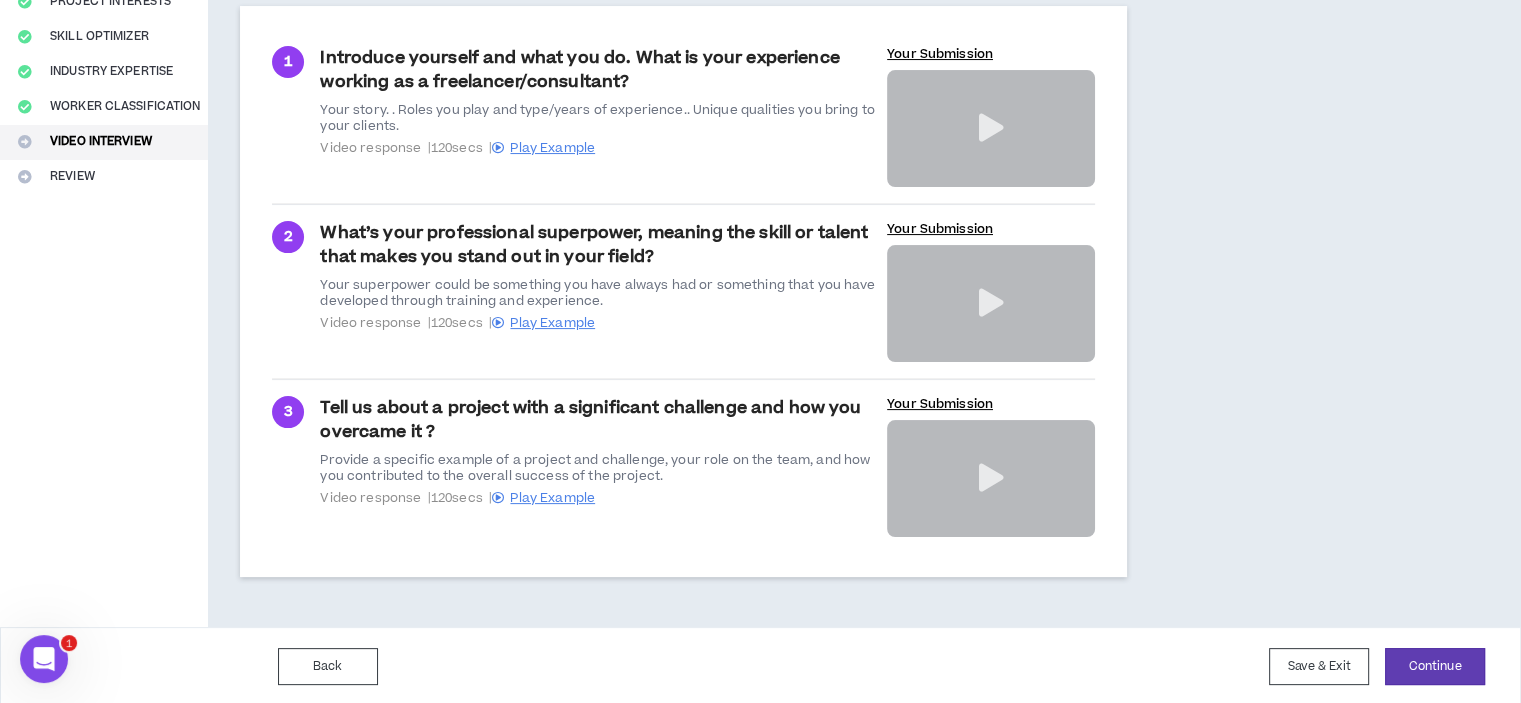 click at bounding box center [991, 478] 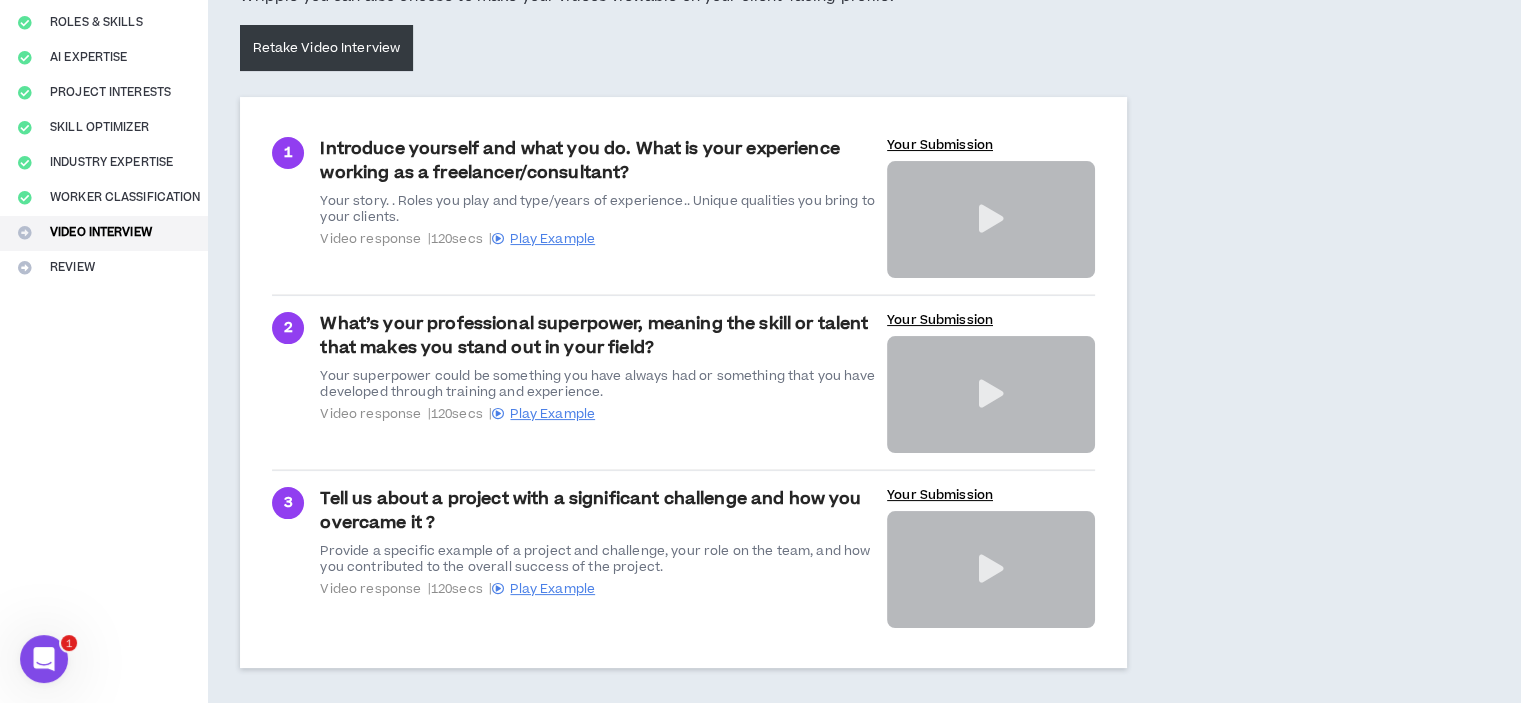 scroll, scrollTop: 363, scrollLeft: 0, axis: vertical 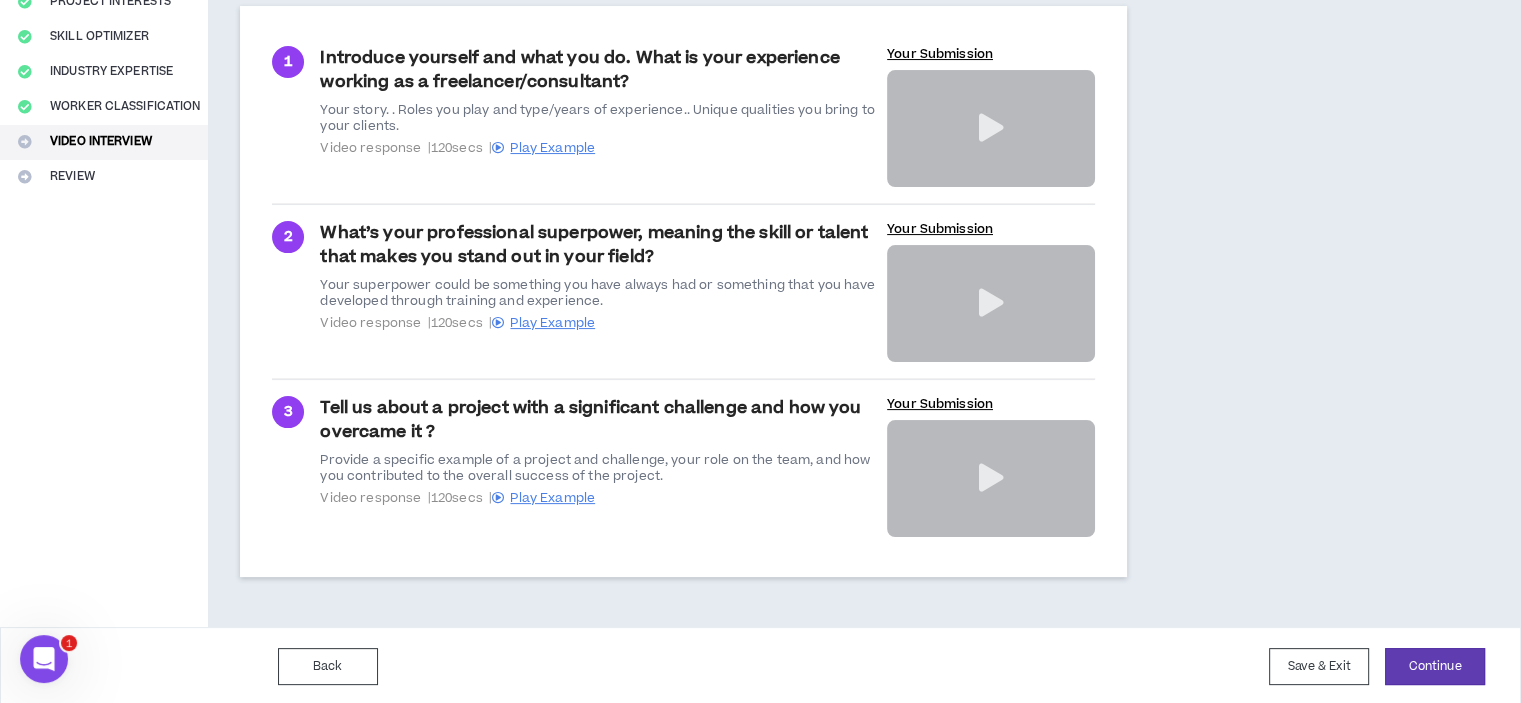 click at bounding box center (991, 478) 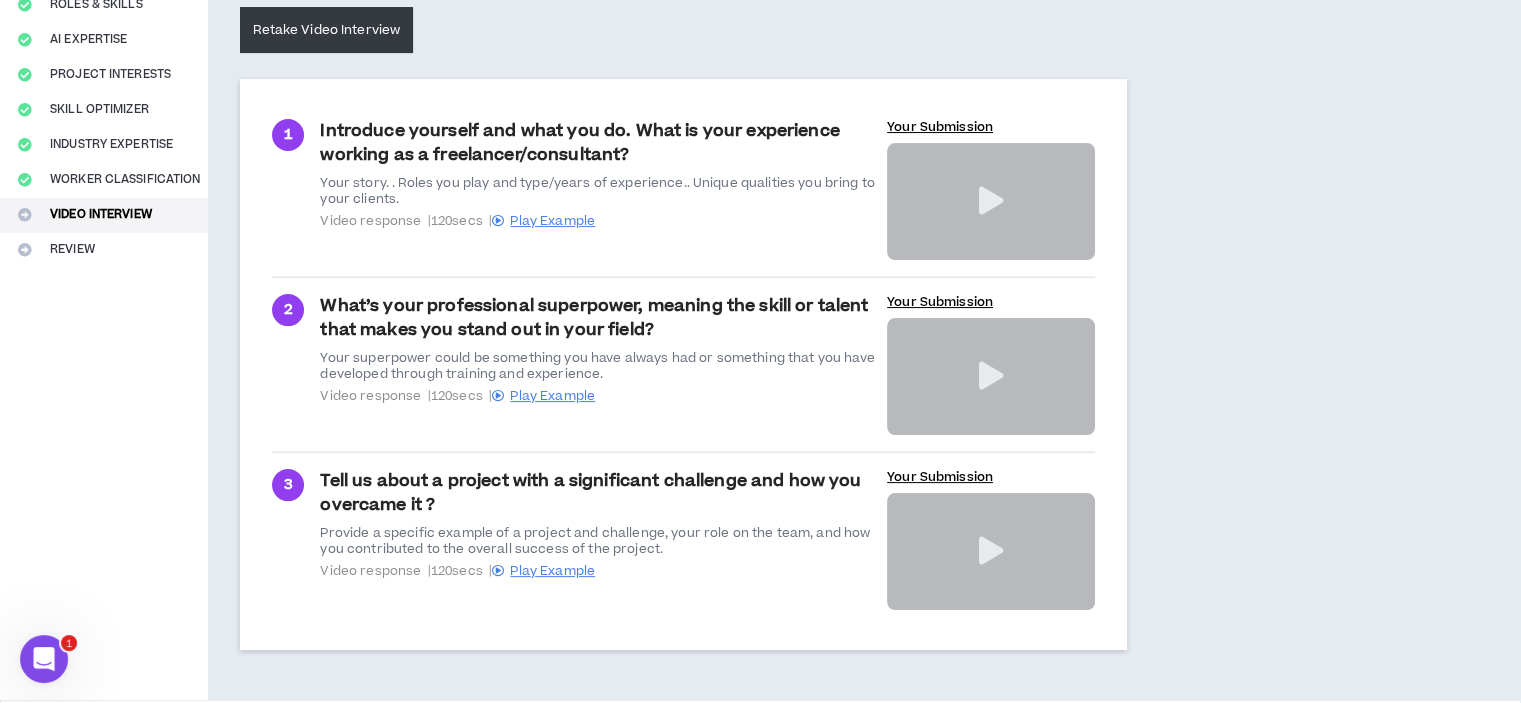 scroll, scrollTop: 363, scrollLeft: 0, axis: vertical 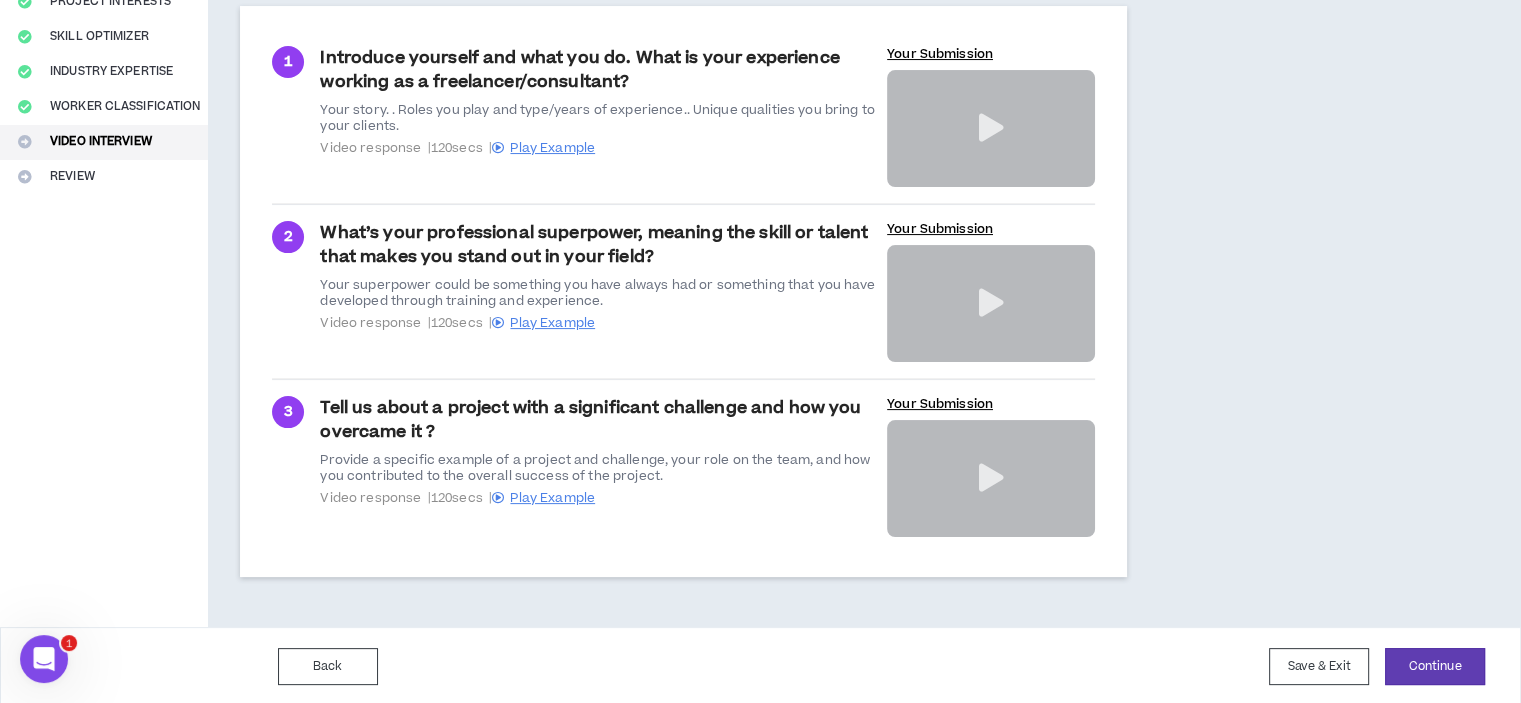click at bounding box center [991, 478] 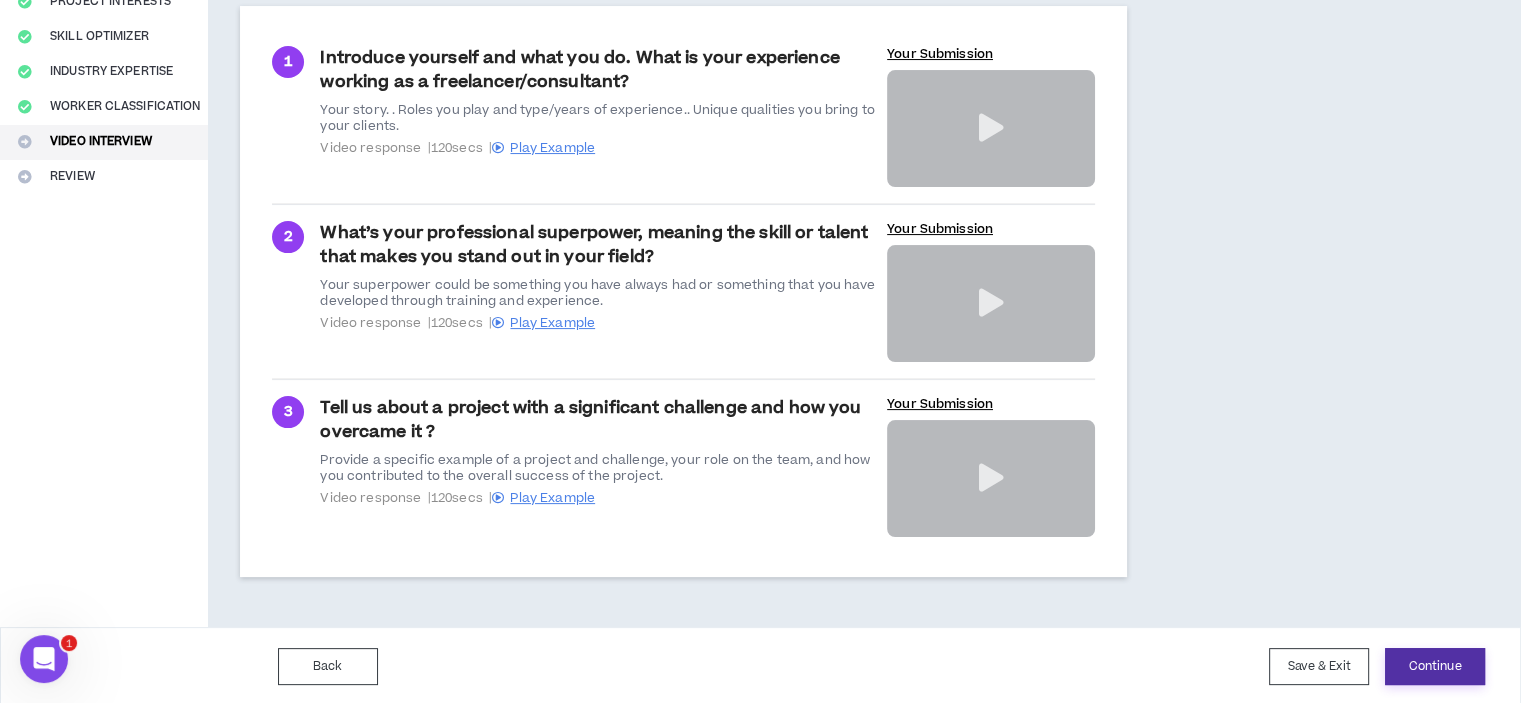 click on "Continue" at bounding box center (1435, 666) 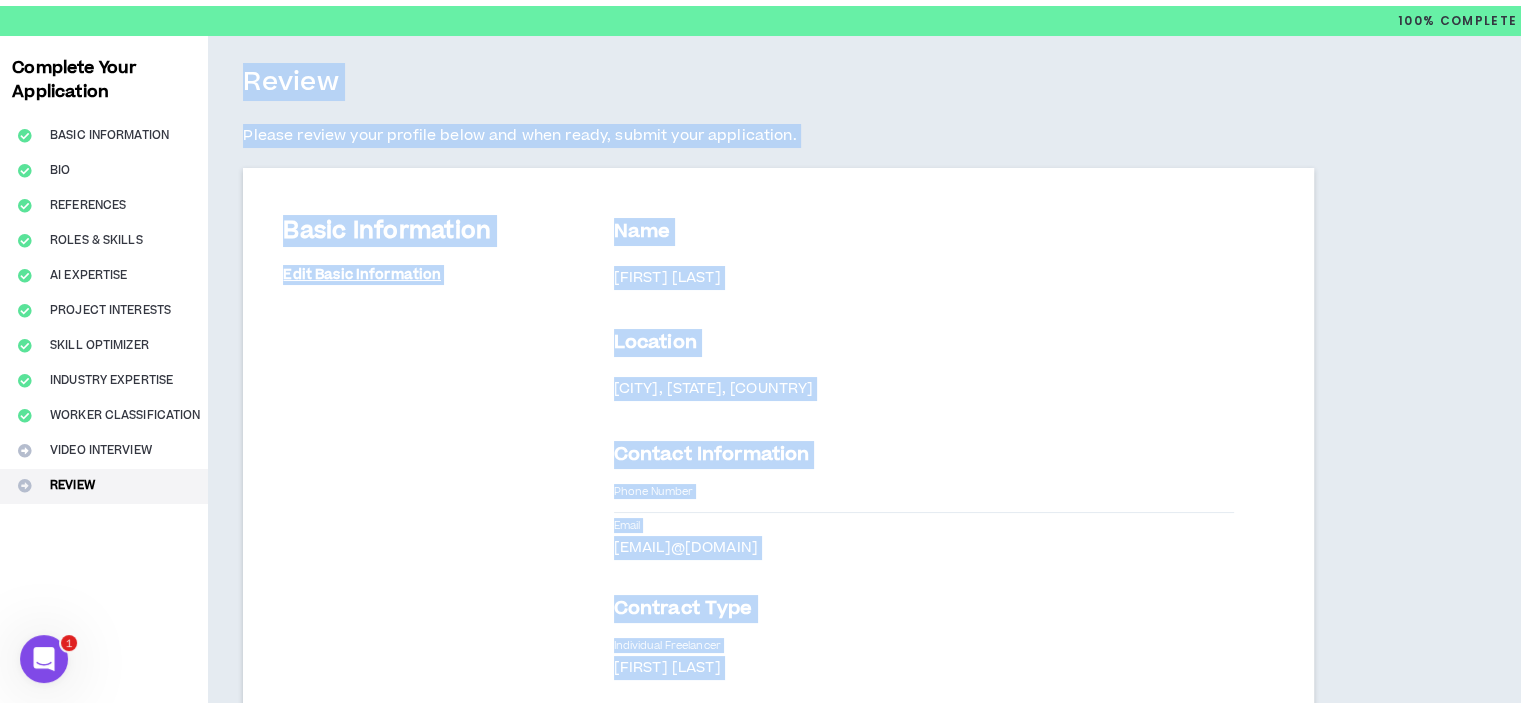 scroll, scrollTop: 0, scrollLeft: 0, axis: both 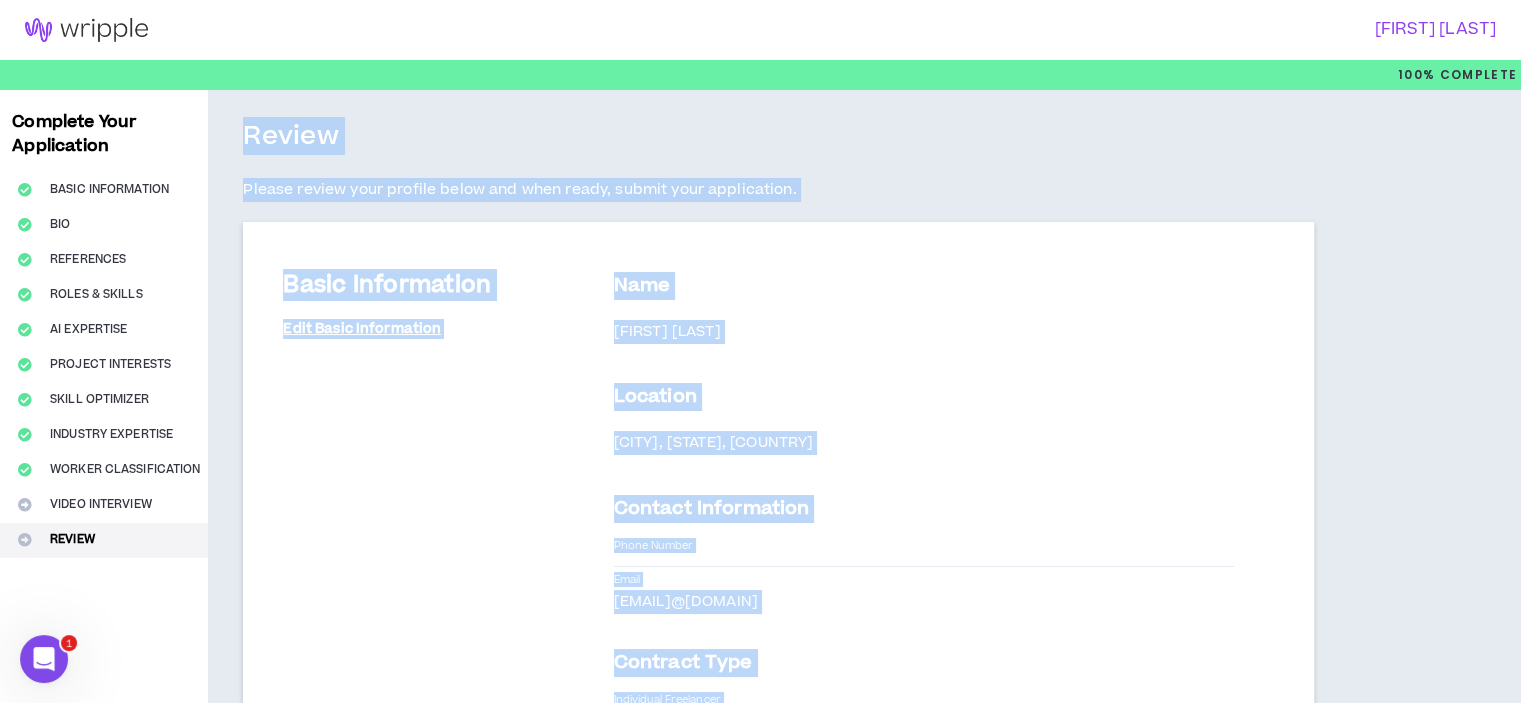 click on "Name [FIRST] [LAST] Location [CITY], [STATE], [COUNTRY] Contact Information Phone Number Email [EMAIL]@[DOMAIN] Contract Type Individual Freelancer [FIRST] [LAST] Language Proficiency Primary Language Other English Level Secondary, Fluent How did you find us? Friend/Colleague" at bounding box center [944, 648] 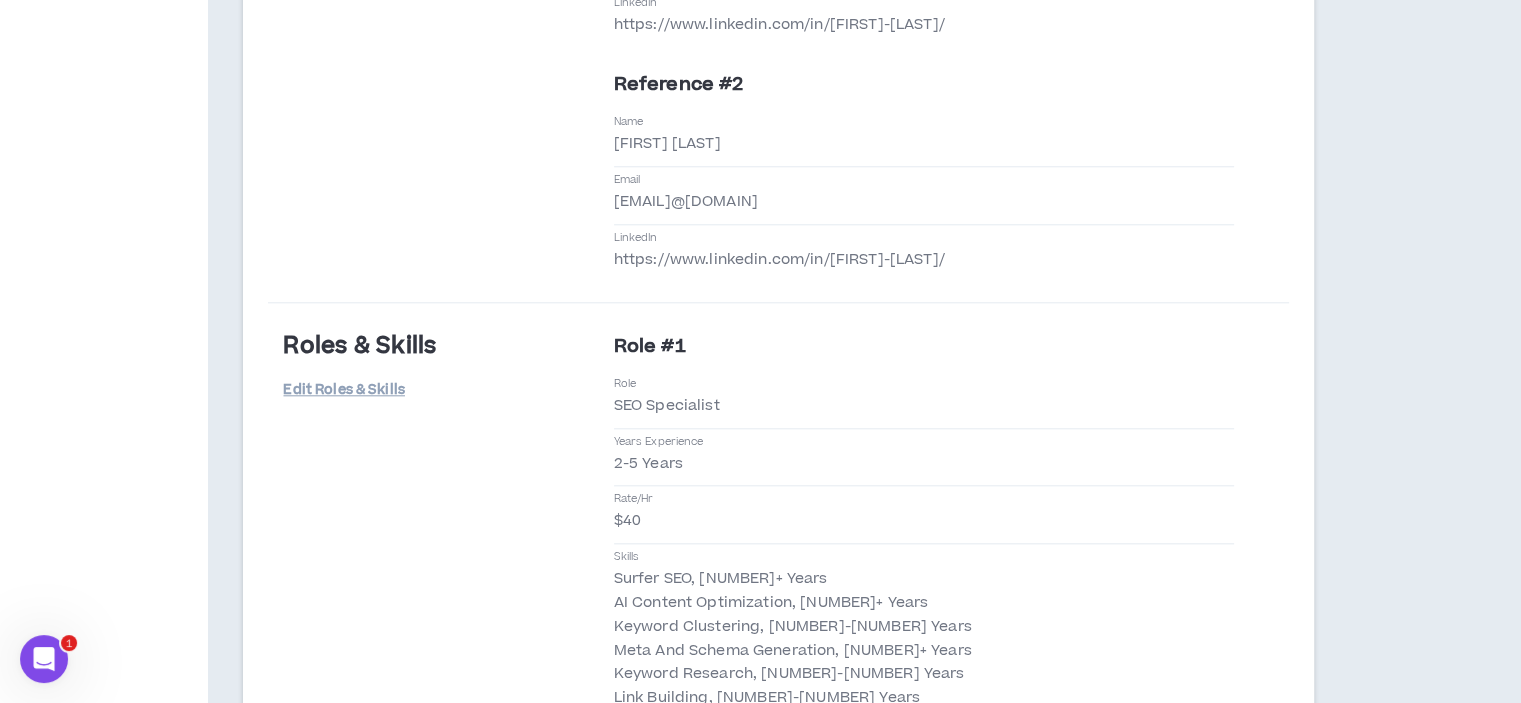 scroll, scrollTop: 2200, scrollLeft: 0, axis: vertical 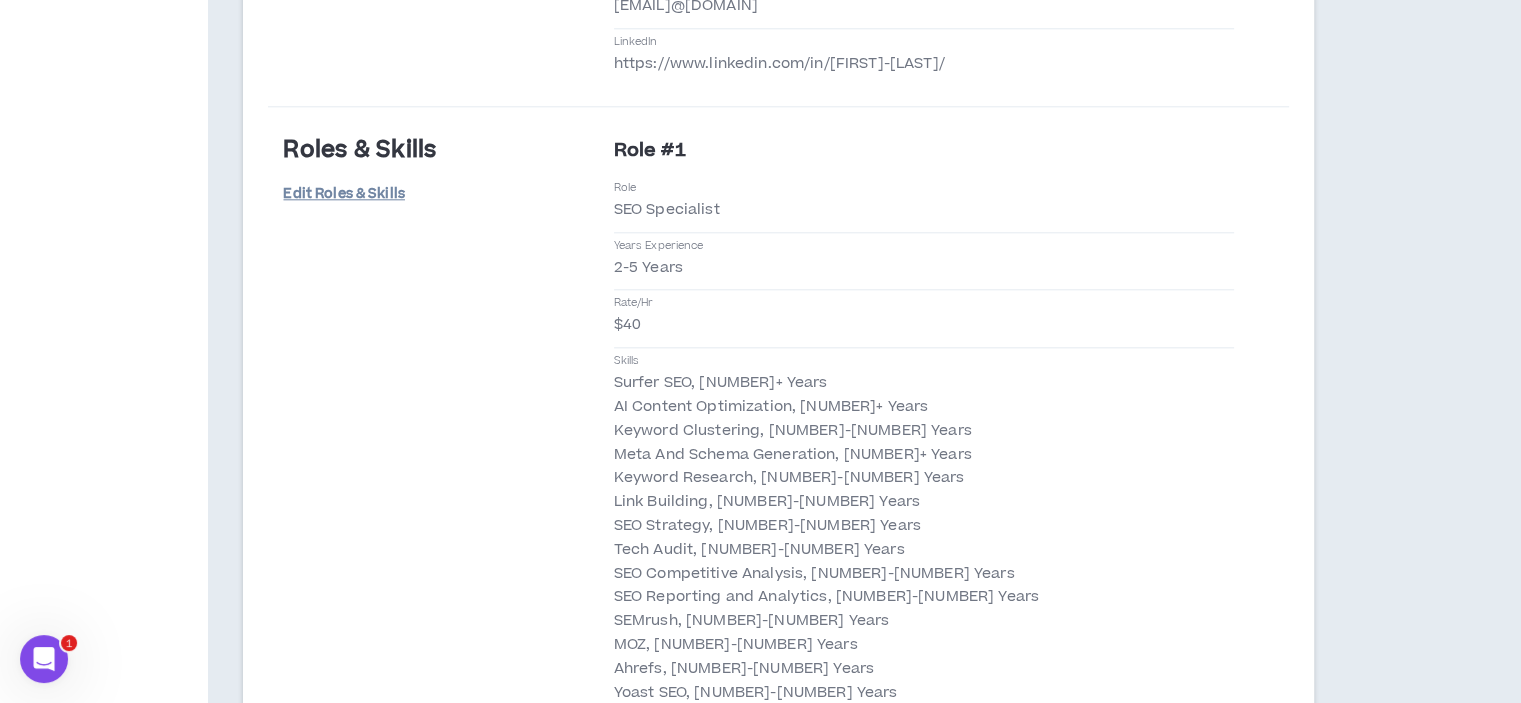 click on "Edit Roles & Skills" at bounding box center [343, 194] 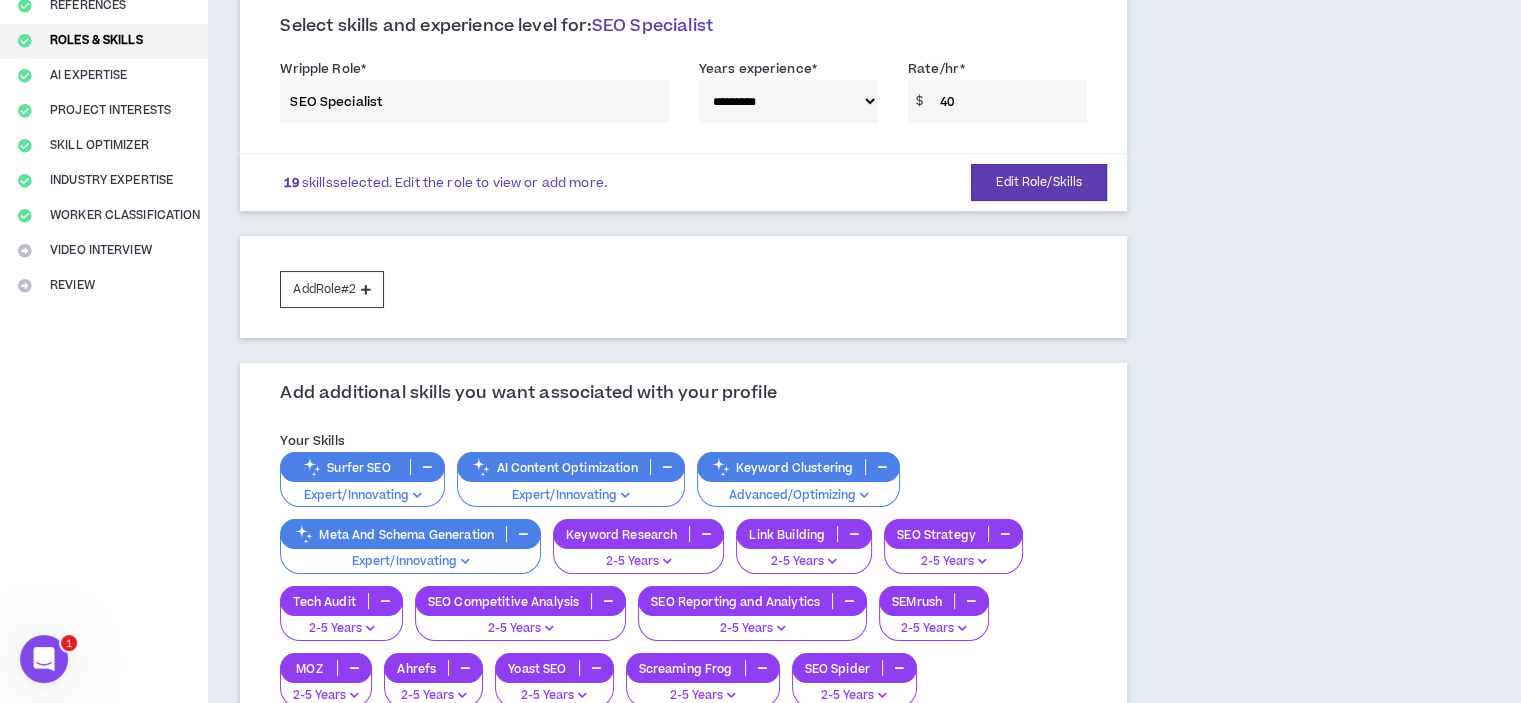 scroll, scrollTop: 300, scrollLeft: 0, axis: vertical 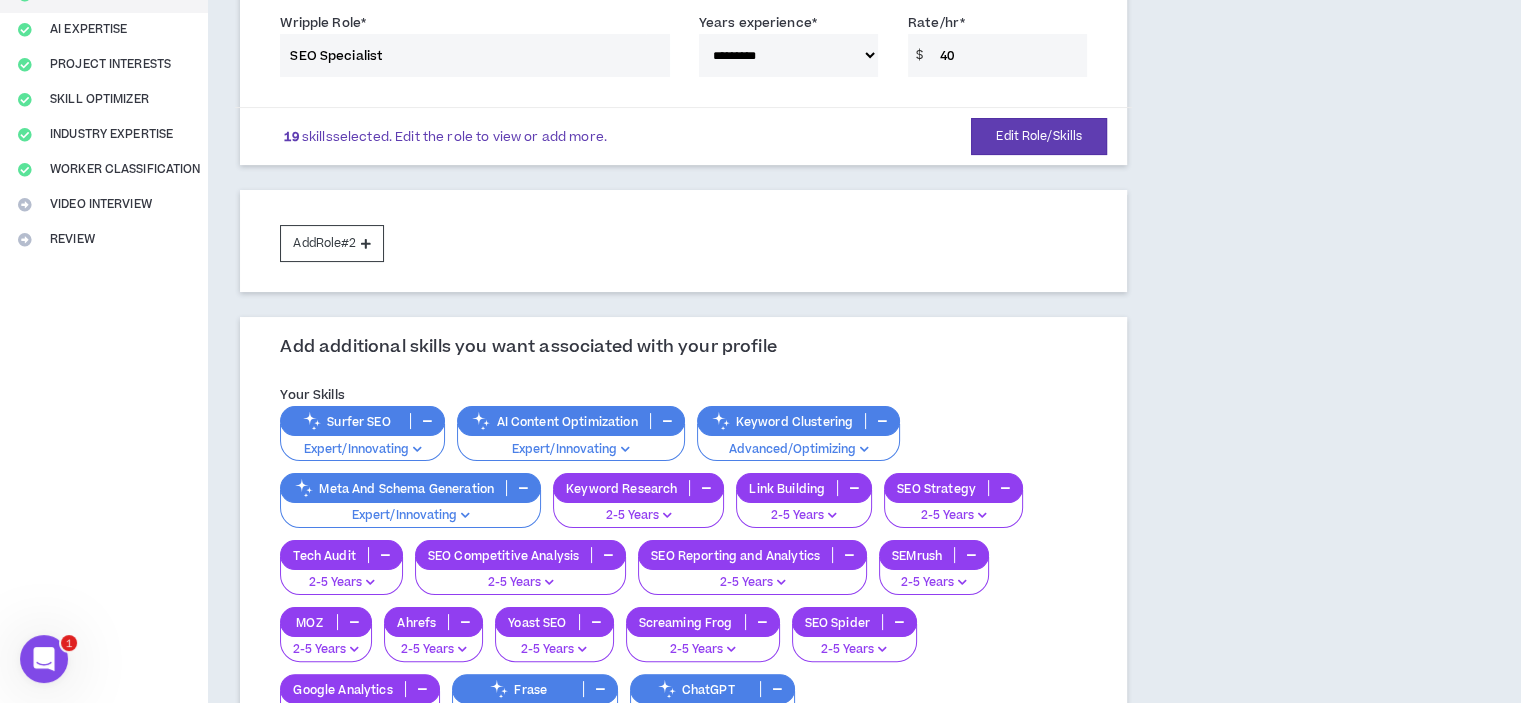 click at bounding box center (417, 449) 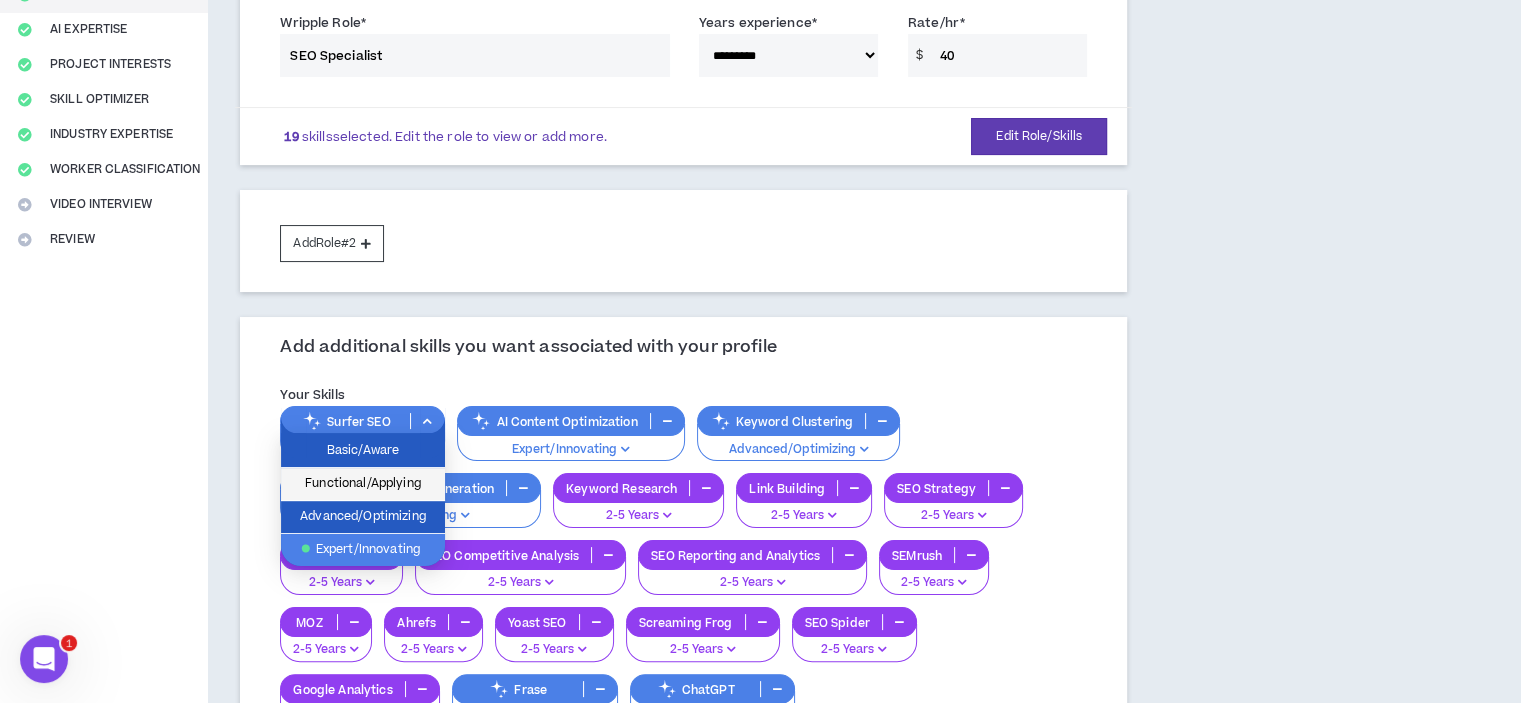 click on "Functional/Applying" at bounding box center [363, 484] 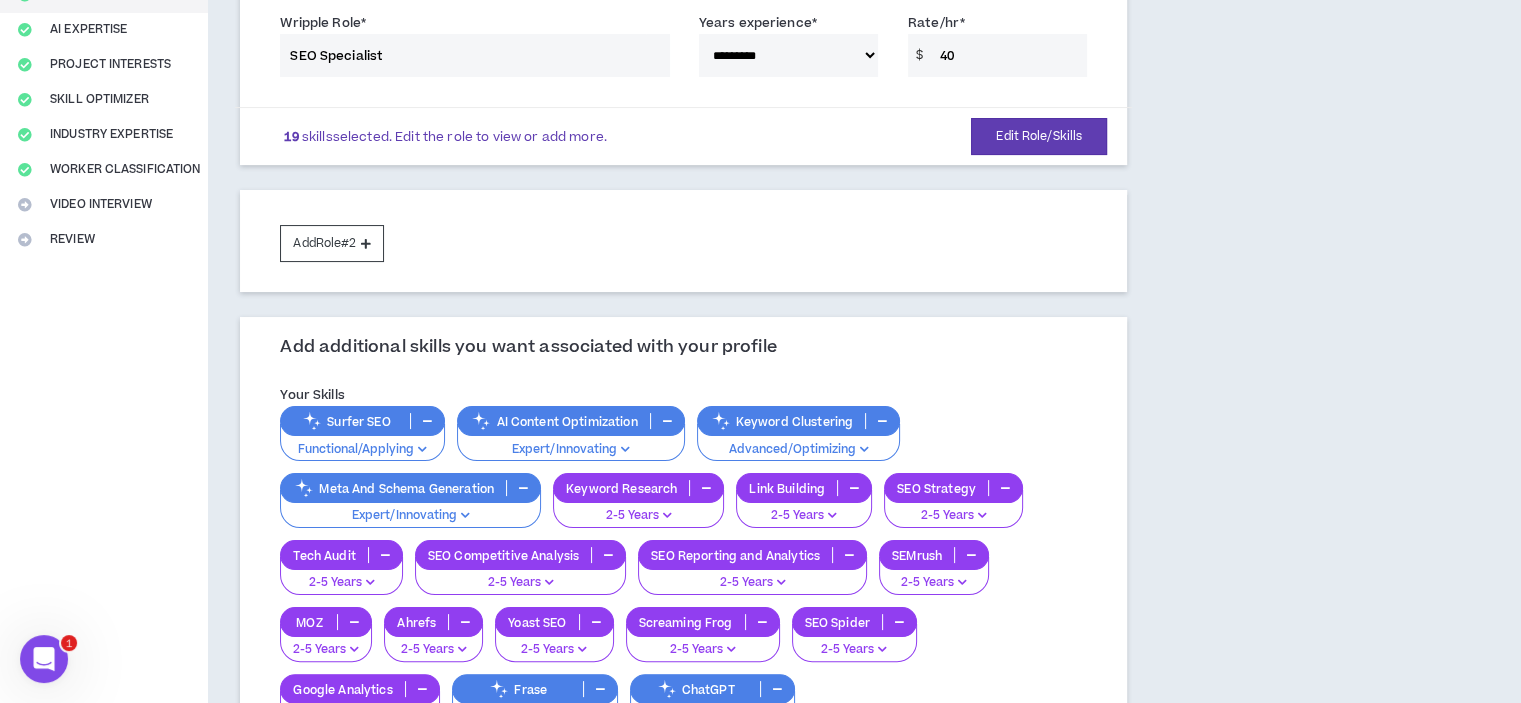 click at bounding box center (667, 421) 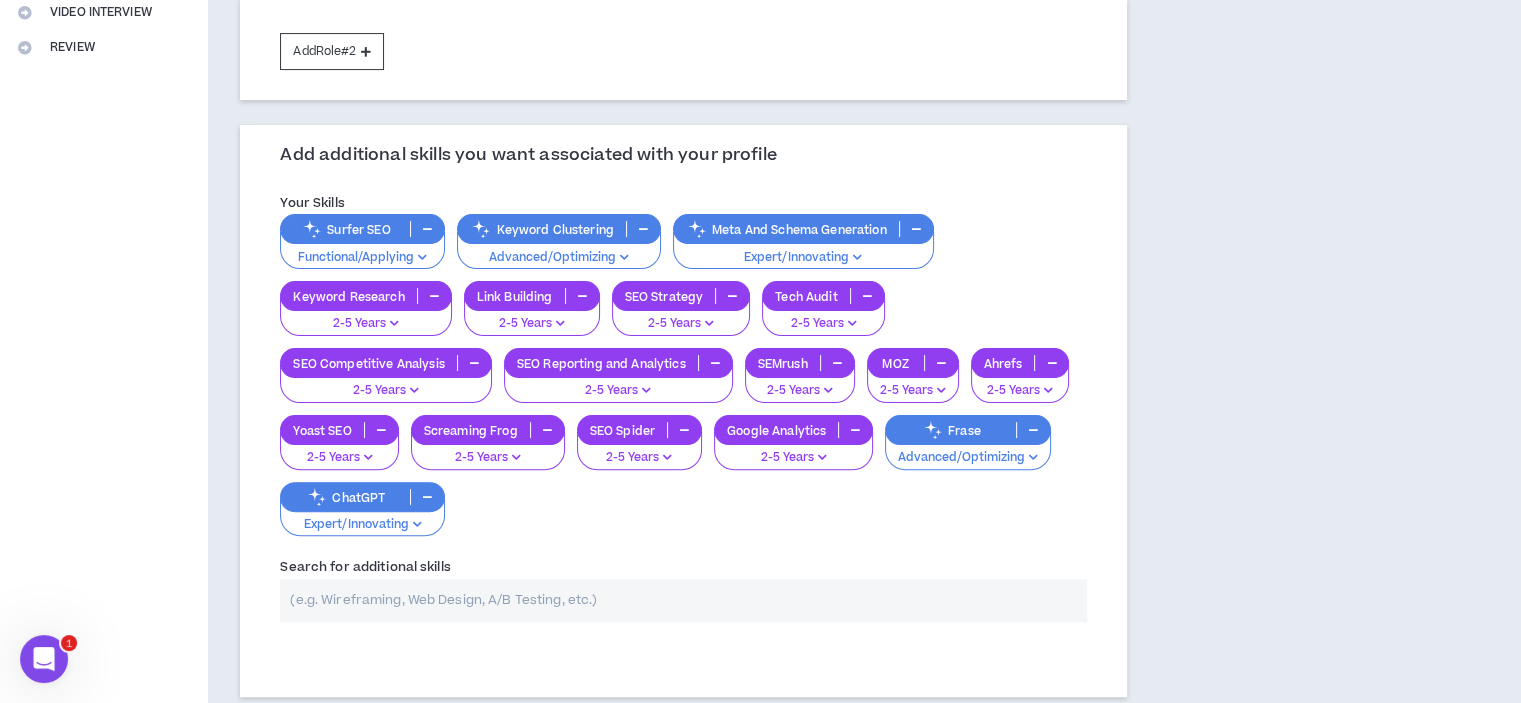 scroll, scrollTop: 500, scrollLeft: 0, axis: vertical 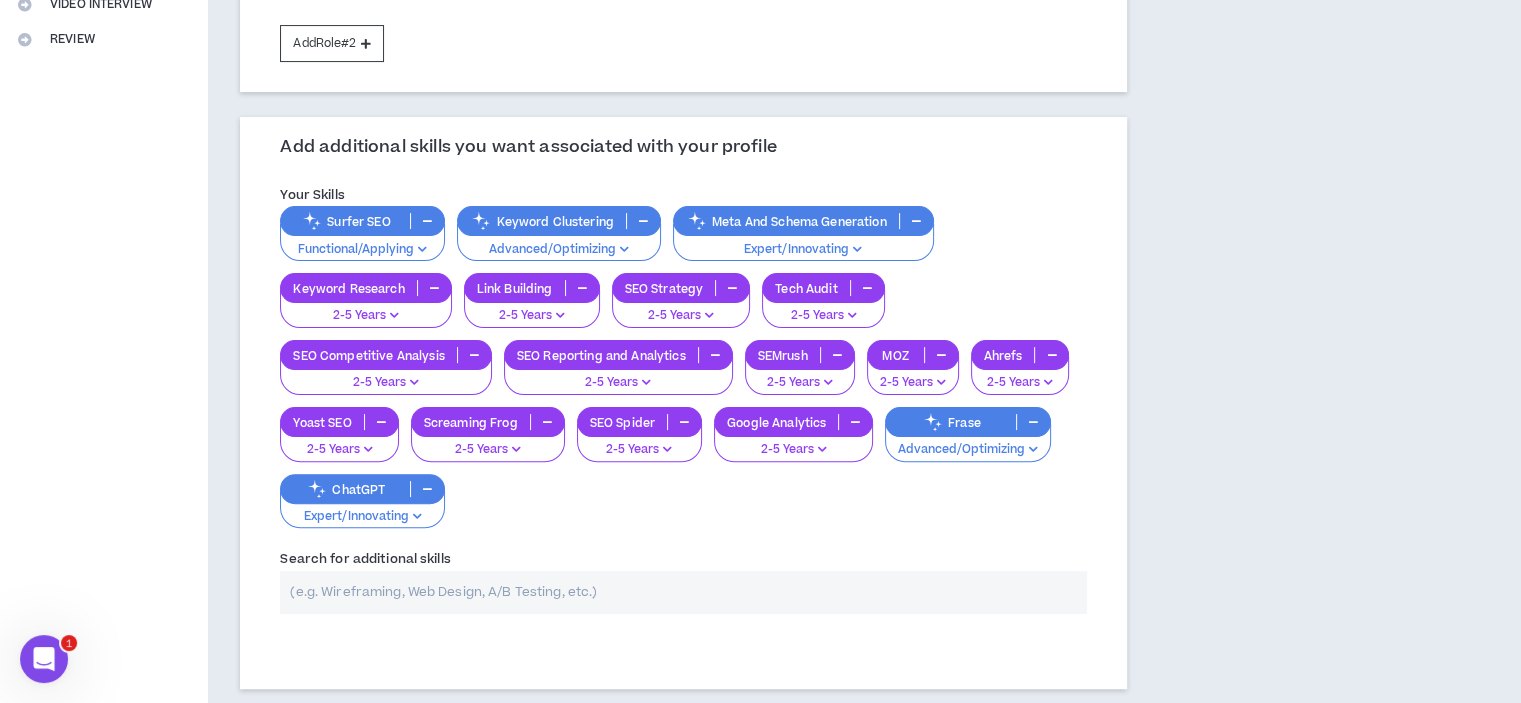 click at bounding box center [683, 592] 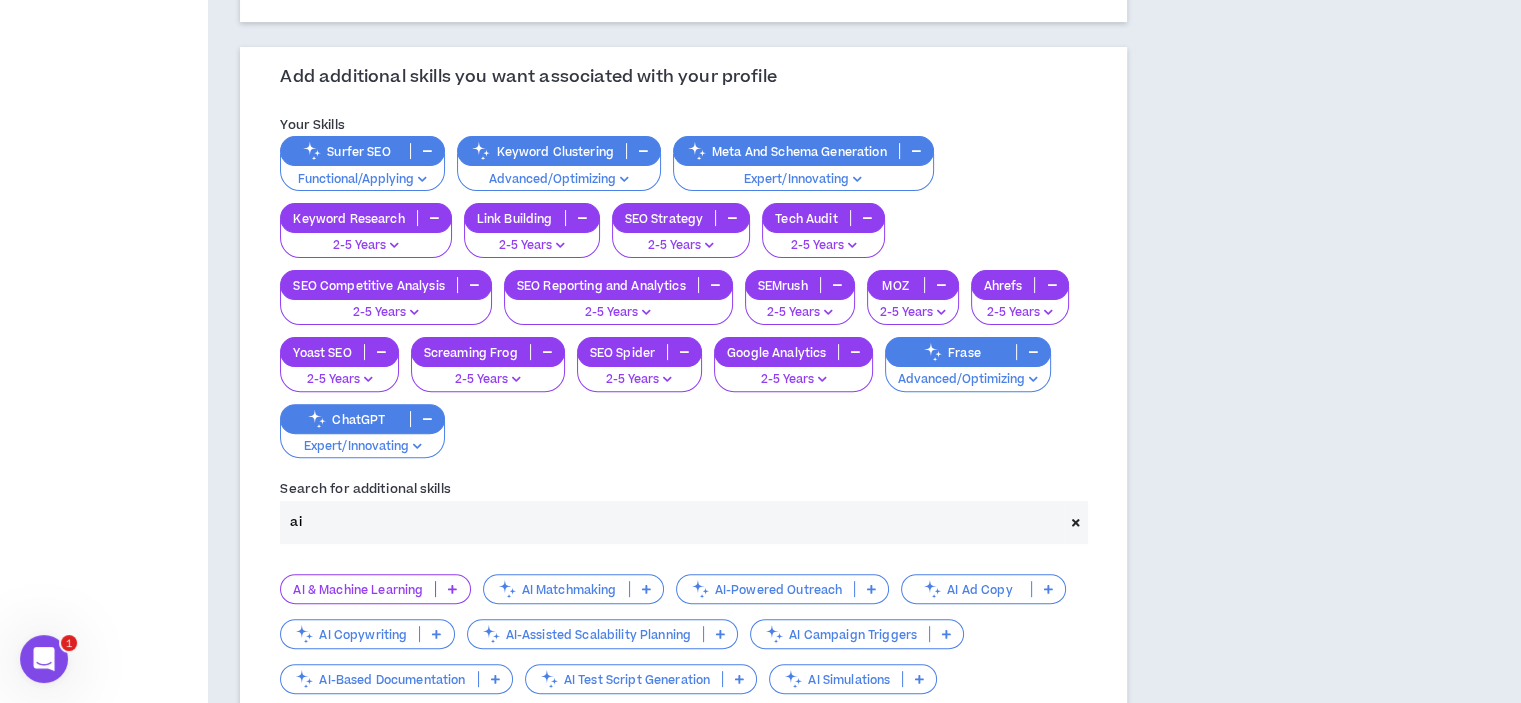 scroll, scrollTop: 600, scrollLeft: 0, axis: vertical 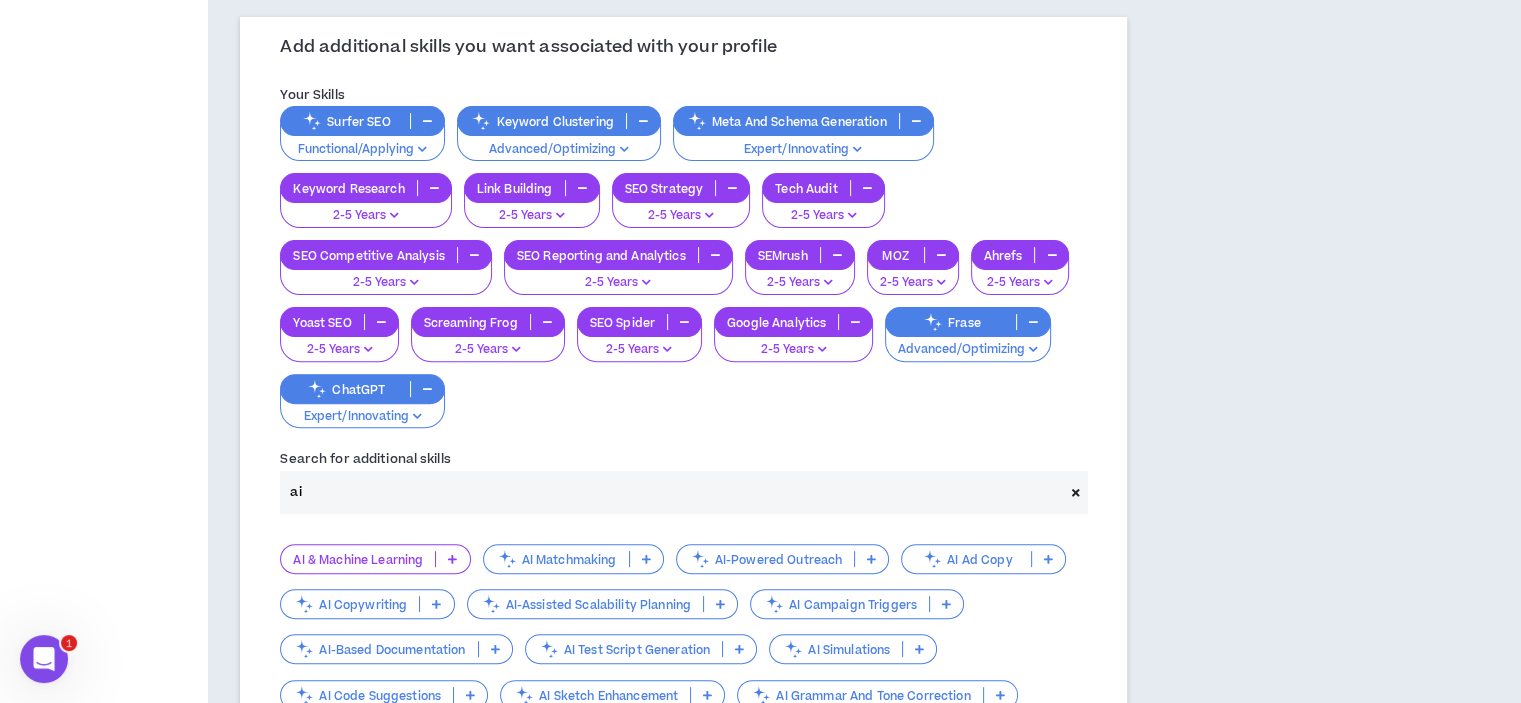 type on "ai" 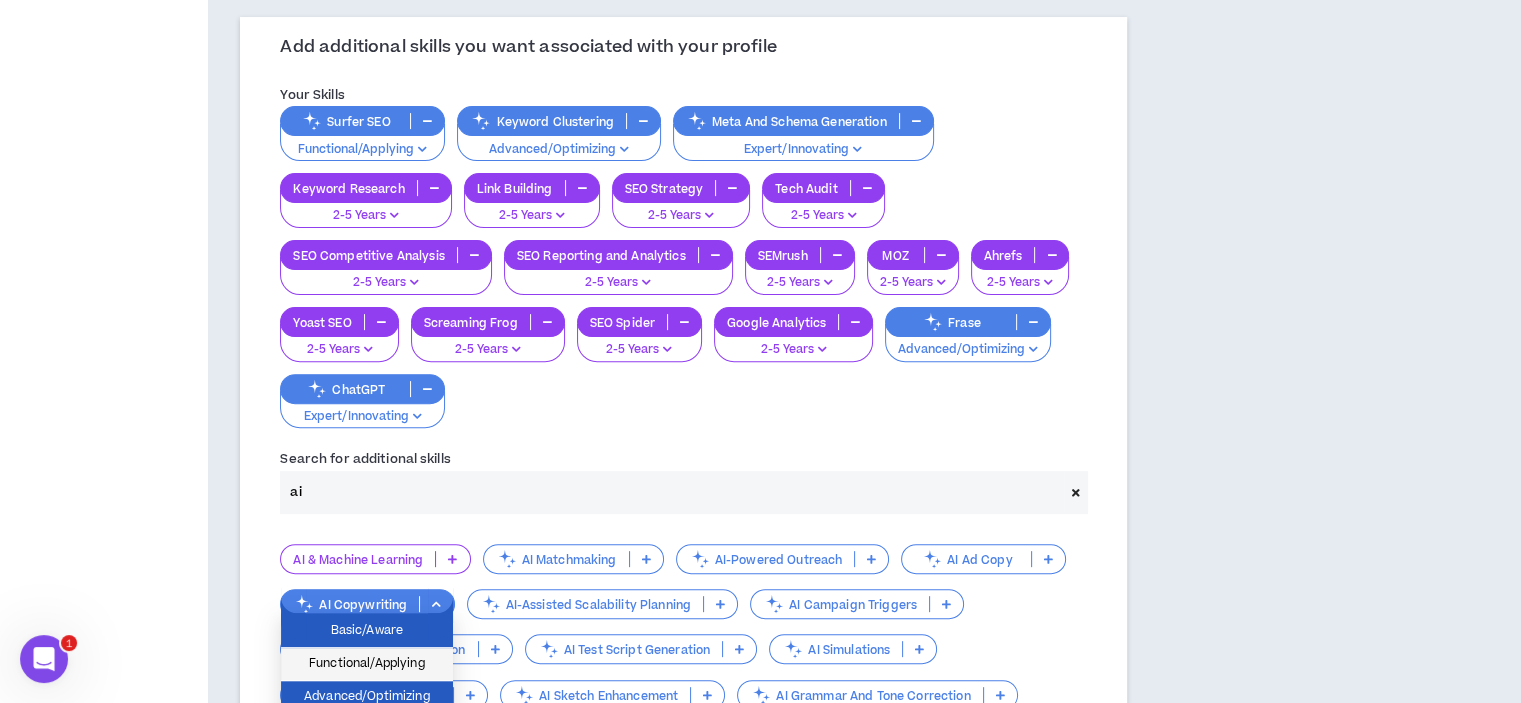 click on "Functional/Applying" at bounding box center [367, 664] 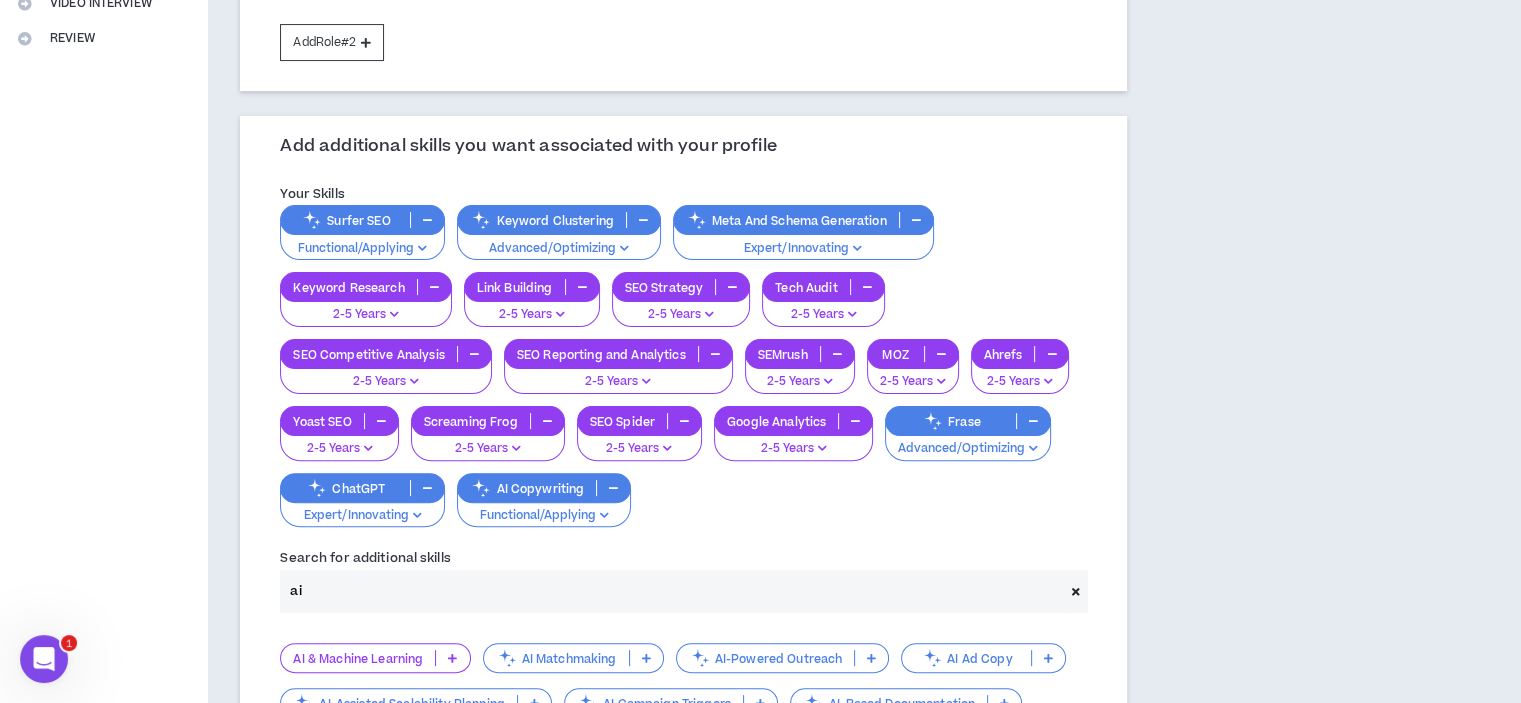 scroll, scrollTop: 500, scrollLeft: 0, axis: vertical 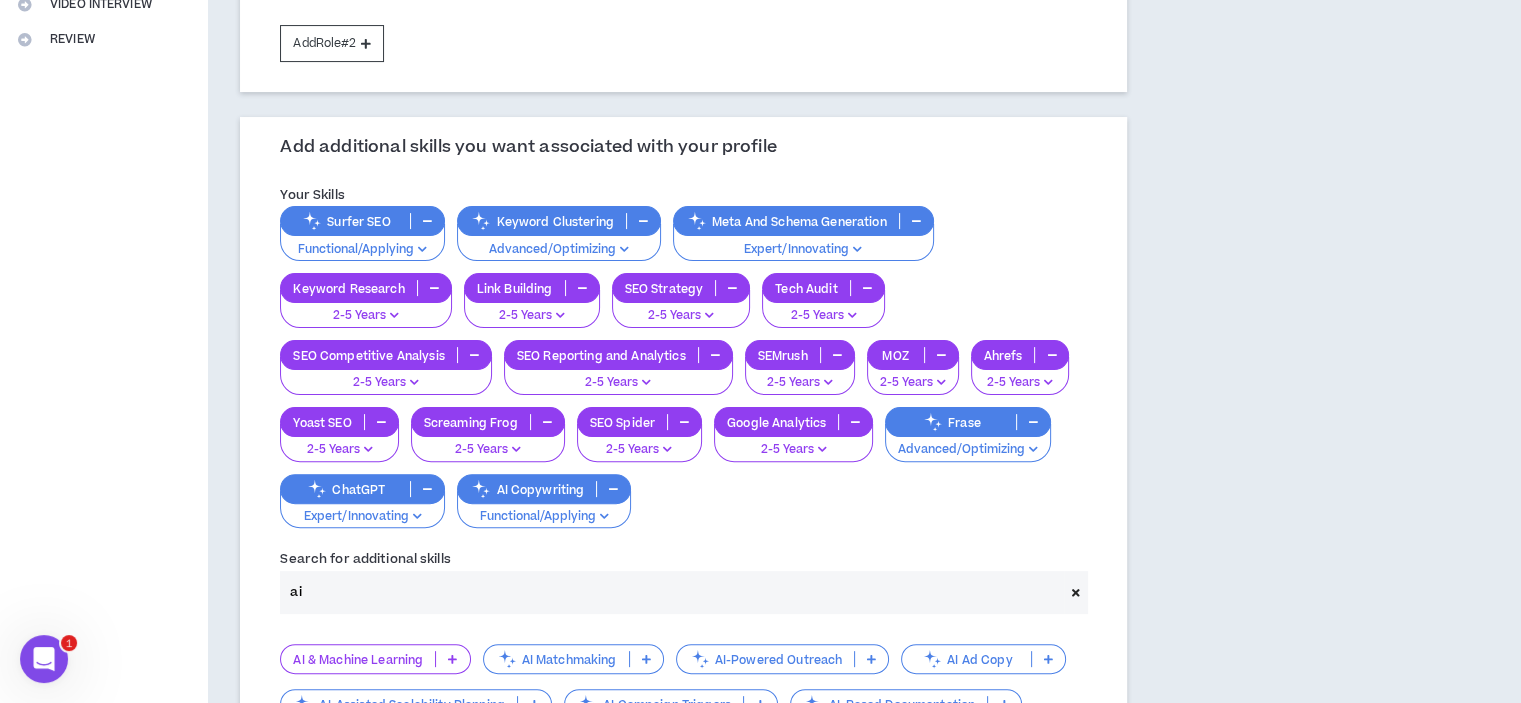 click on "Functional/Applying" at bounding box center (362, 250) 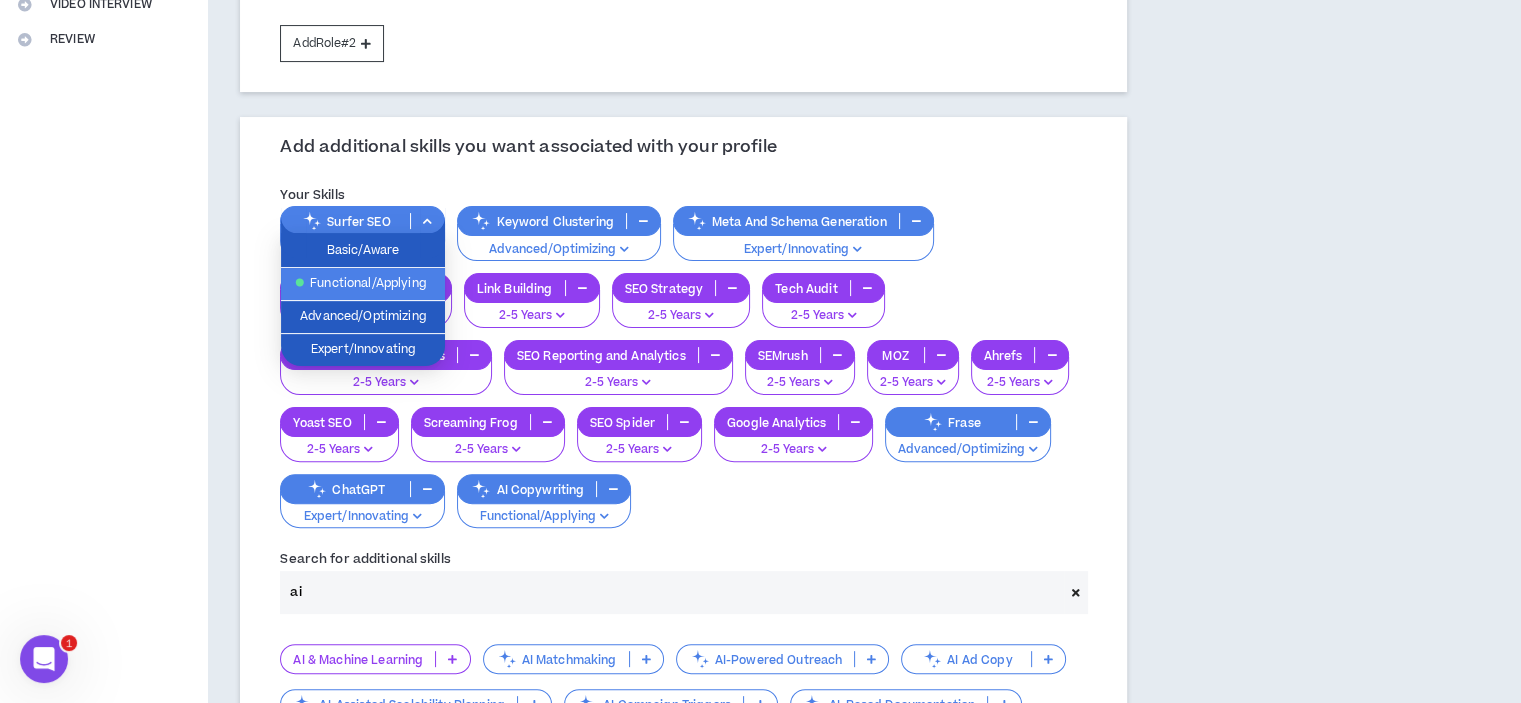 click on "Functional/Applying" at bounding box center [363, 284] 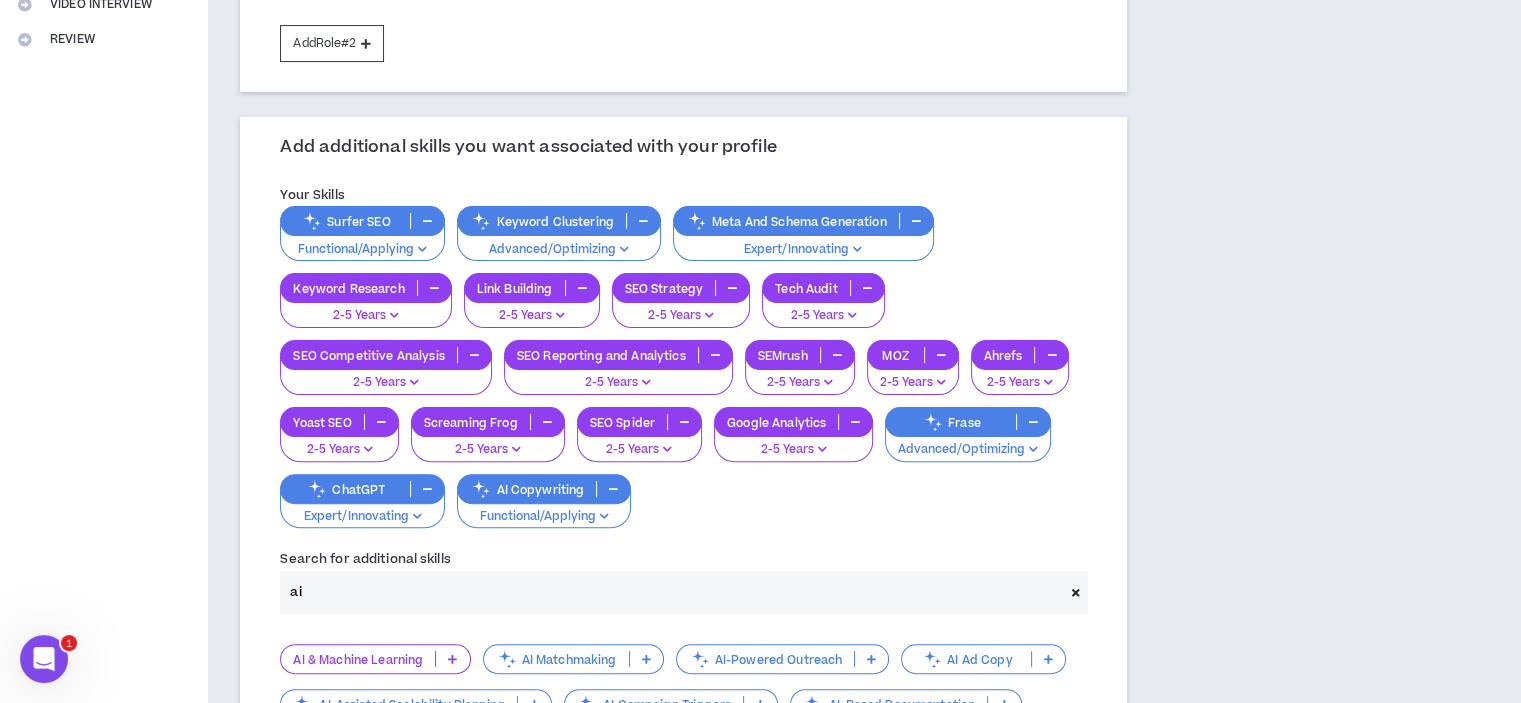 click on "Advanced/Optimizing" at bounding box center (559, 250) 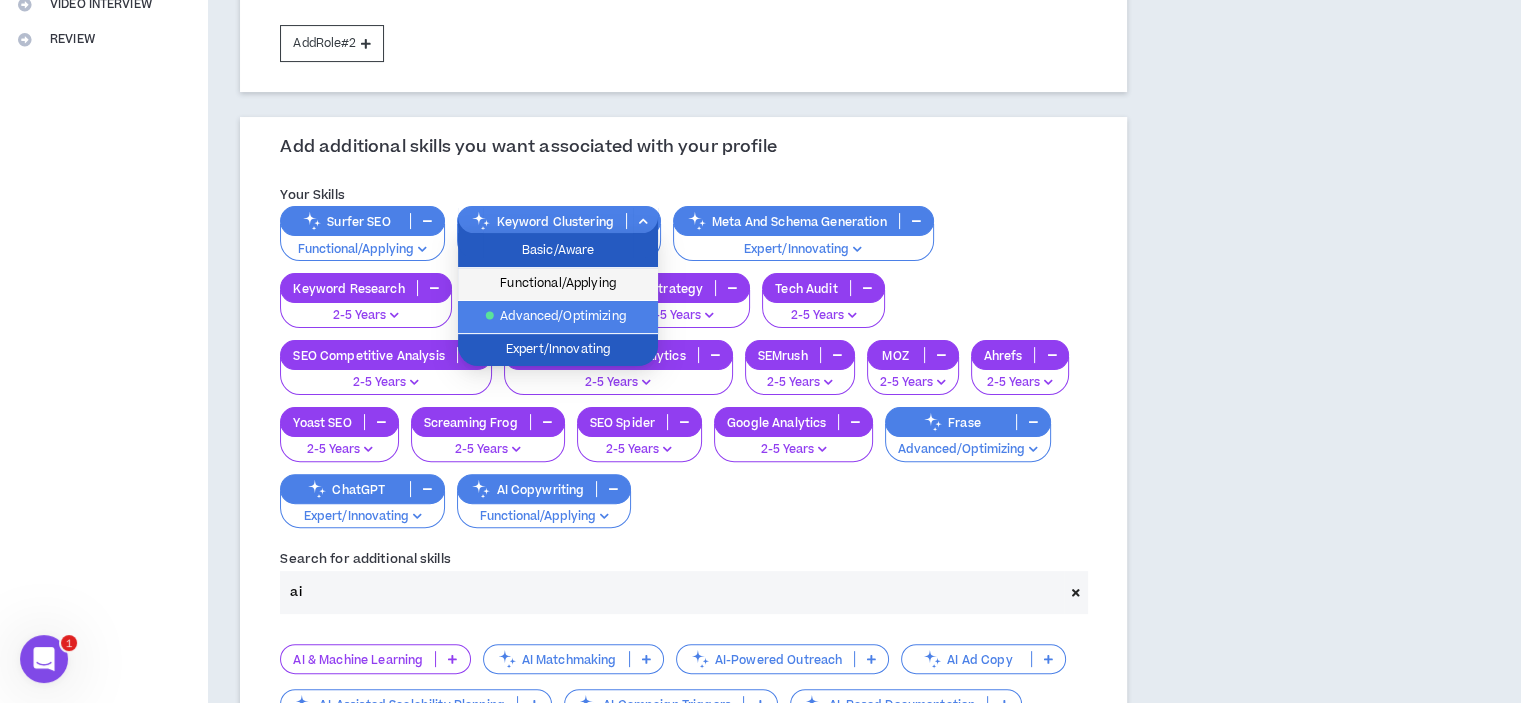 click on "Functional/Applying" at bounding box center (558, 284) 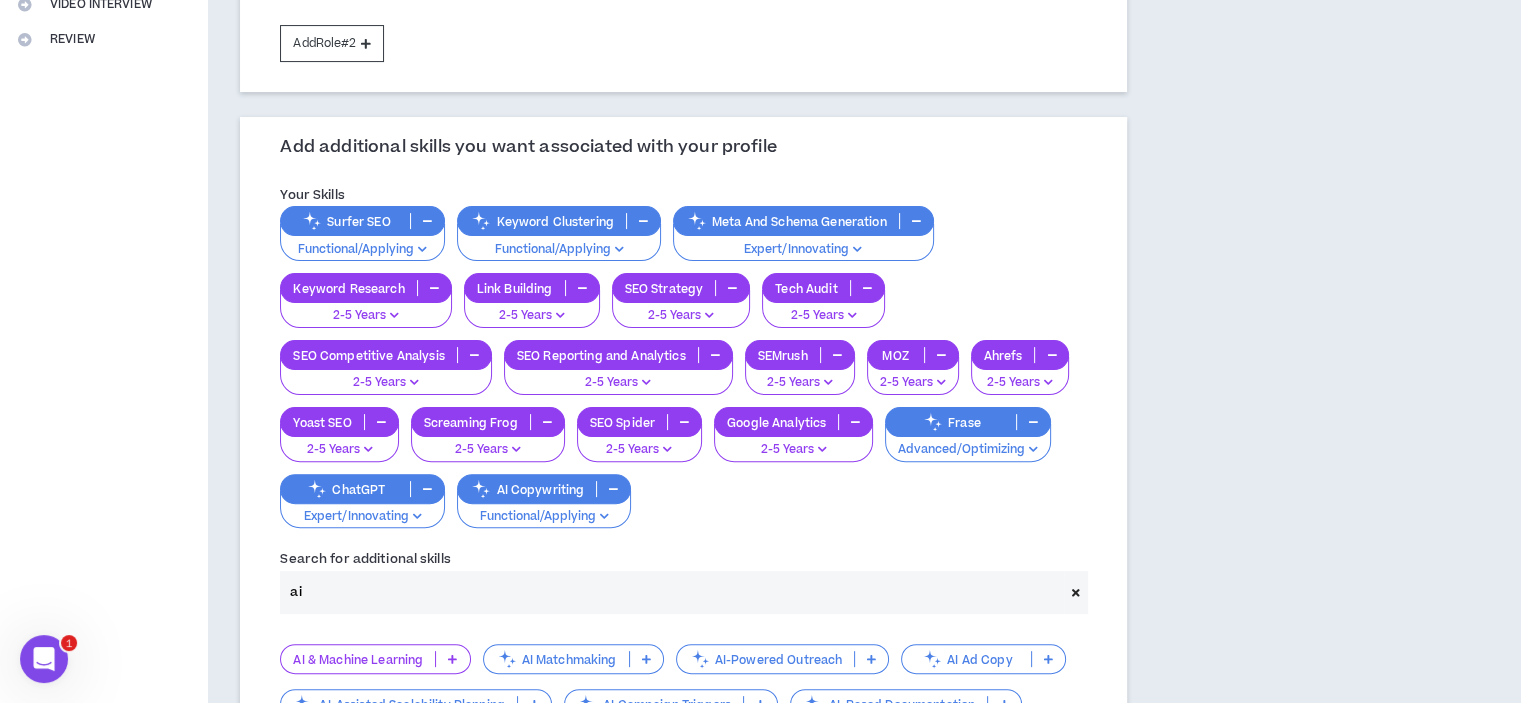 click on "Expert/Innovating" at bounding box center (803, 243) 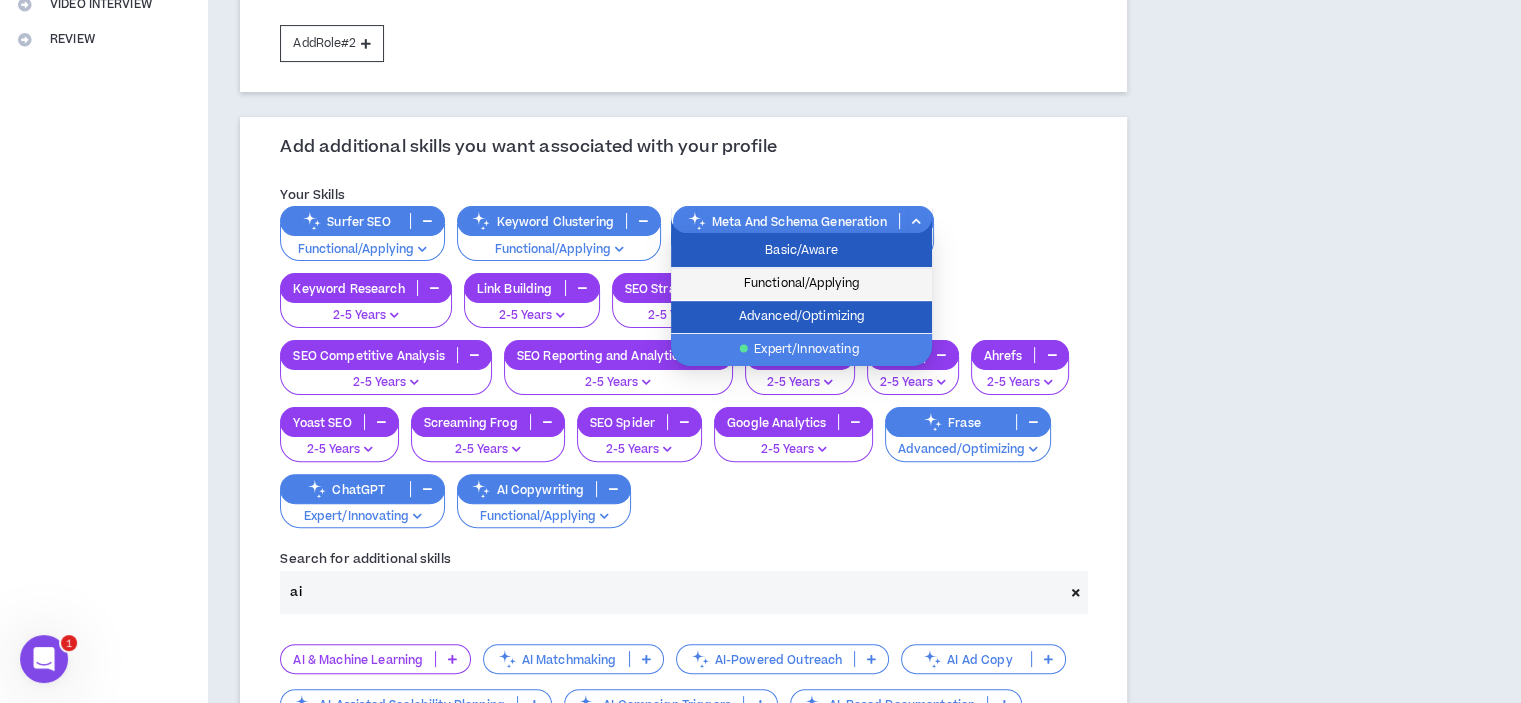 click on "Functional/Applying" at bounding box center [801, 284] 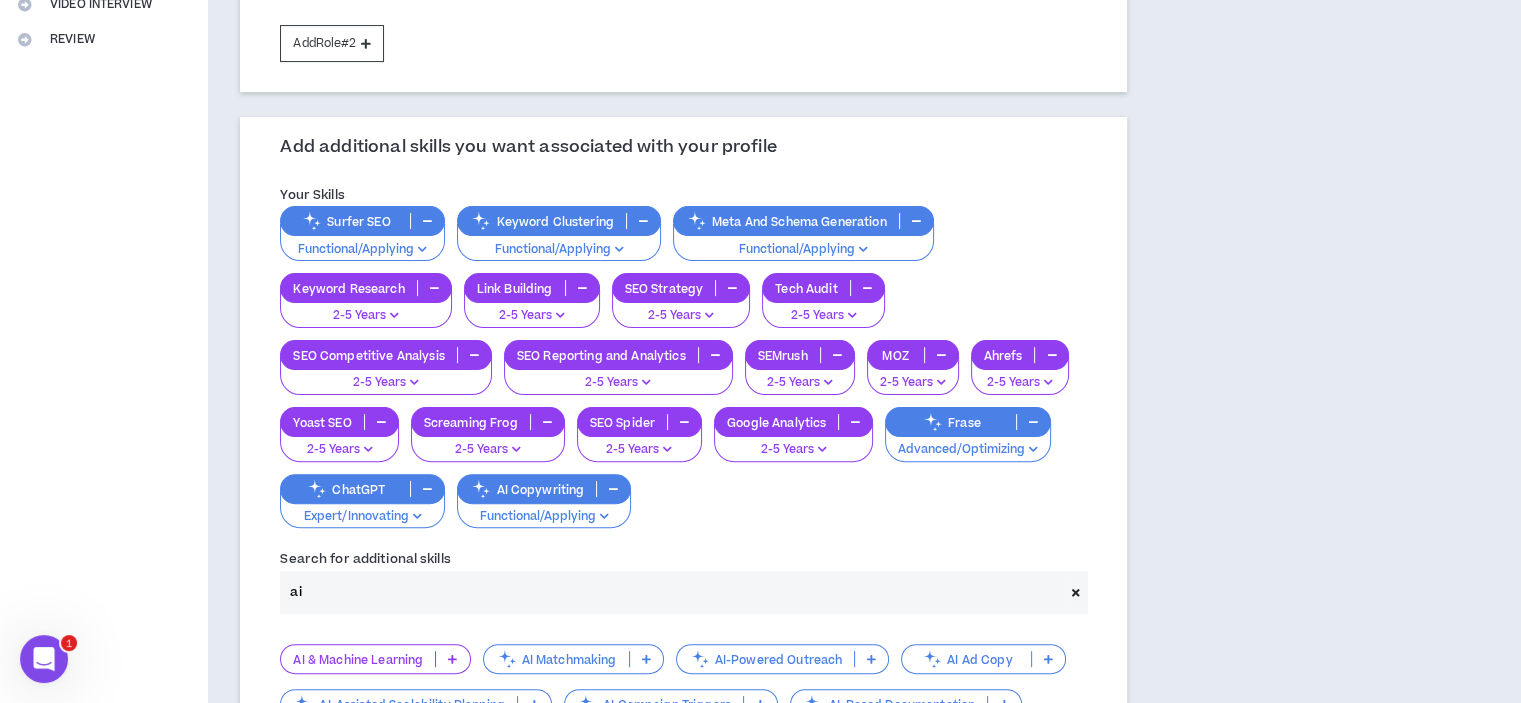 click on "Advanced/Optimizing" at bounding box center [968, 450] 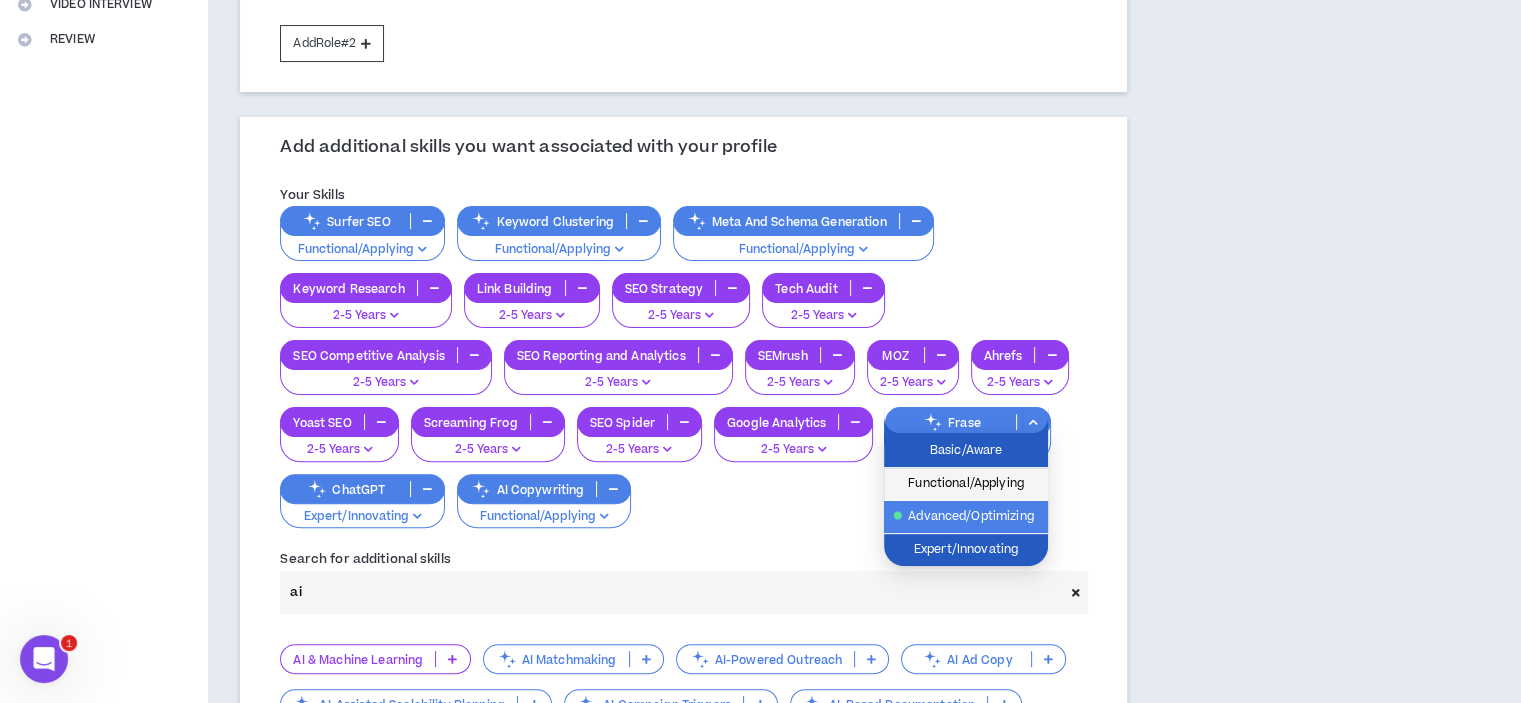 click on "Functional/Applying" at bounding box center [966, 484] 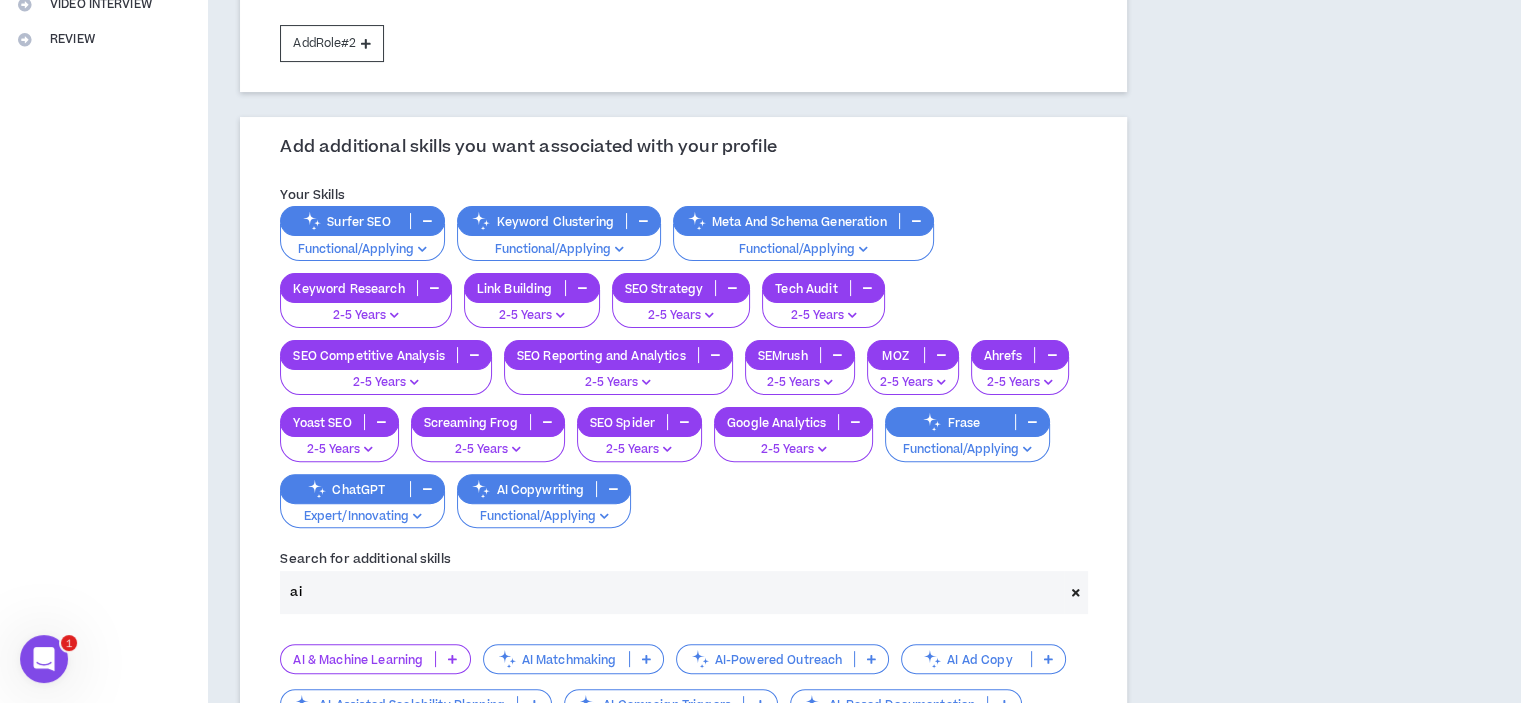 click on "Functional/Applying" at bounding box center (544, 517) 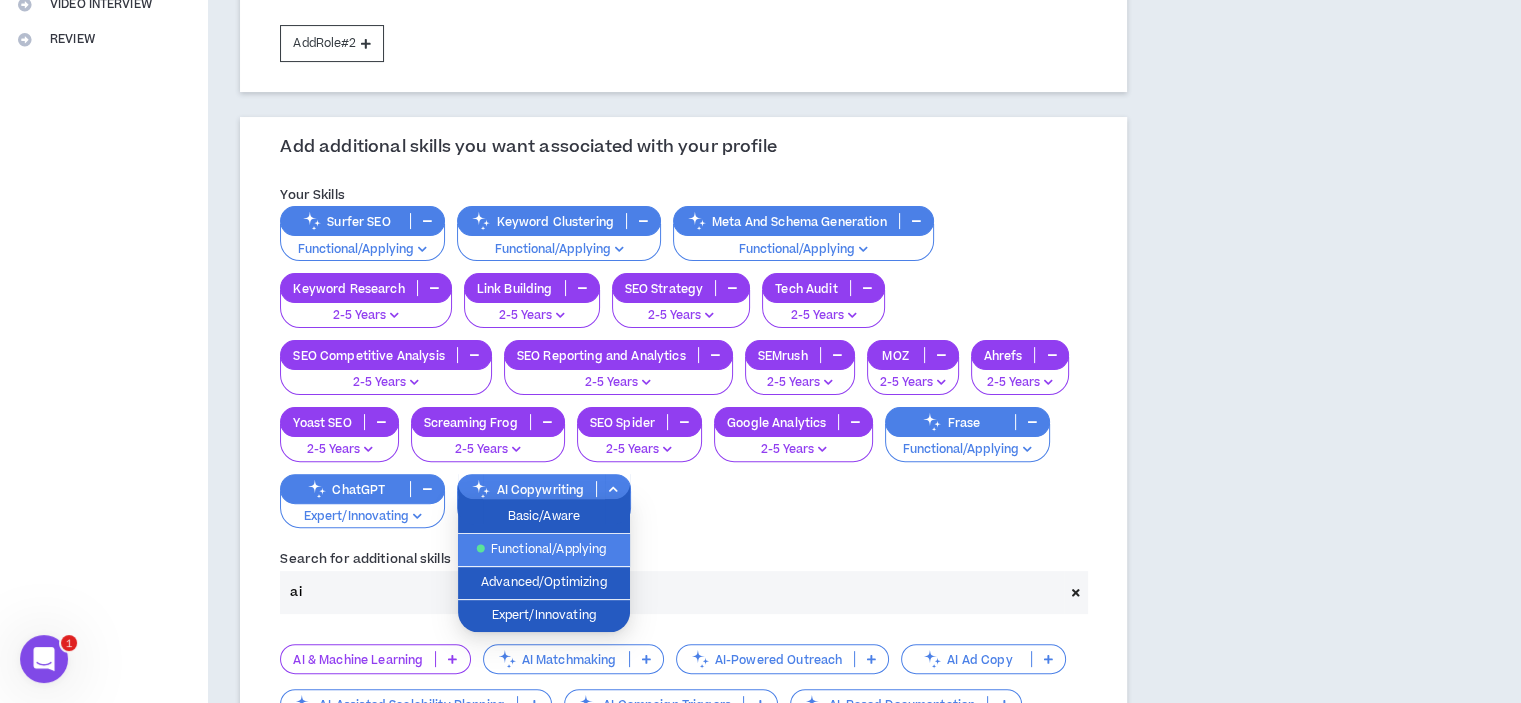 click on "Functional/Applying" at bounding box center (544, 550) 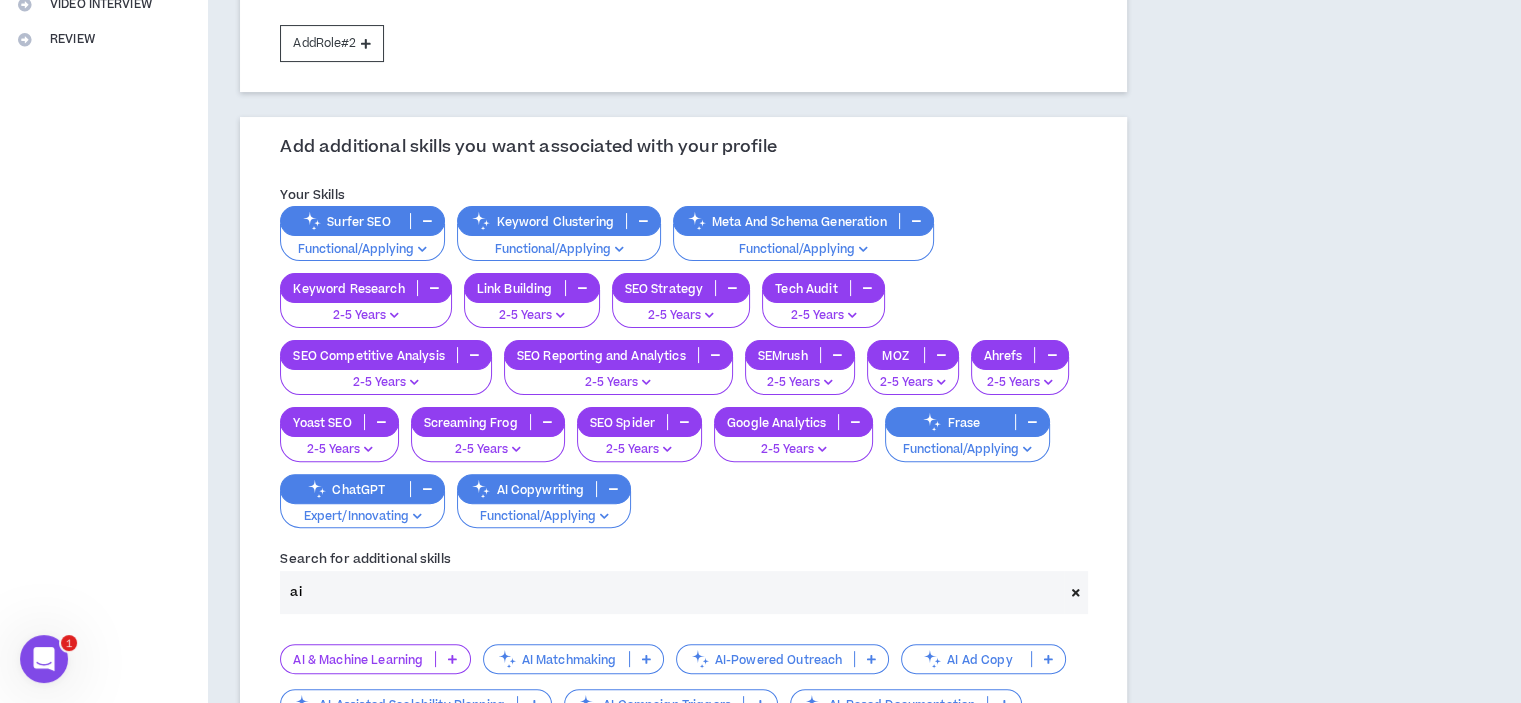 click on "Expert/Innovating" at bounding box center [362, 517] 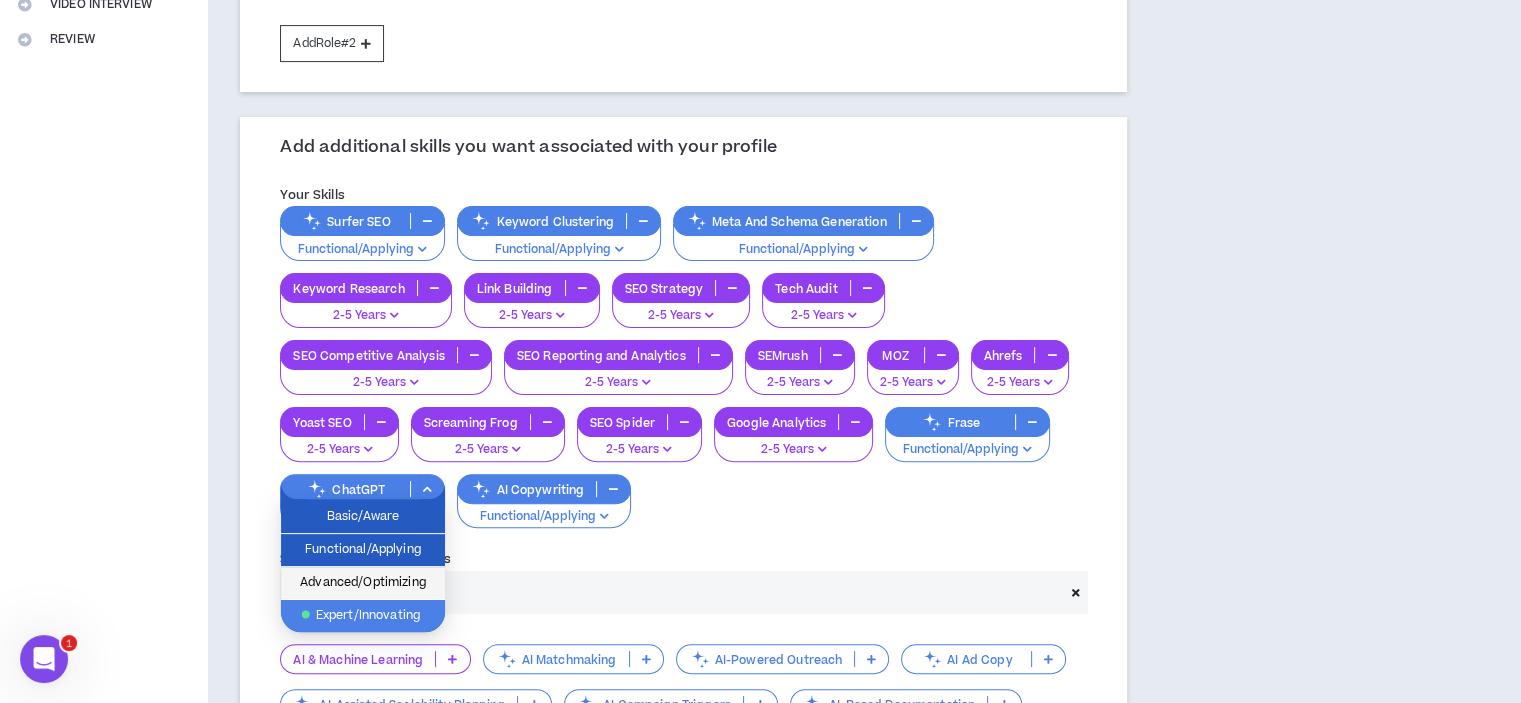 click on "Advanced/Optimizing" at bounding box center [363, 583] 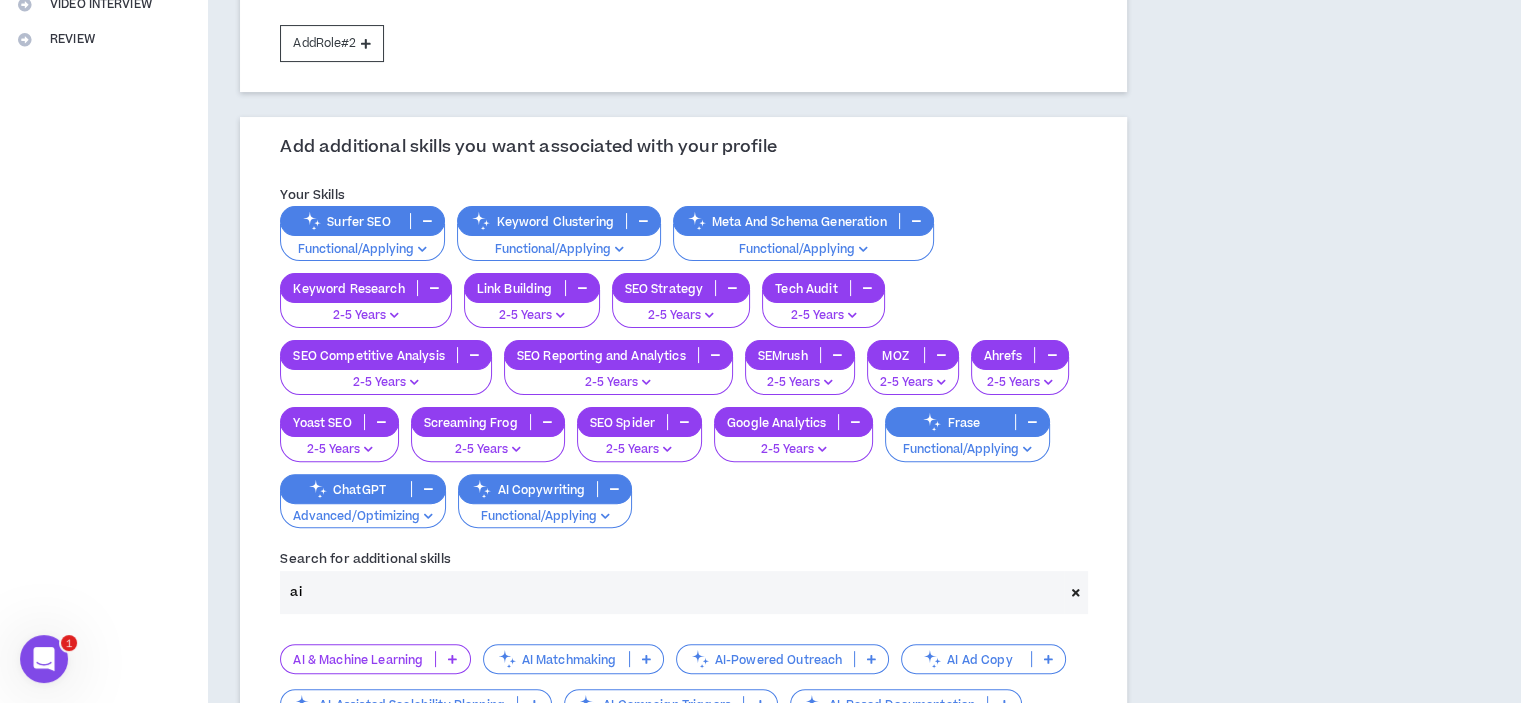 click on "Search for additional skills ai" at bounding box center (683, 580) 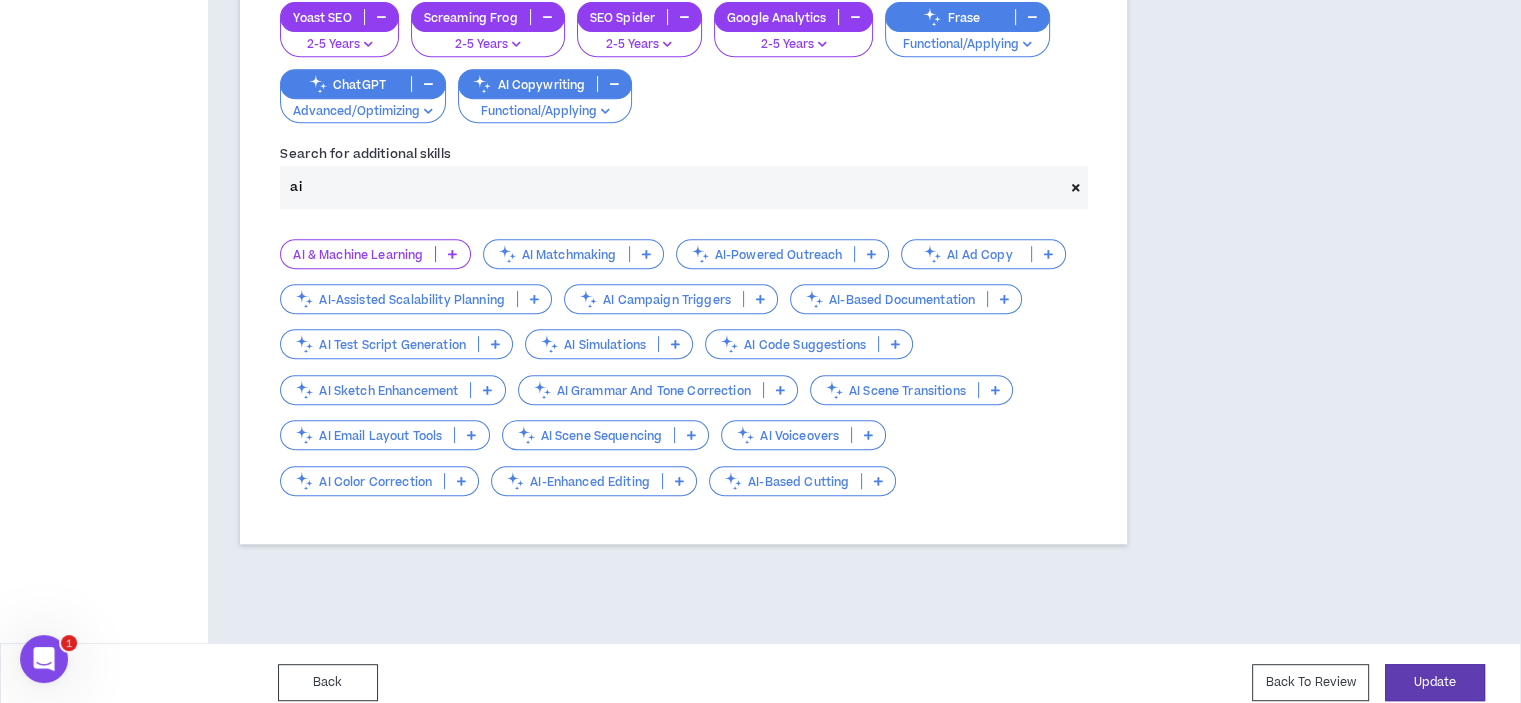 scroll, scrollTop: 914, scrollLeft: 0, axis: vertical 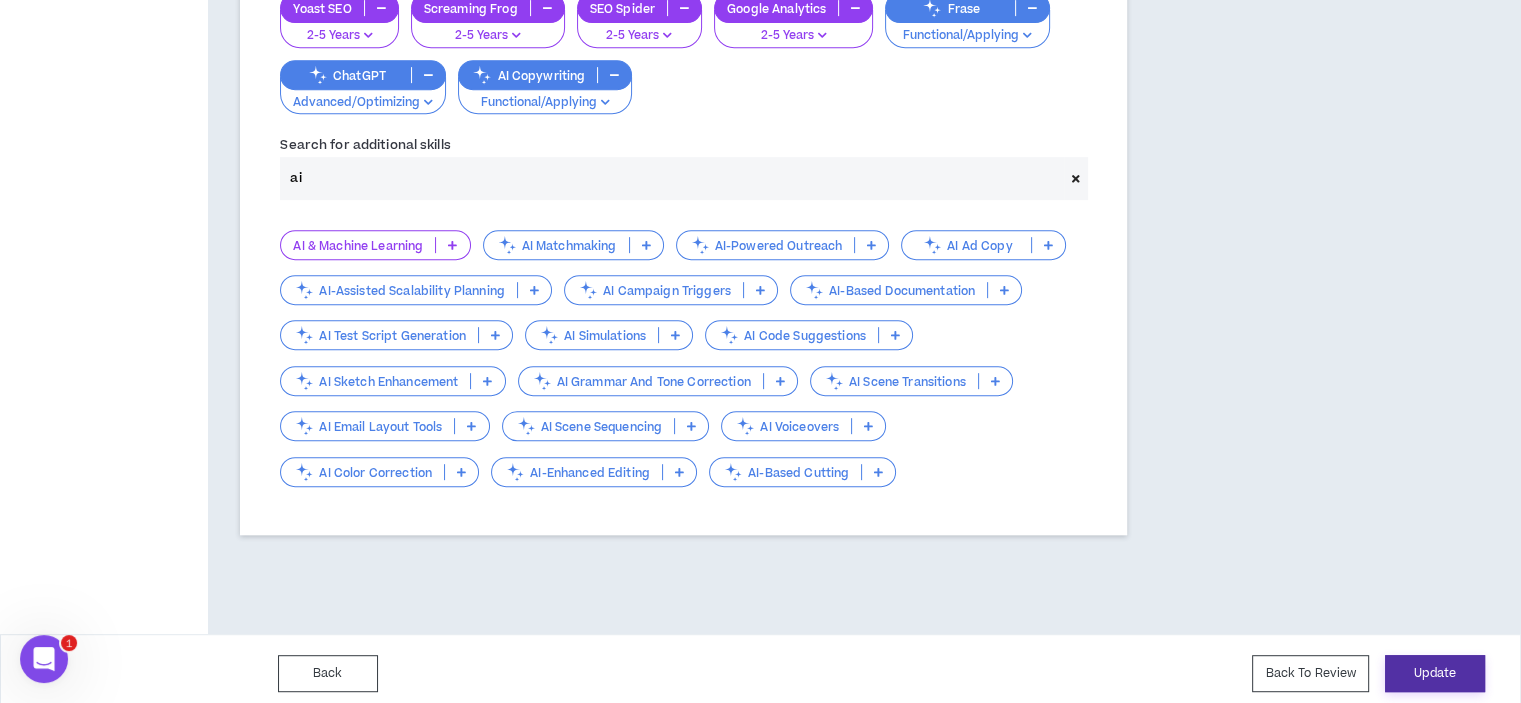 click on "Update" at bounding box center (1435, 673) 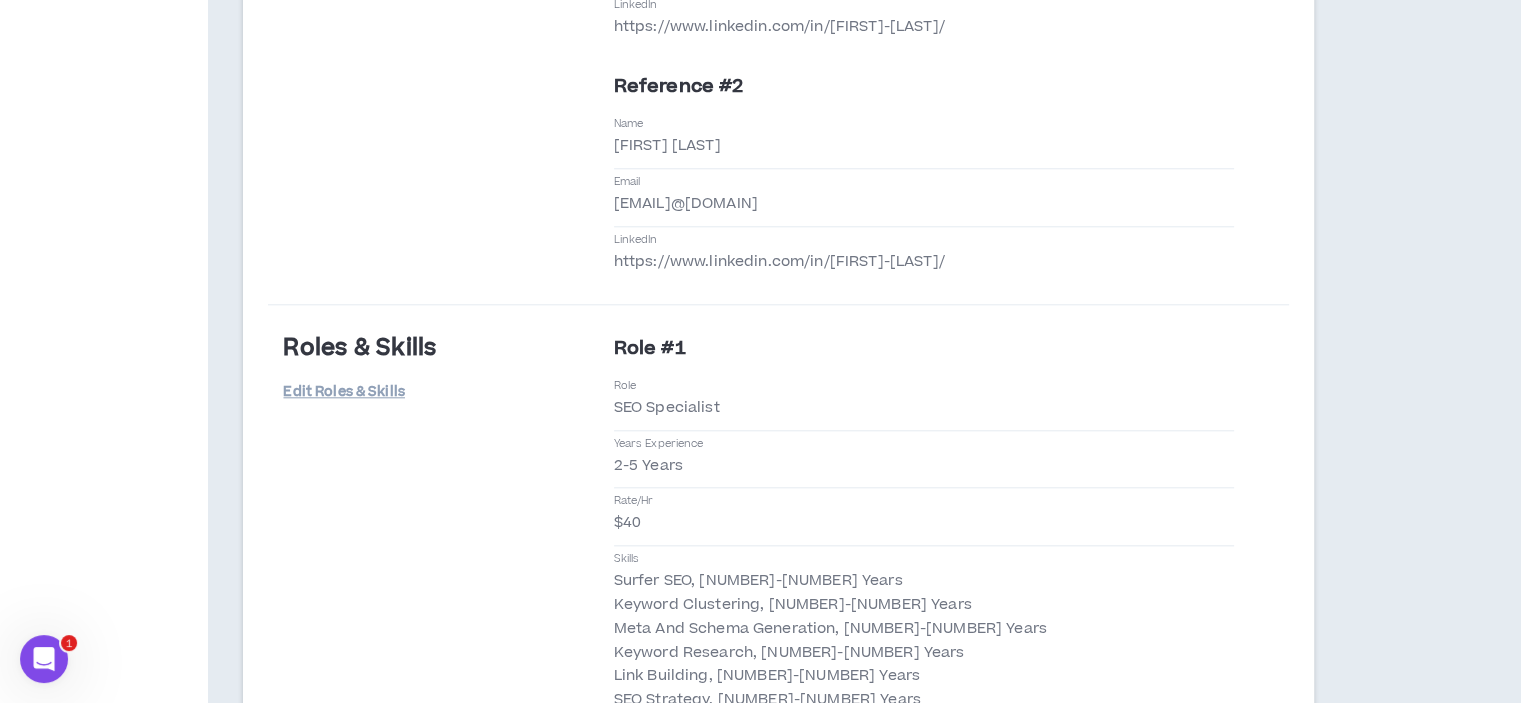 scroll, scrollTop: 2000, scrollLeft: 0, axis: vertical 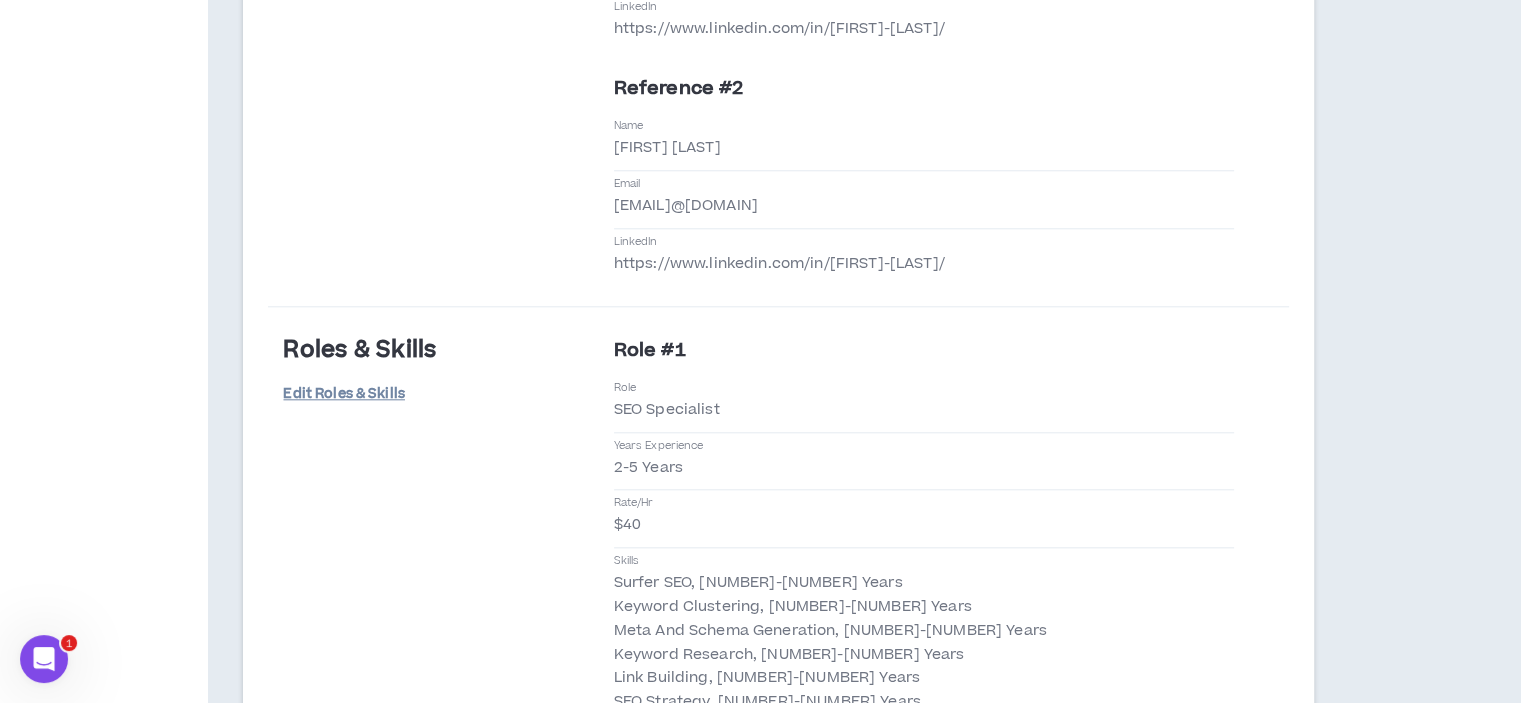 click on "Edit Roles & Skills" at bounding box center [343, 394] 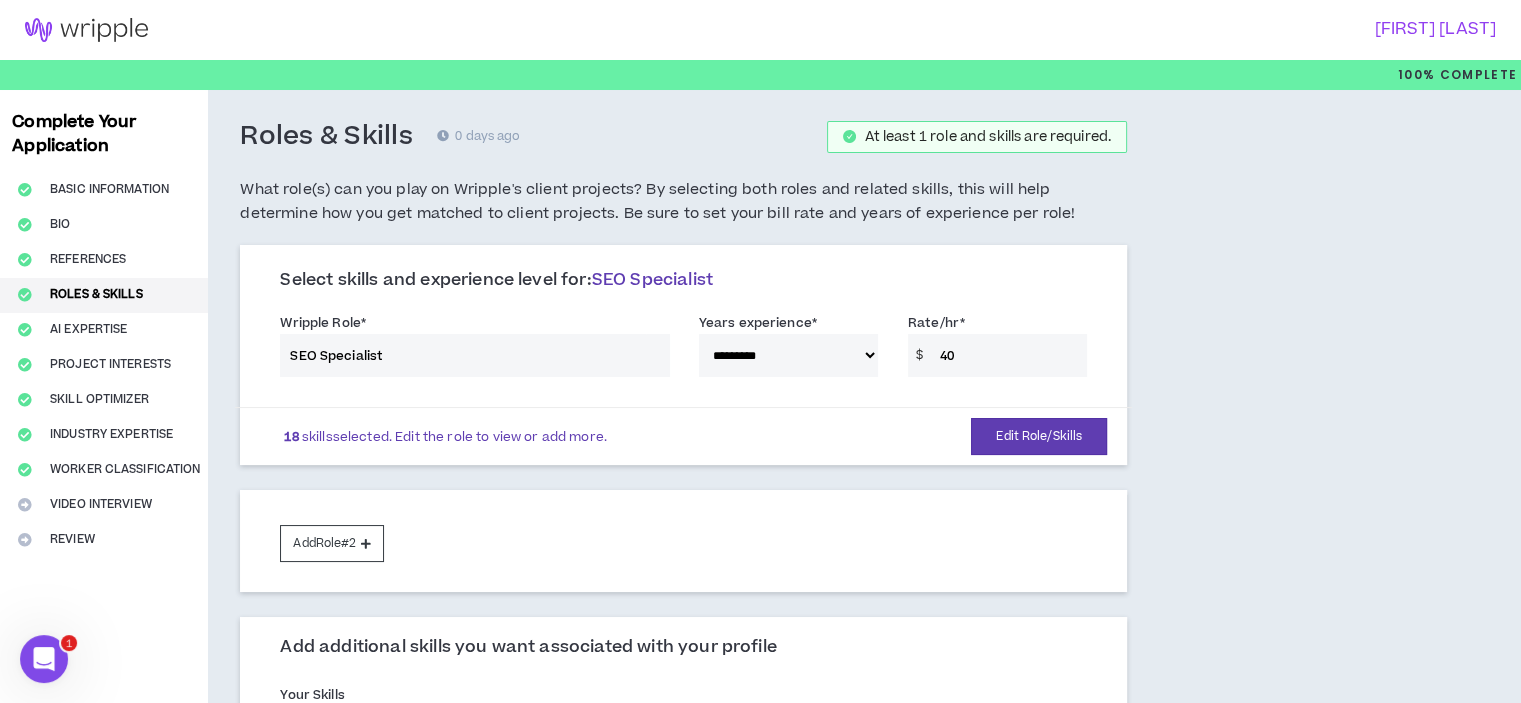 scroll, scrollTop: 600, scrollLeft: 0, axis: vertical 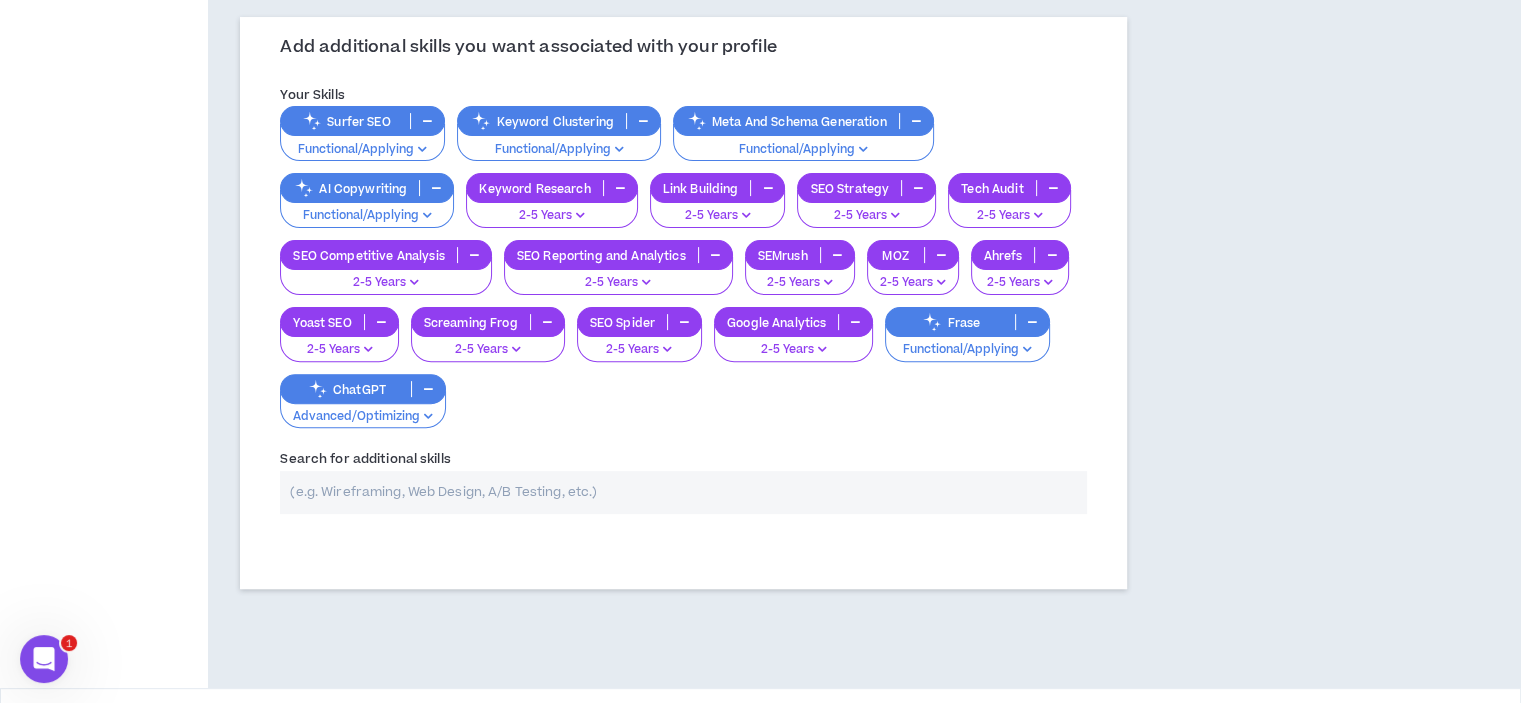 click on "Advanced/Optimizing" at bounding box center (363, 417) 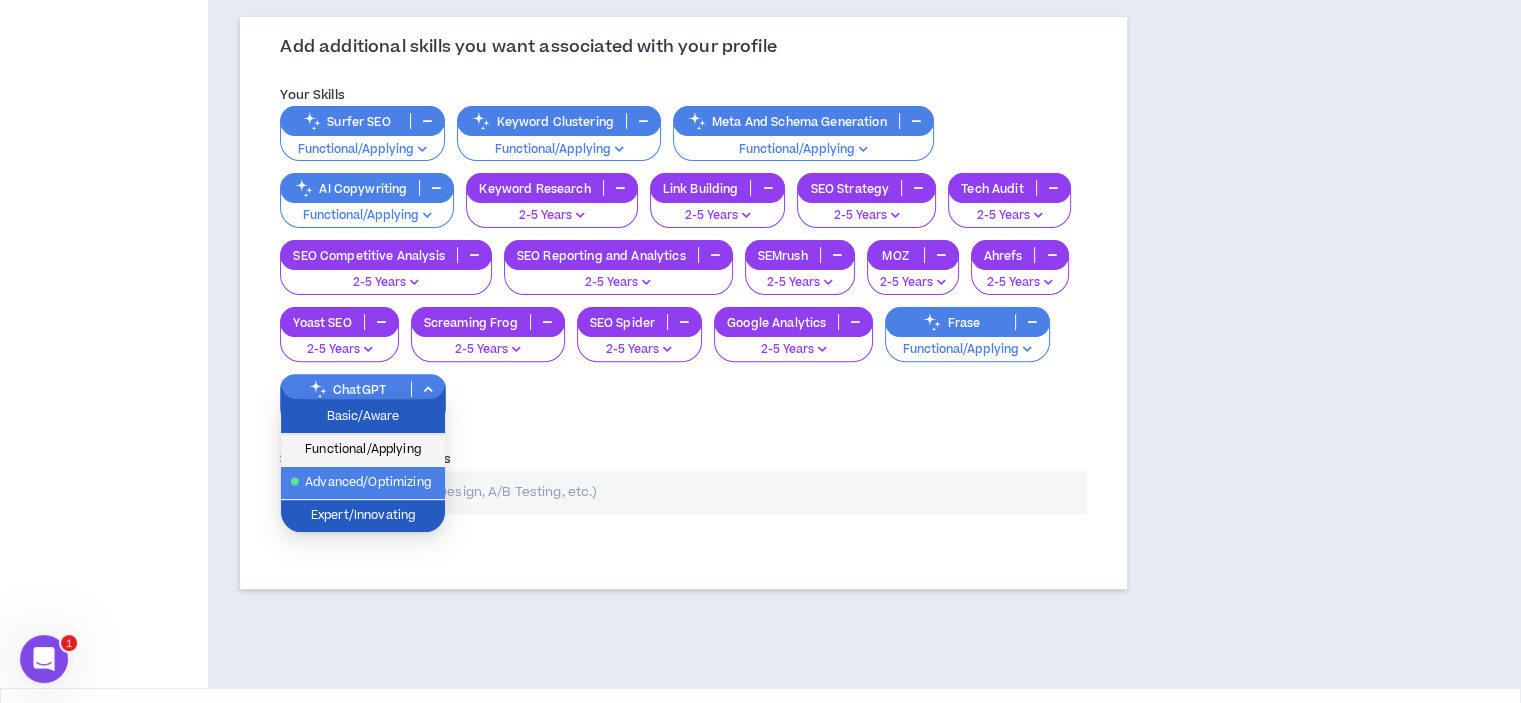 click on "Functional/Applying" at bounding box center [363, 450] 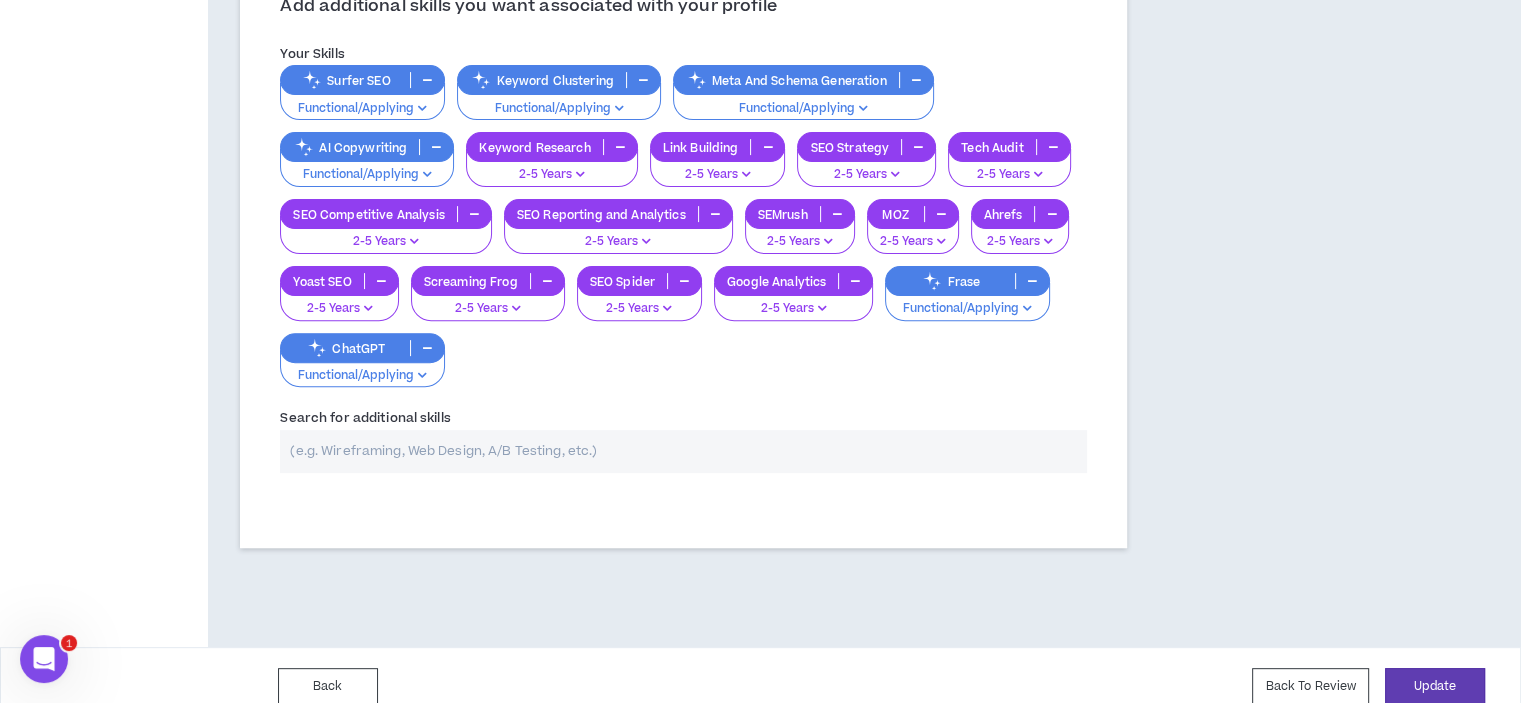 scroll, scrollTop: 659, scrollLeft: 0, axis: vertical 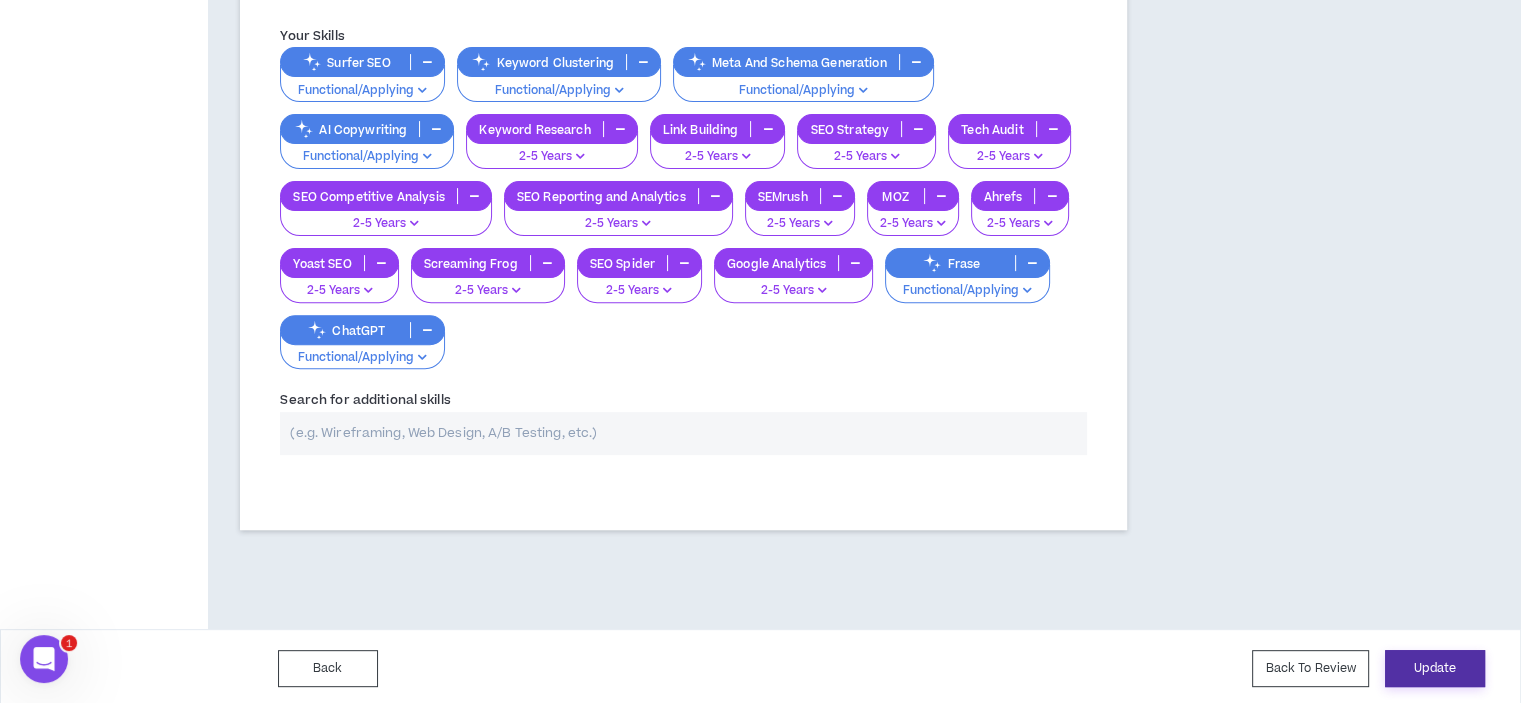 click on "Update" at bounding box center (1435, 668) 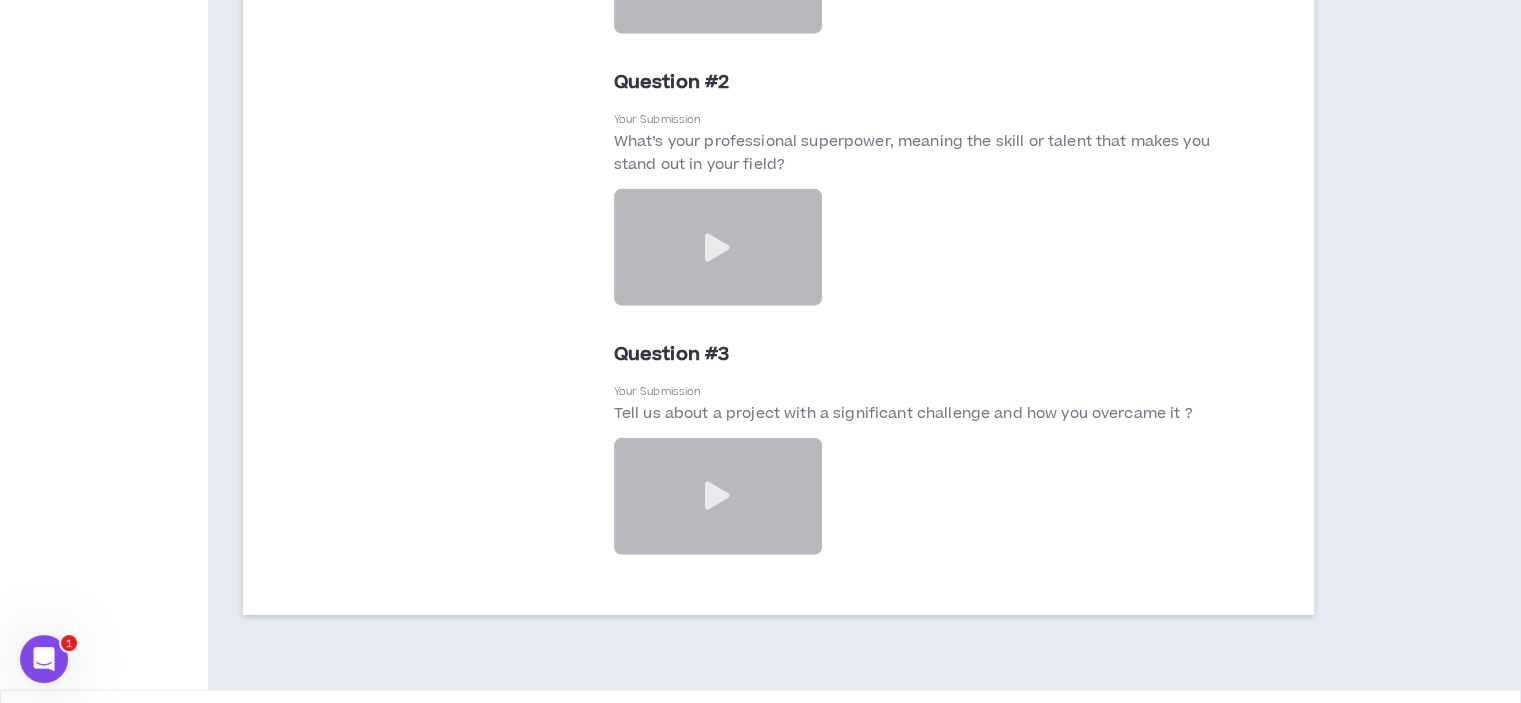 scroll, scrollTop: 5025, scrollLeft: 0, axis: vertical 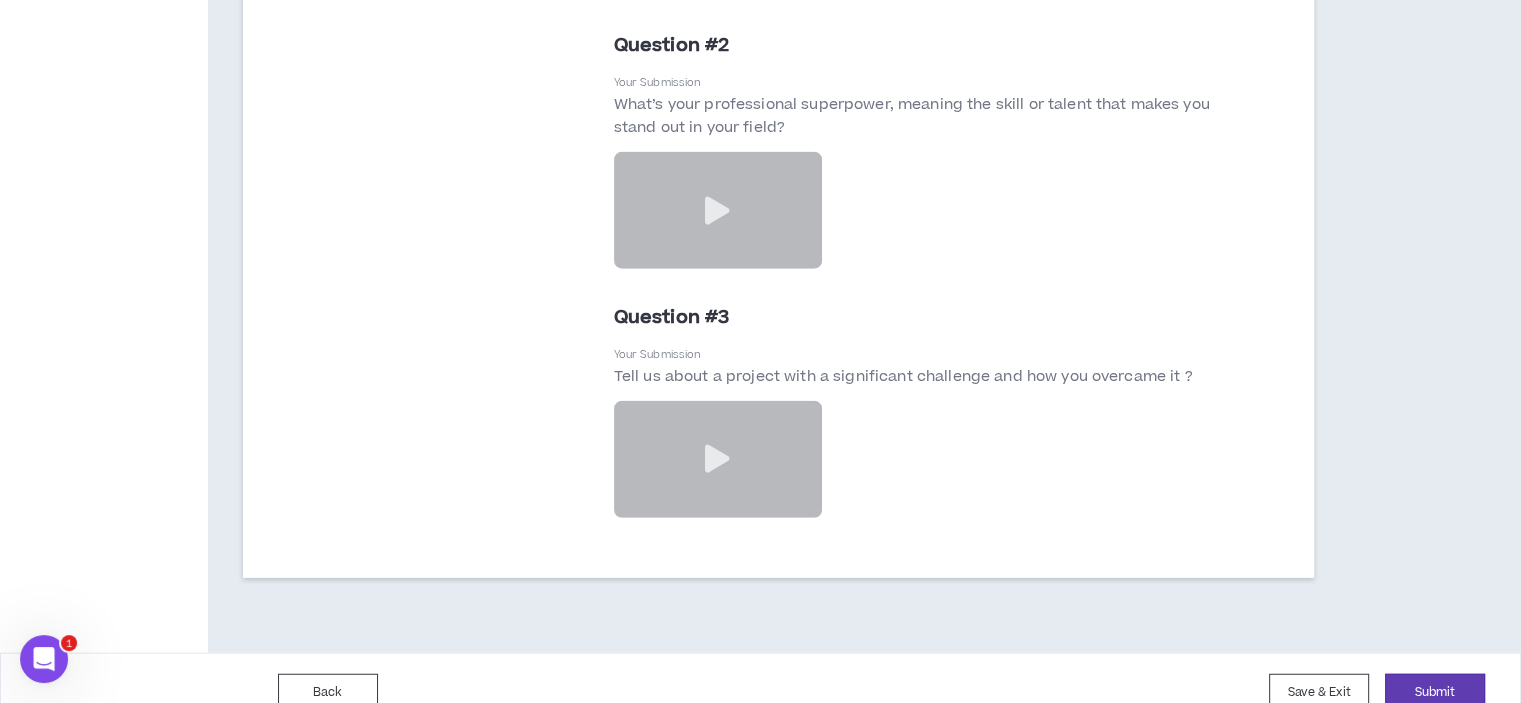 click at bounding box center (717, 459) 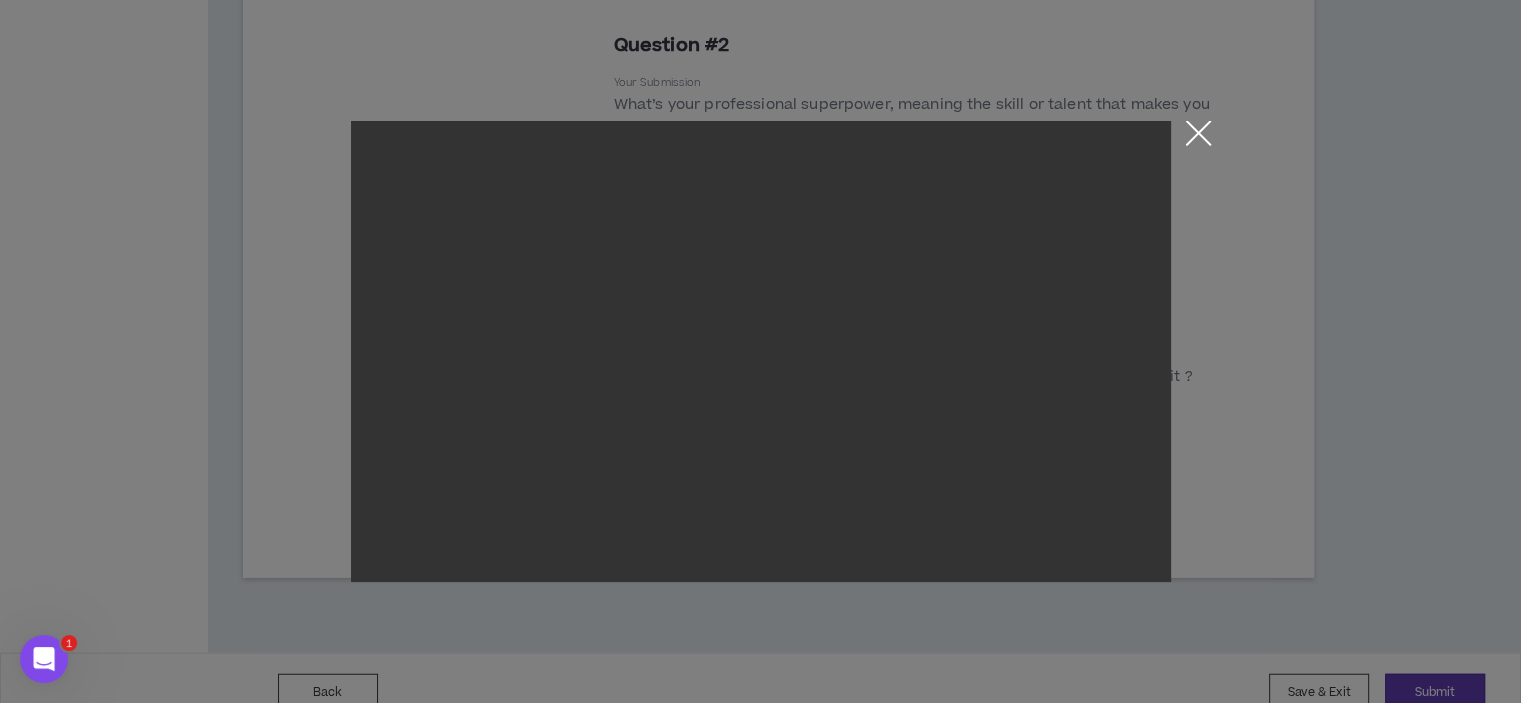 click at bounding box center (1198, 138) 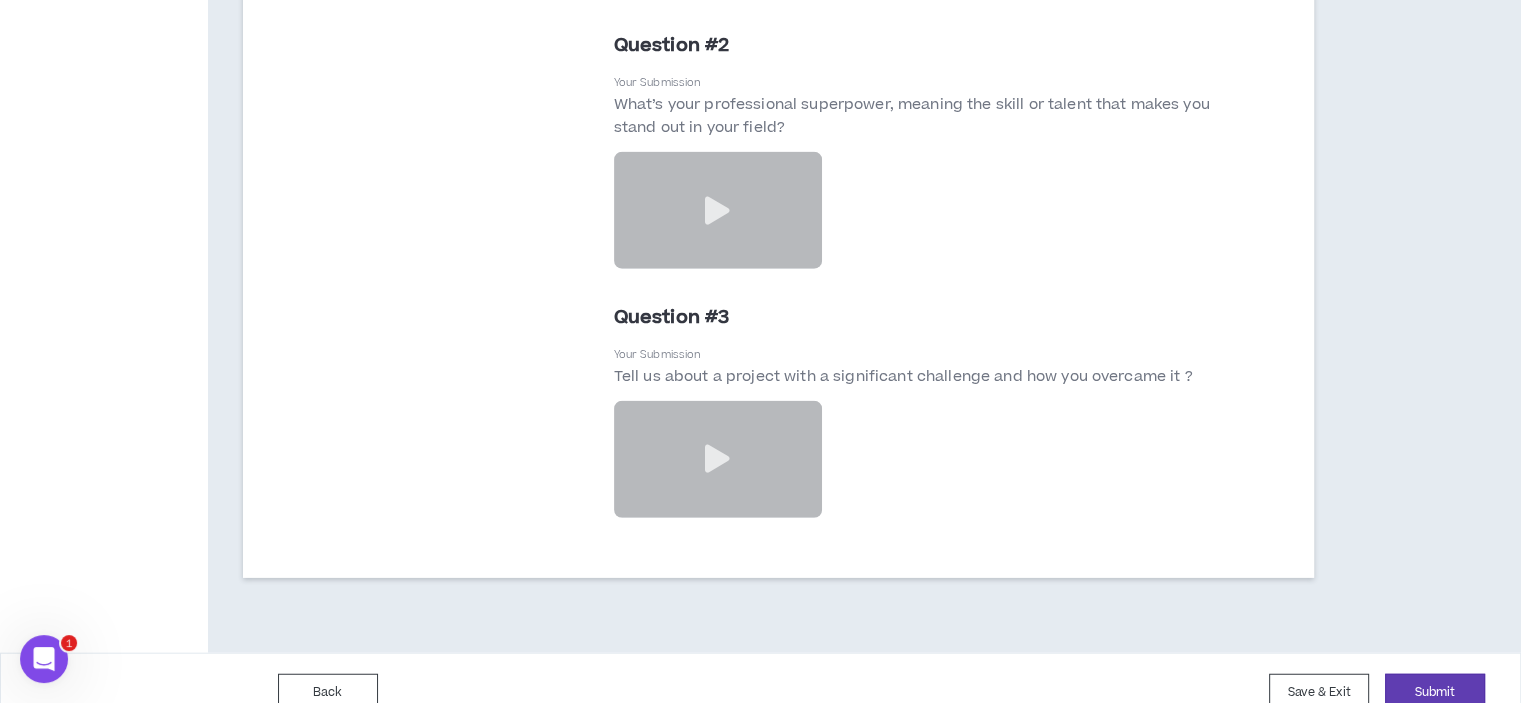 click at bounding box center (718, 459) 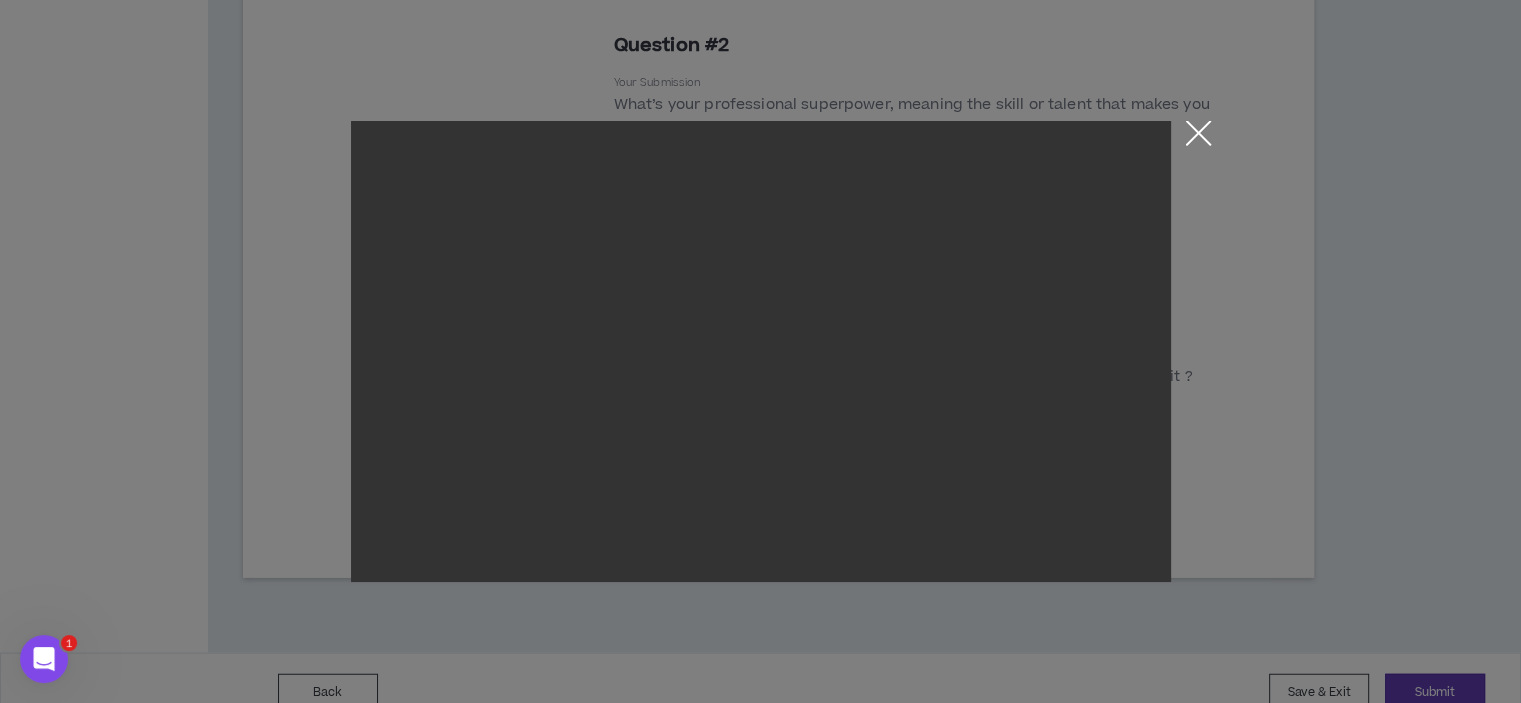 click at bounding box center [1198, 138] 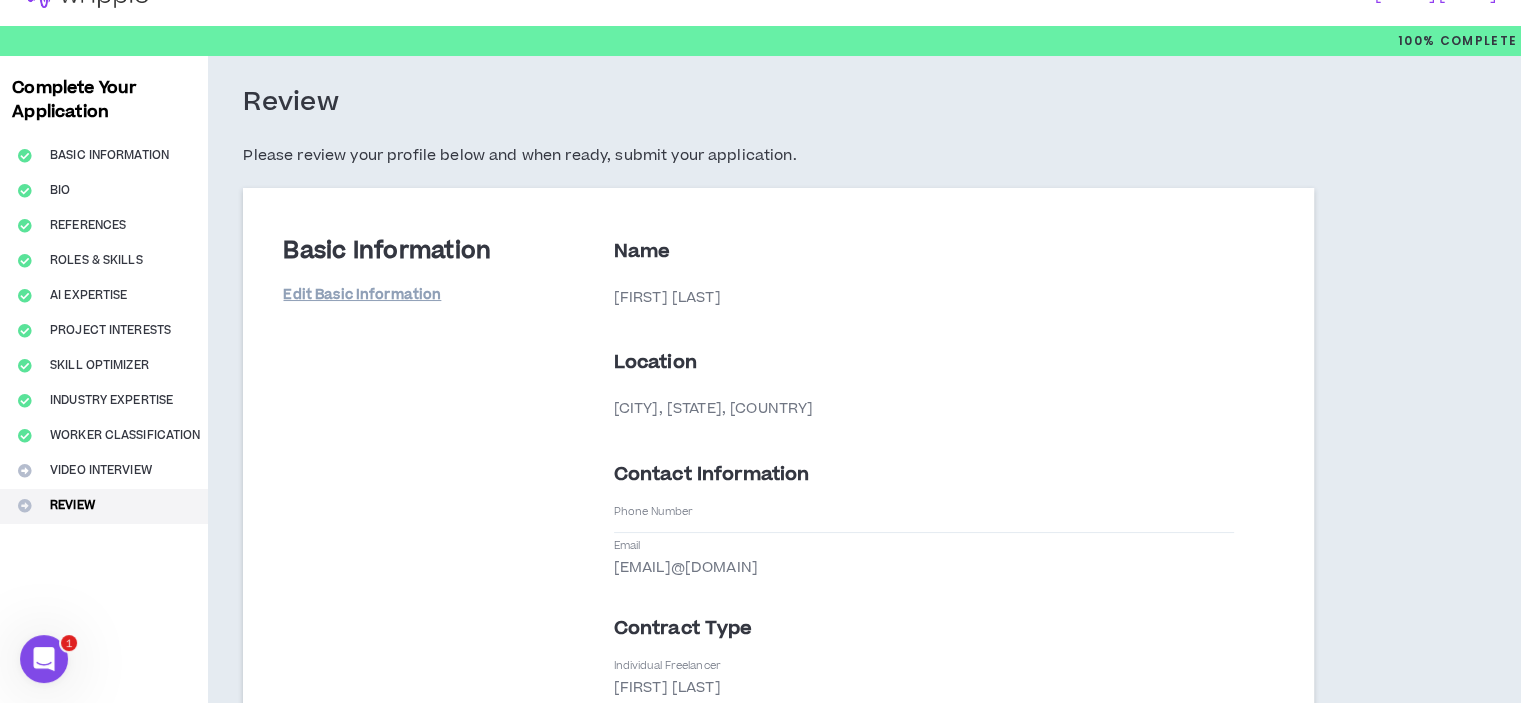 scroll, scrollTop: 0, scrollLeft: 0, axis: both 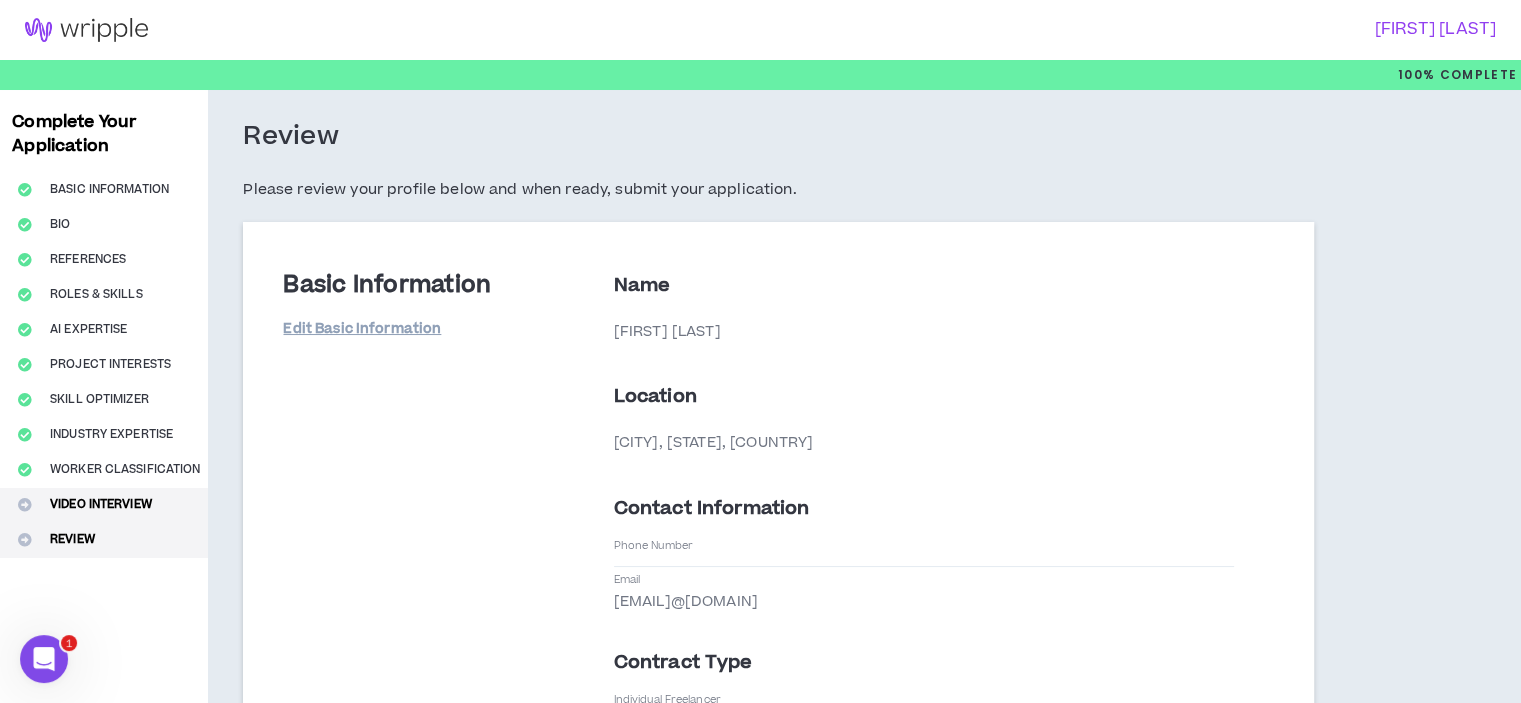click on "Video Interview" at bounding box center [104, 505] 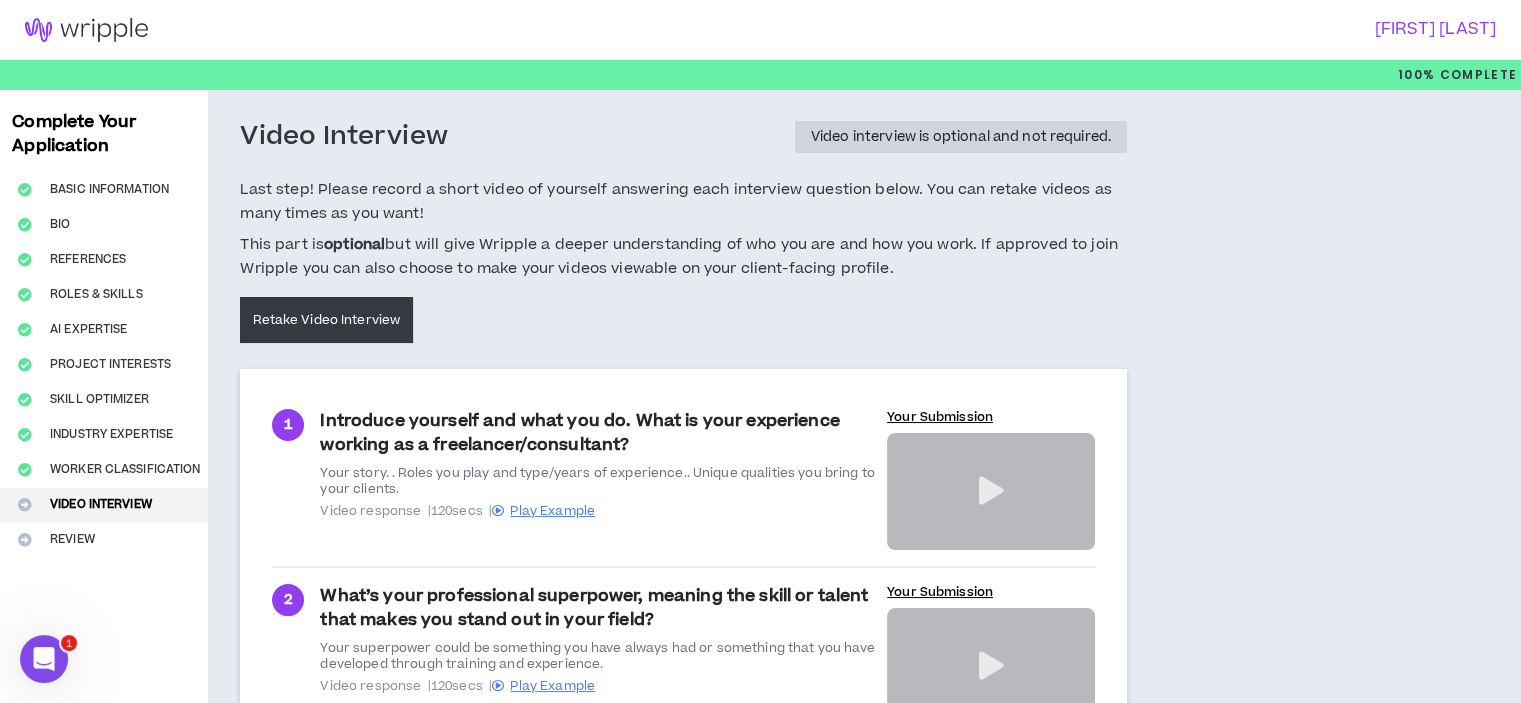 scroll, scrollTop: 363, scrollLeft: 0, axis: vertical 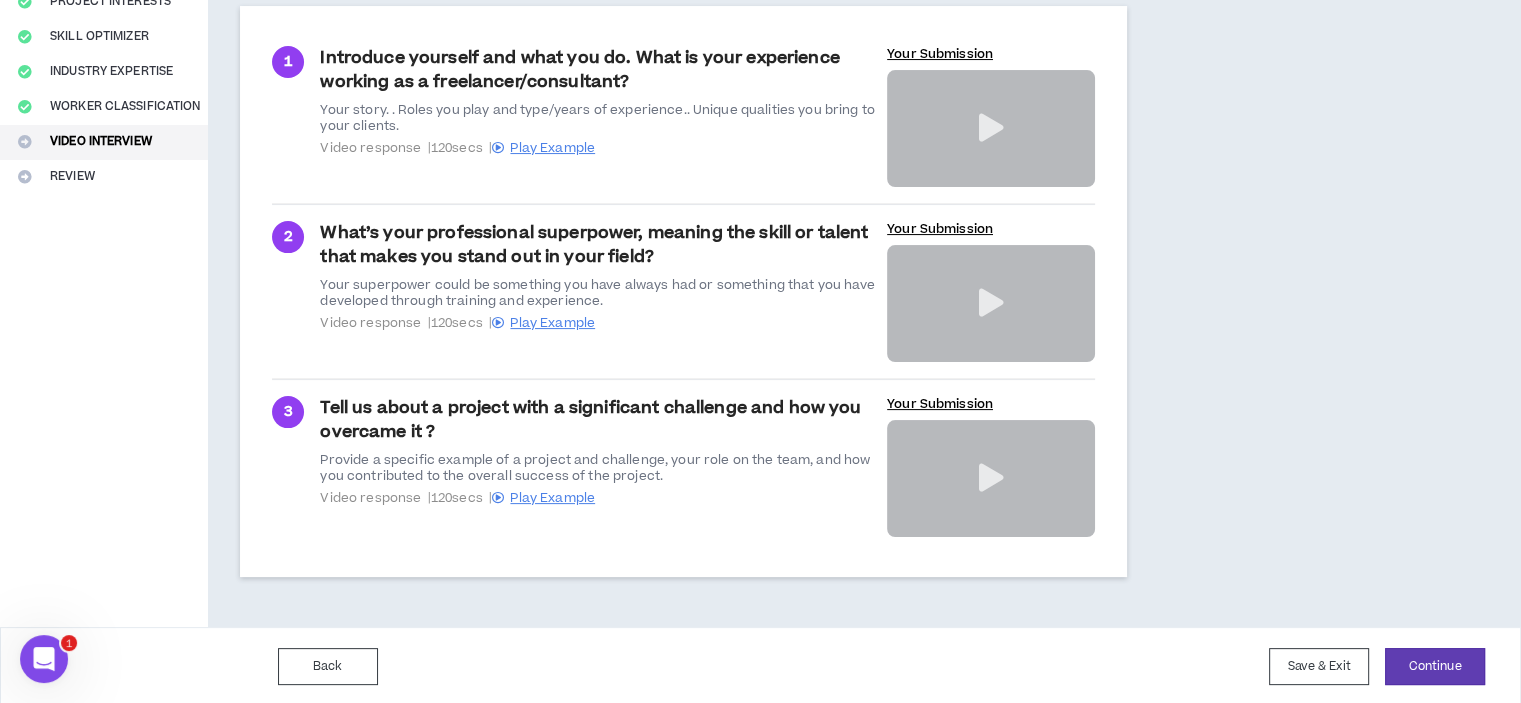 click at bounding box center [990, 478] 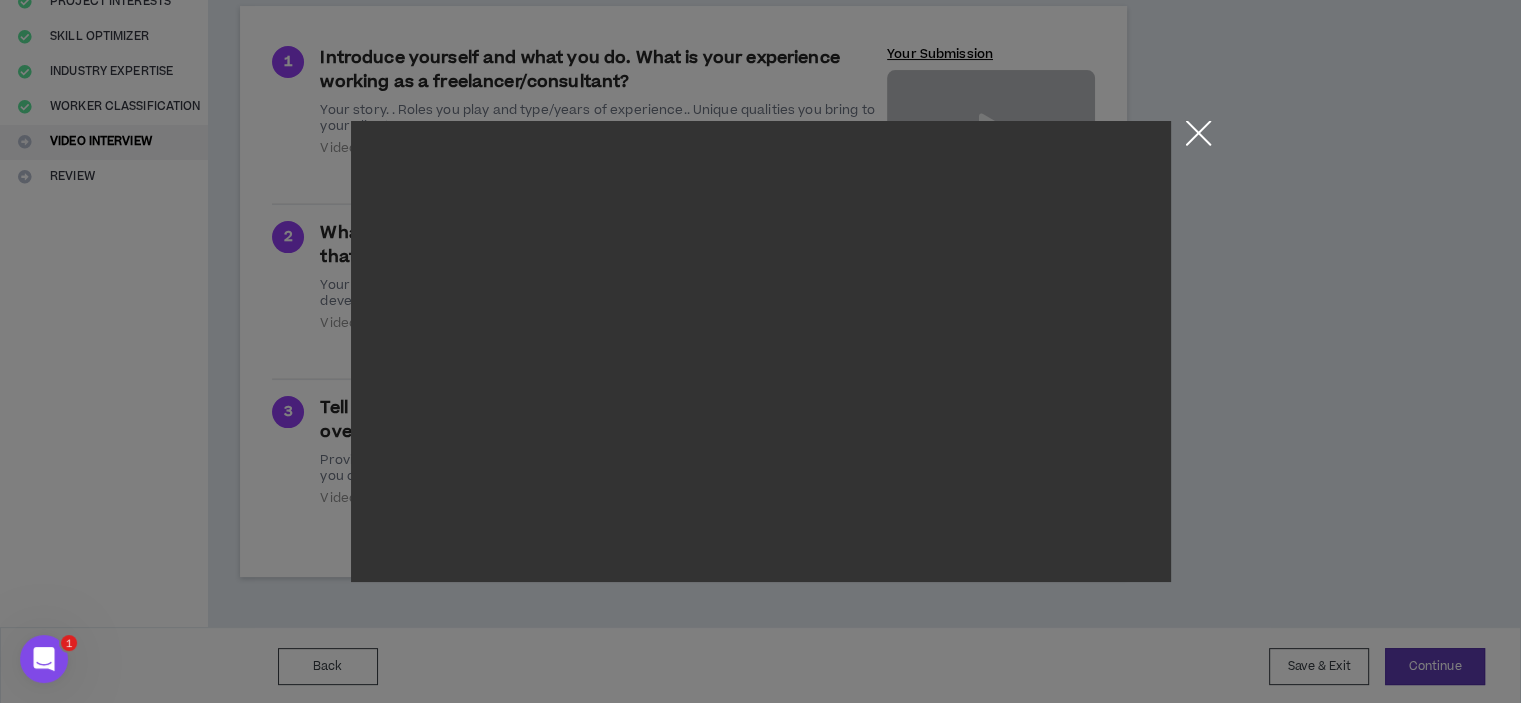 click at bounding box center [1198, 138] 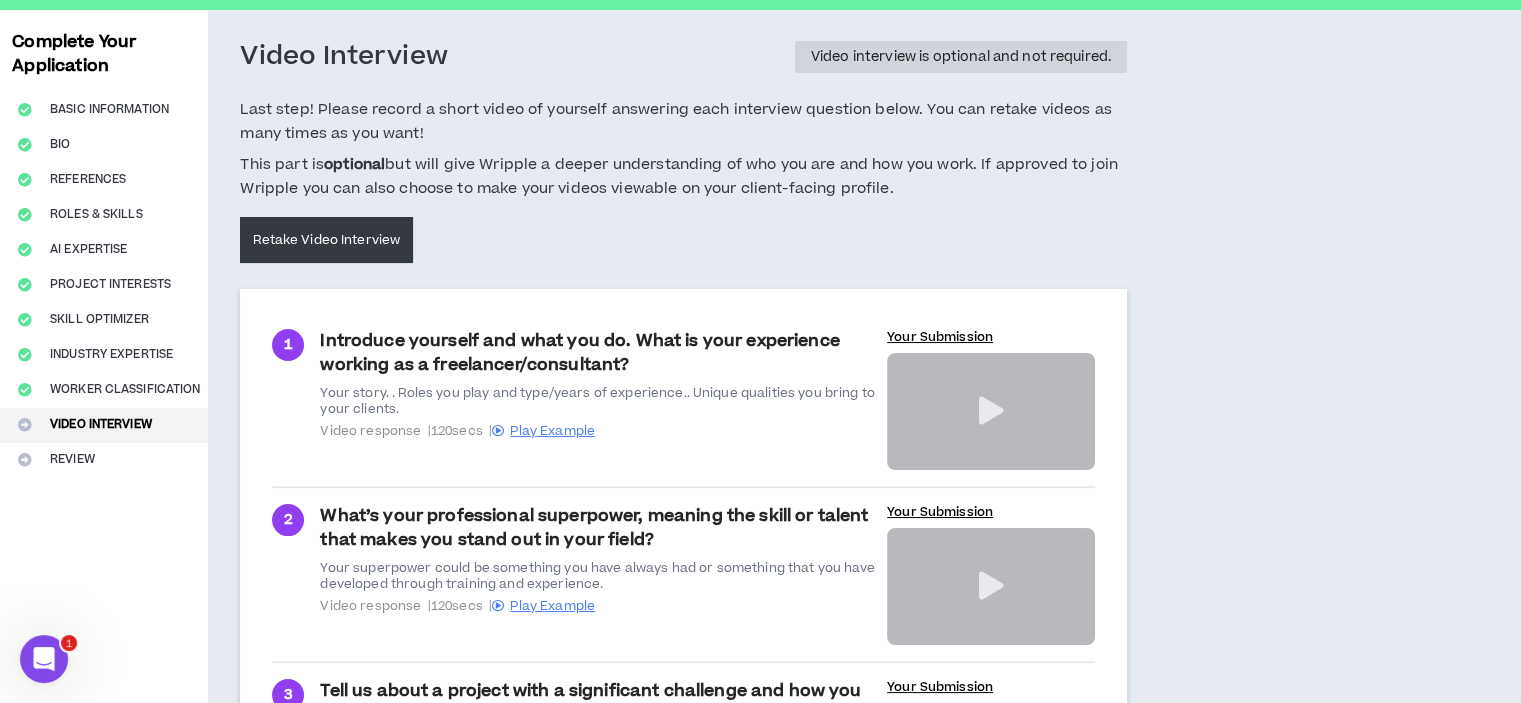 scroll, scrollTop: 63, scrollLeft: 0, axis: vertical 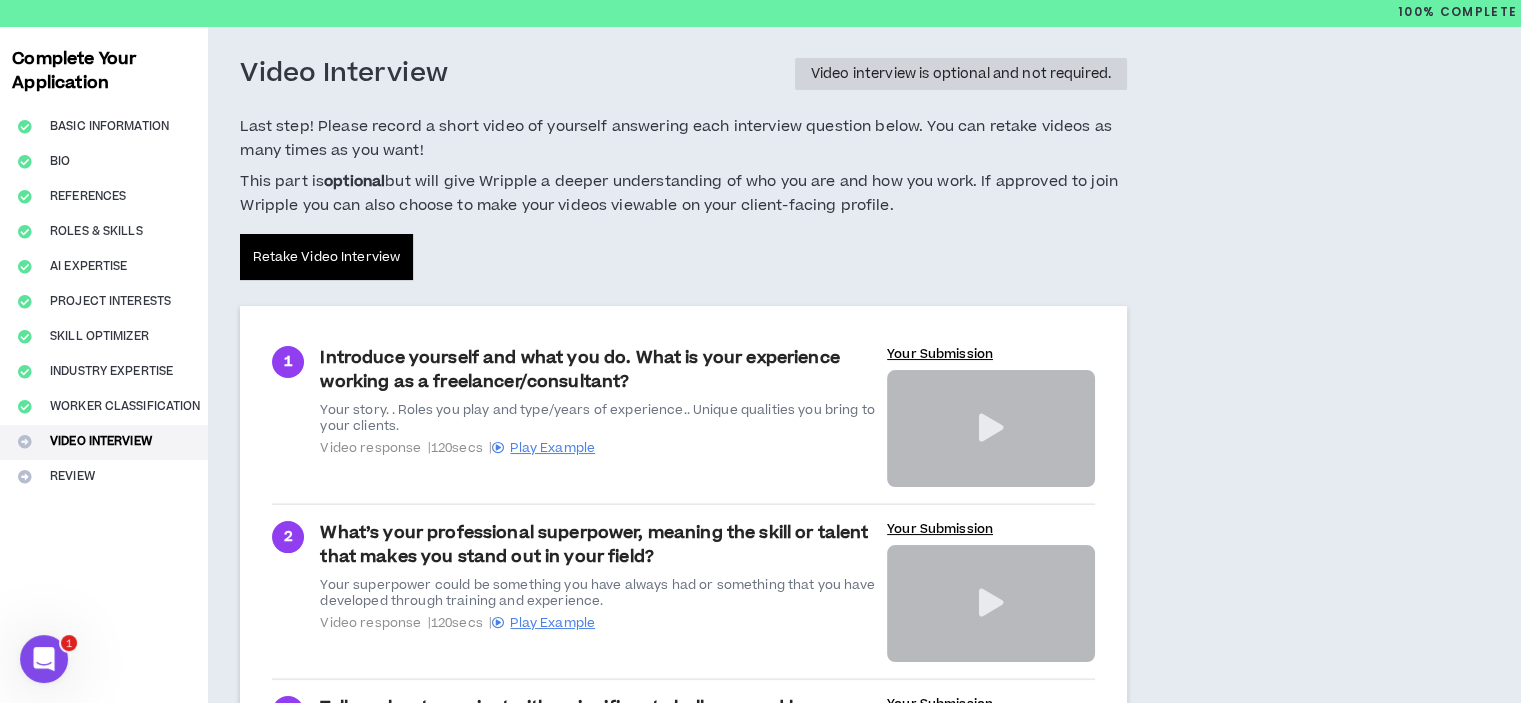 click on "Retake Video Interview" at bounding box center [326, 257] 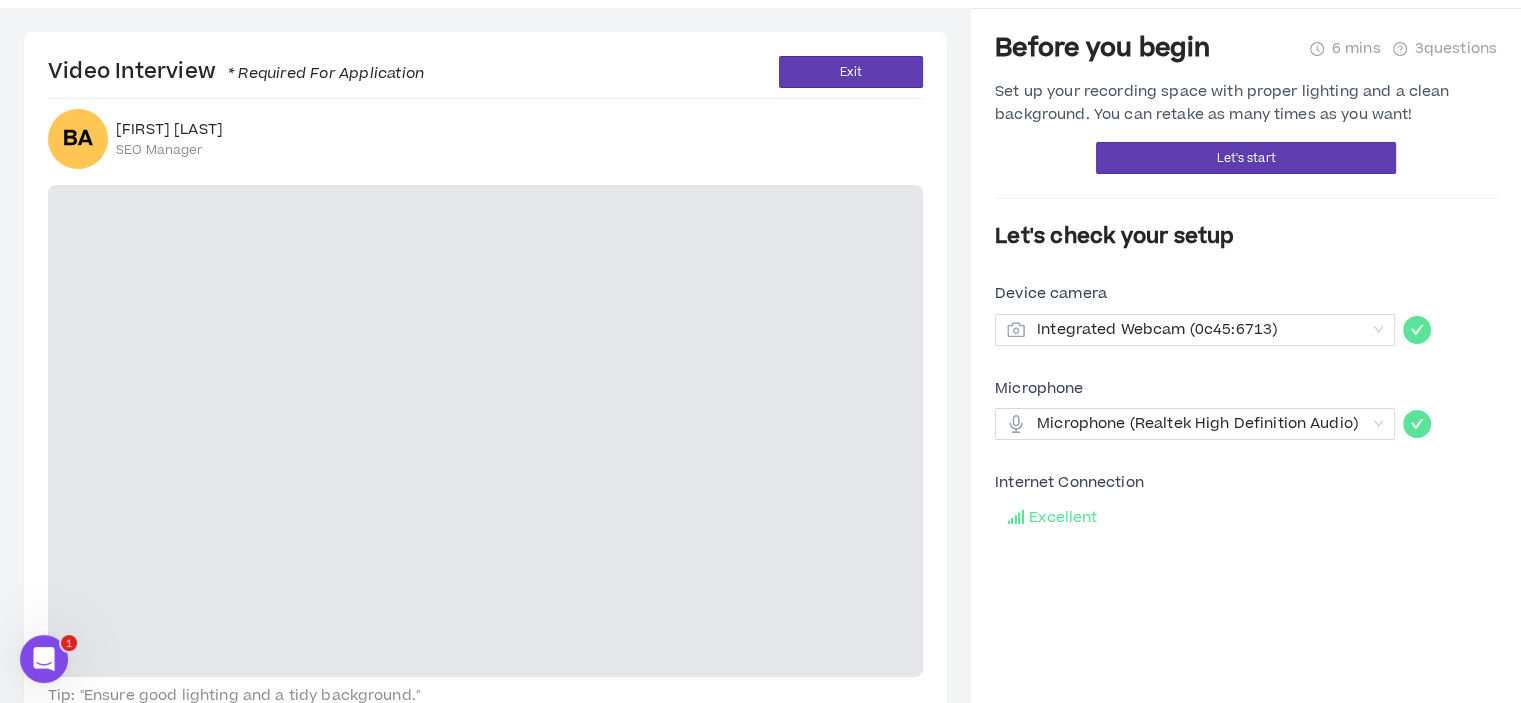 scroll, scrollTop: 24, scrollLeft: 0, axis: vertical 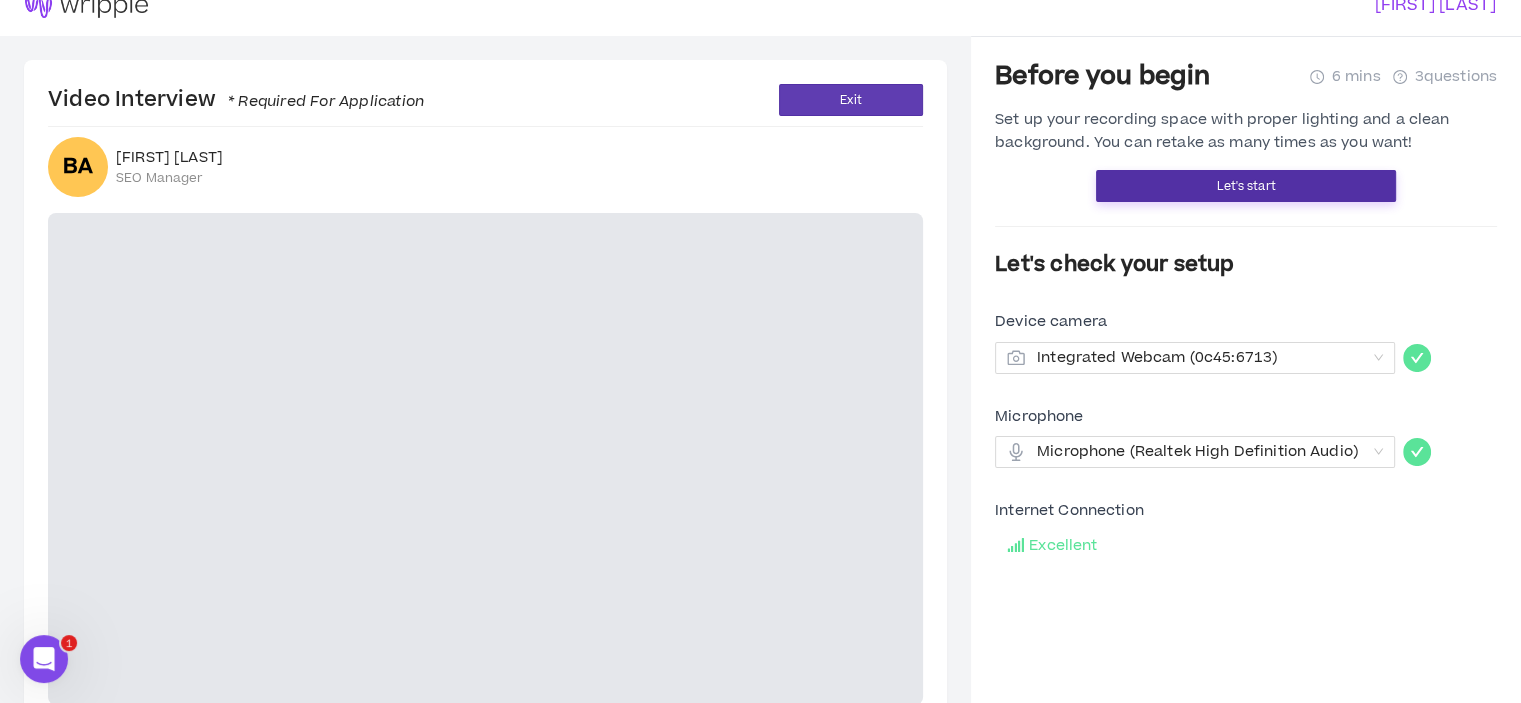 click on "Let's start" at bounding box center [1246, 186] 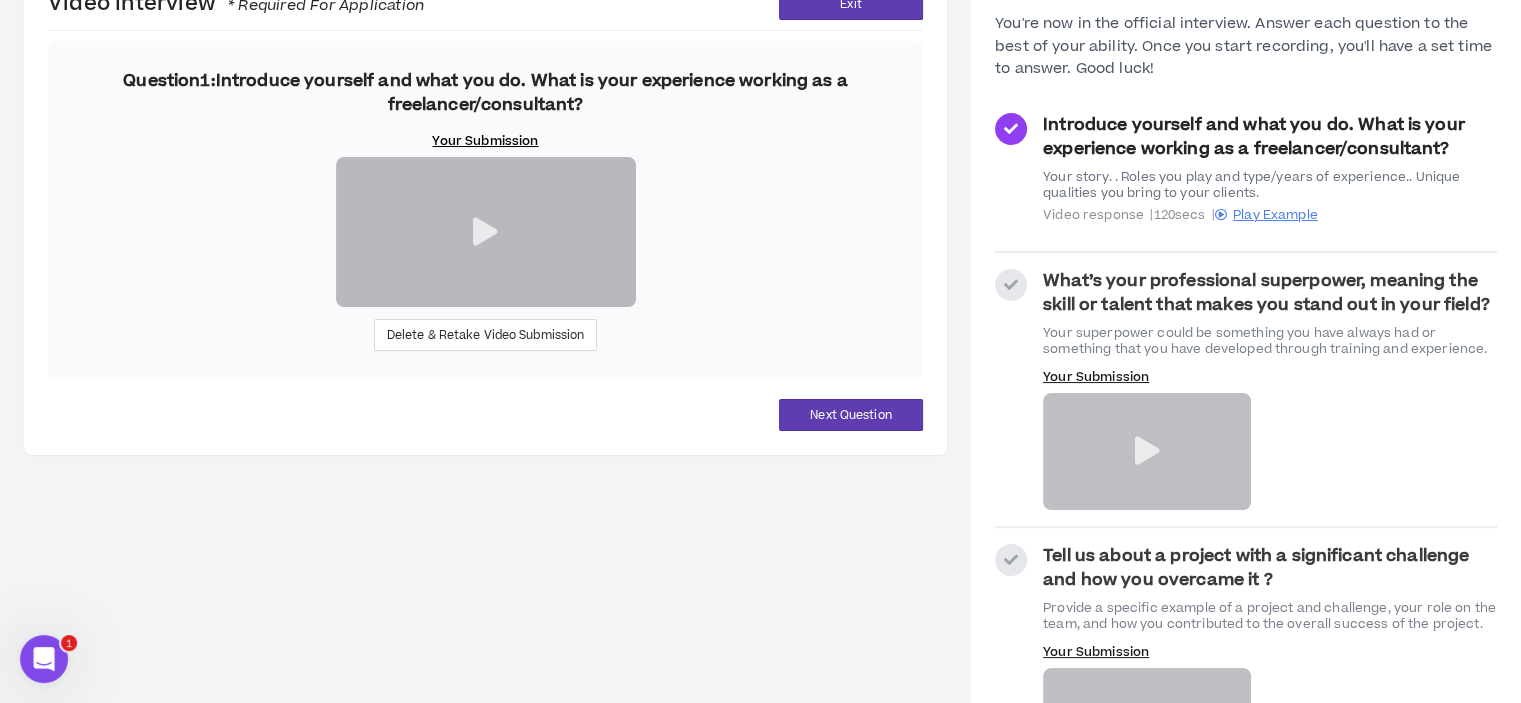 scroll, scrollTop: 240, scrollLeft: 0, axis: vertical 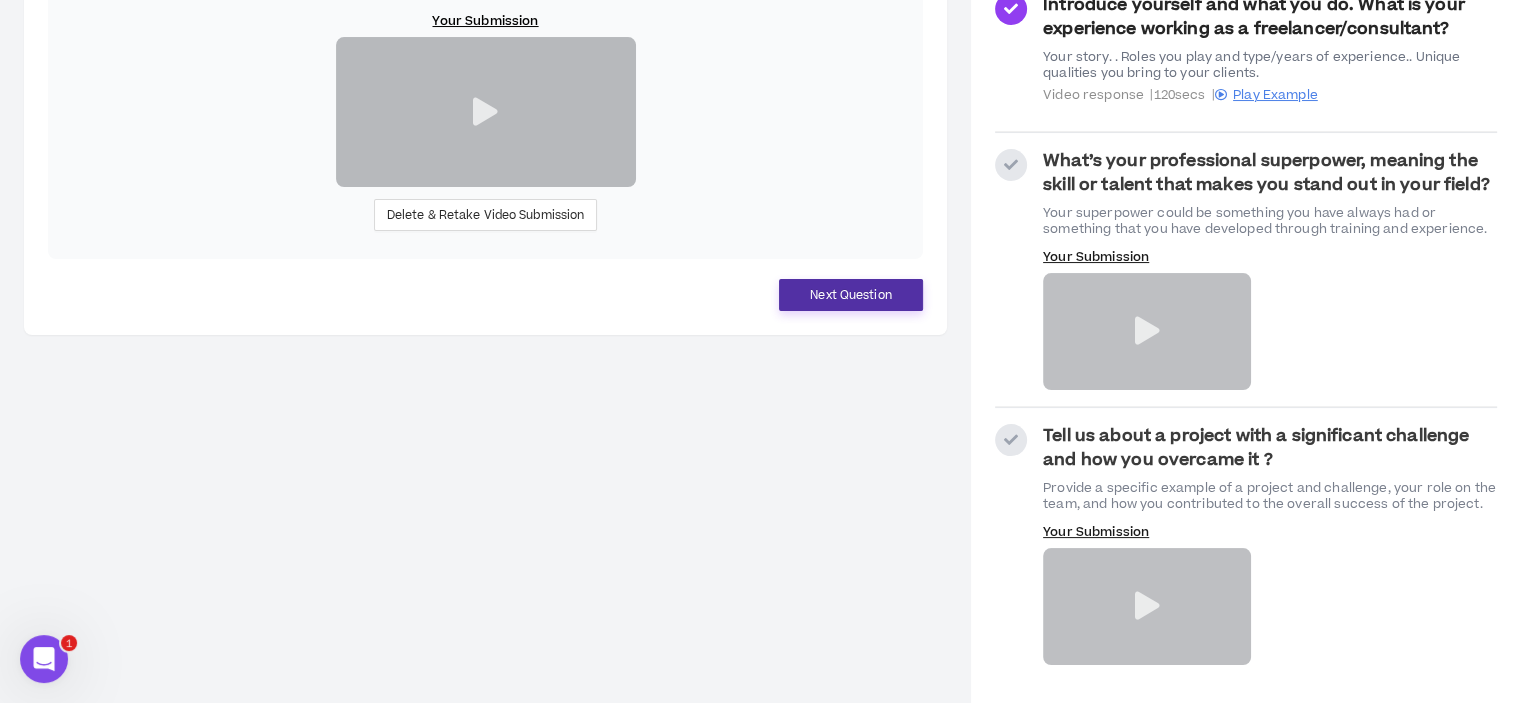 click on "Next Question" at bounding box center (851, 295) 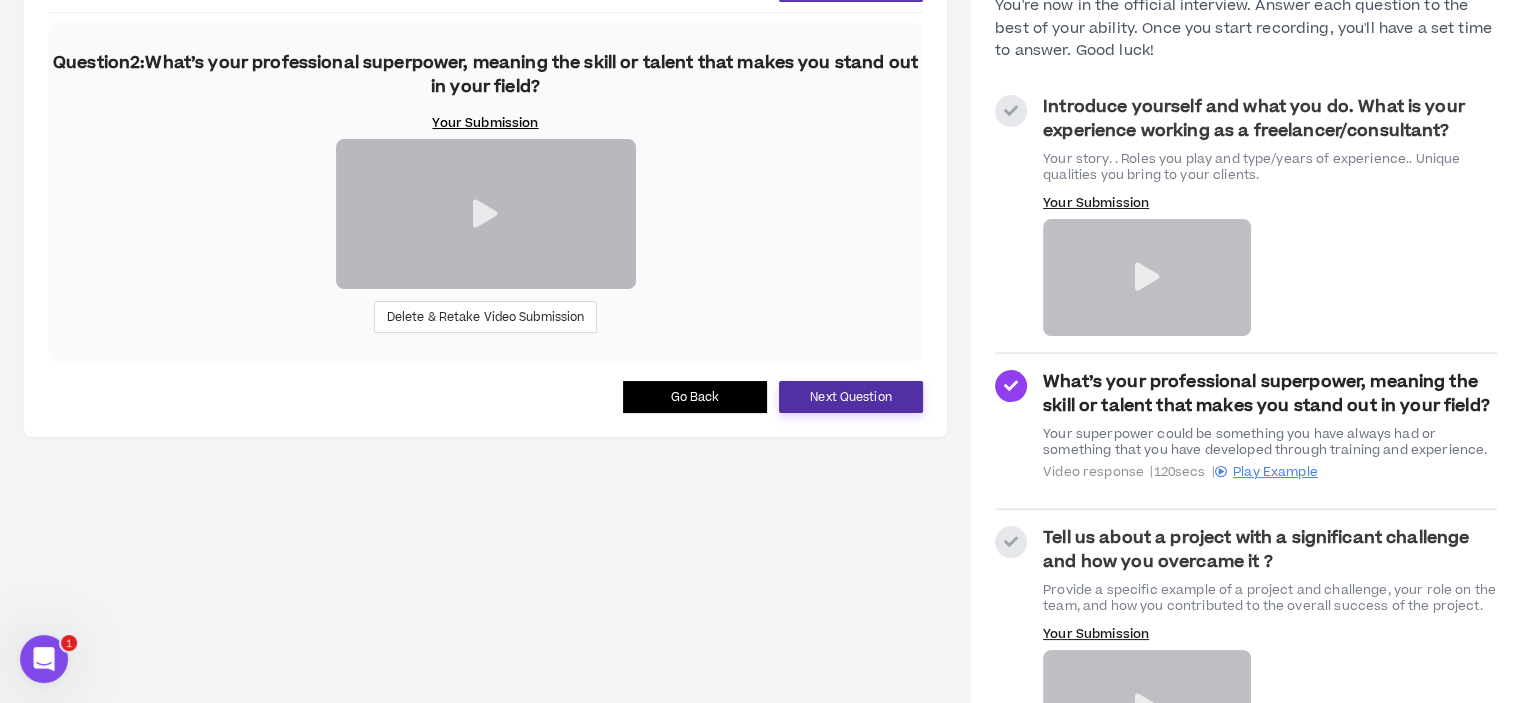 scroll, scrollTop: 240, scrollLeft: 0, axis: vertical 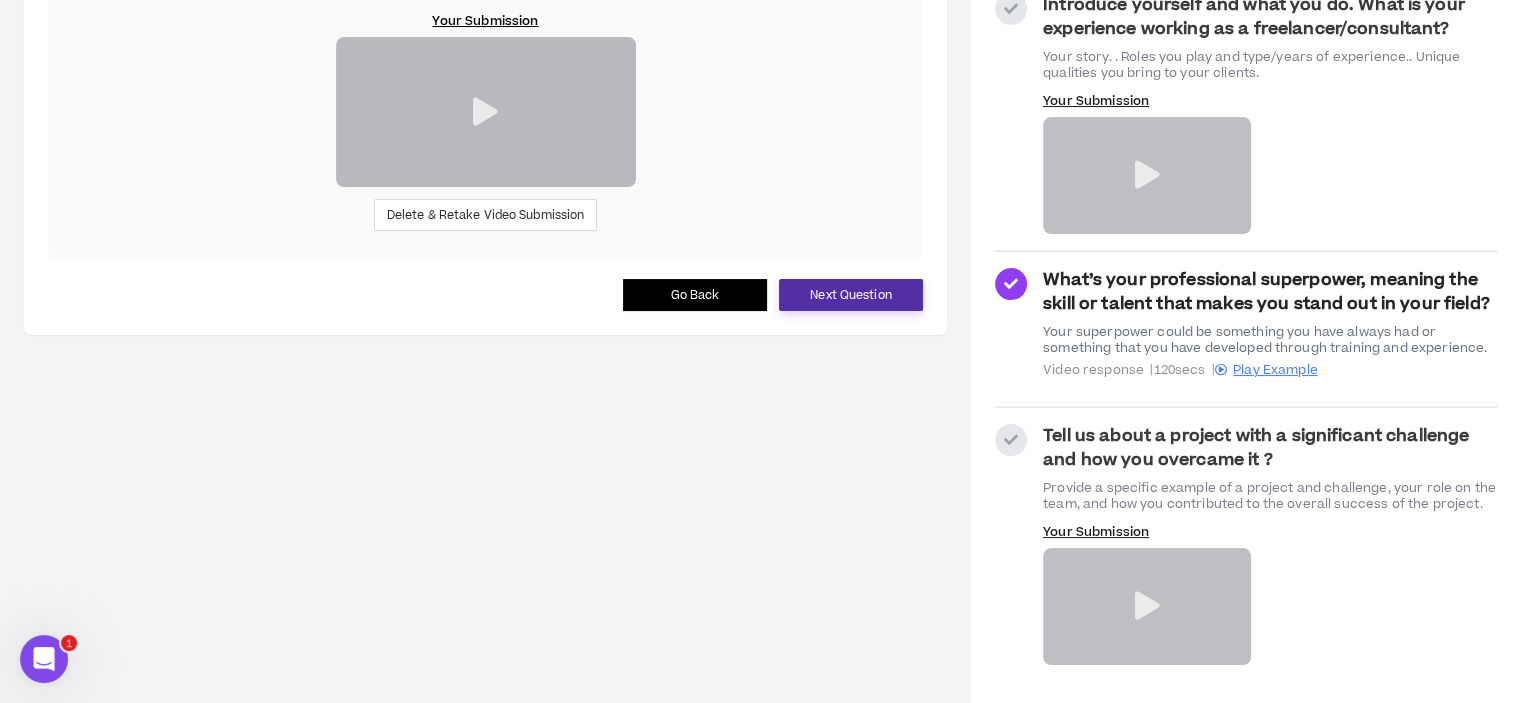 click on "Next Question" at bounding box center [850, 295] 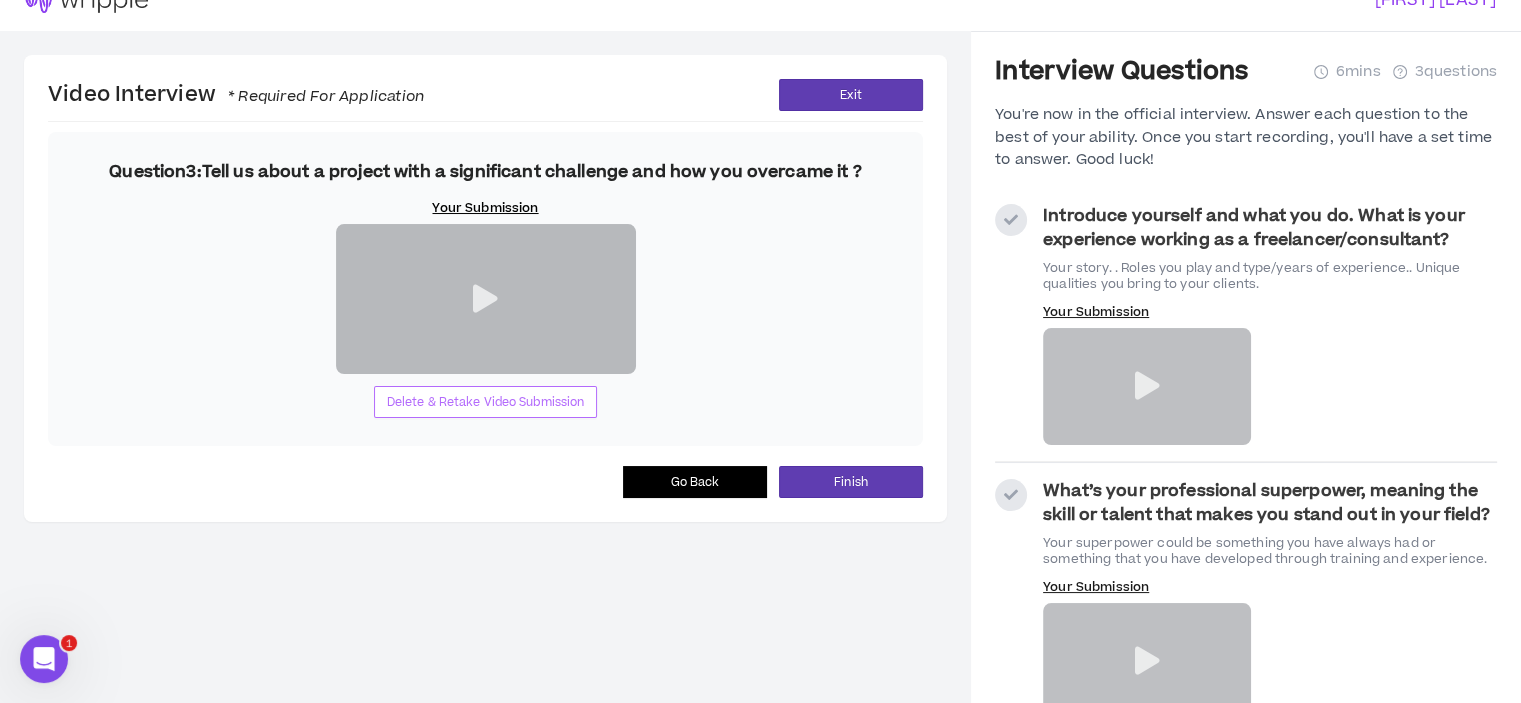 scroll, scrollTop: 0, scrollLeft: 0, axis: both 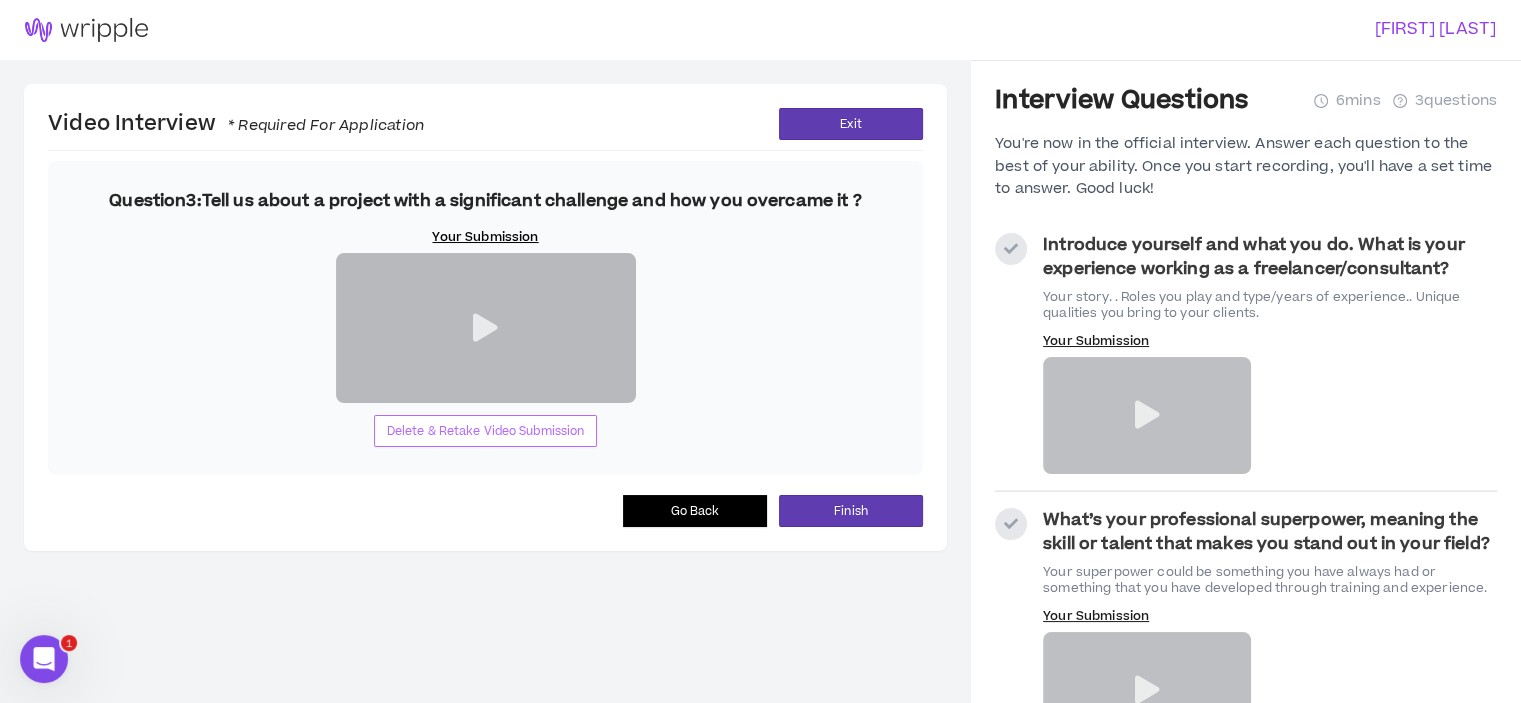 click on "Delete & Retake Video Submission" at bounding box center [486, 431] 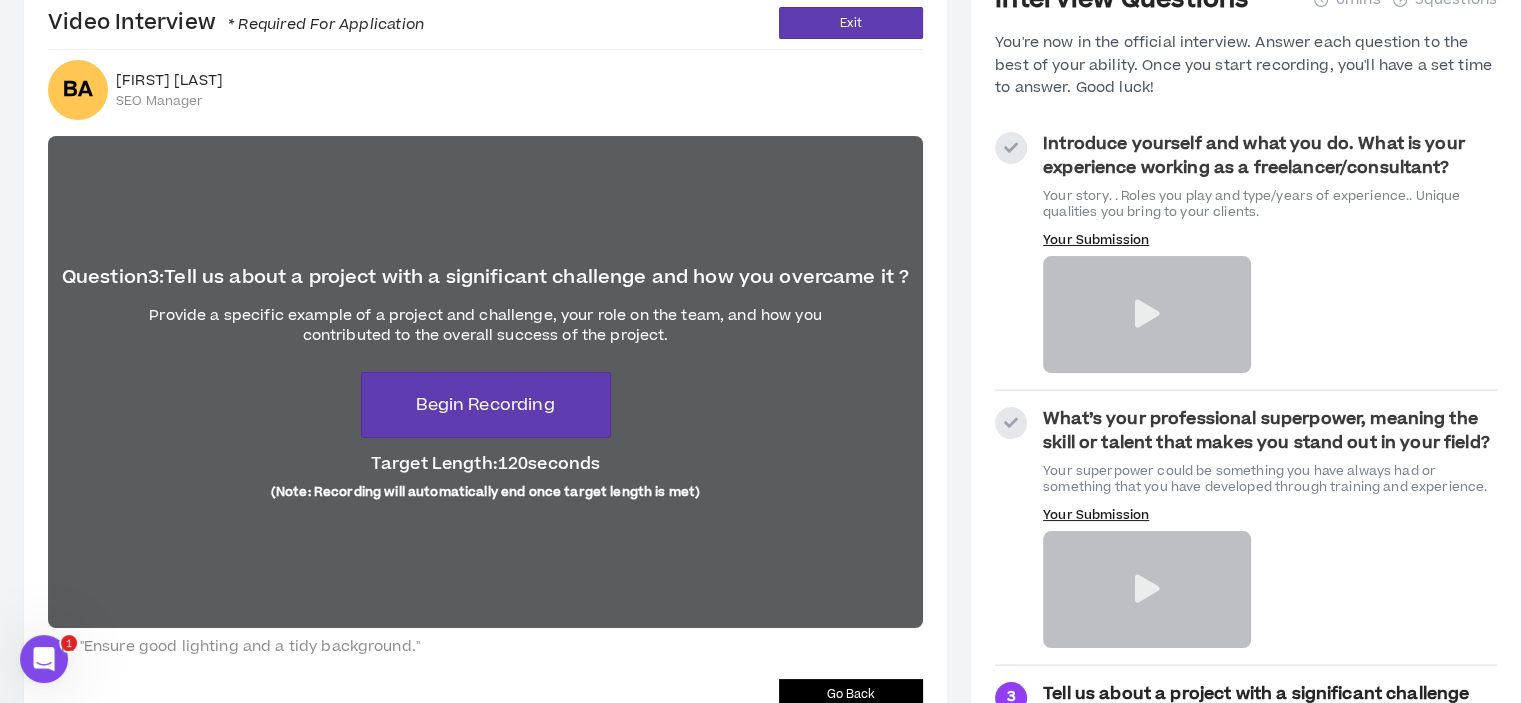 scroll, scrollTop: 100, scrollLeft: 0, axis: vertical 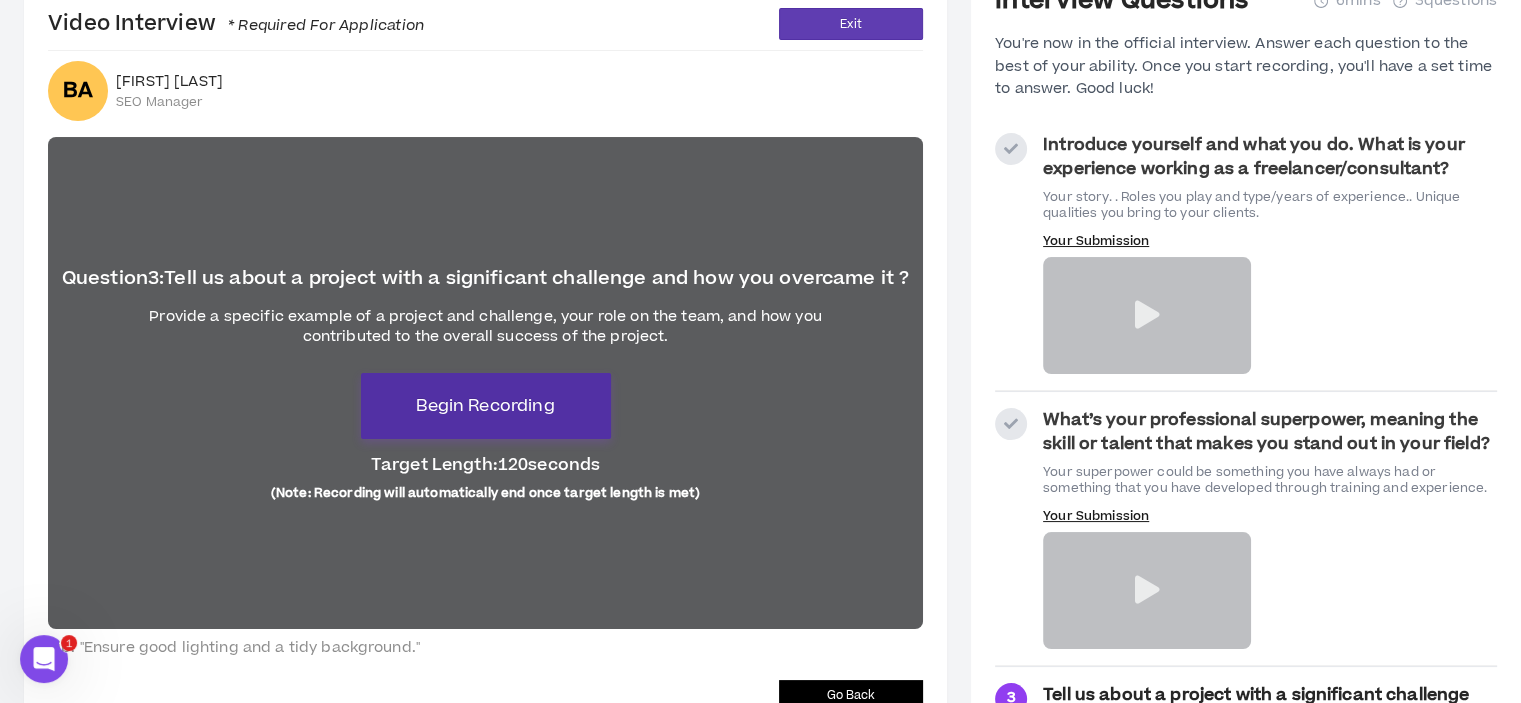click on "Begin Recording" at bounding box center (486, 406) 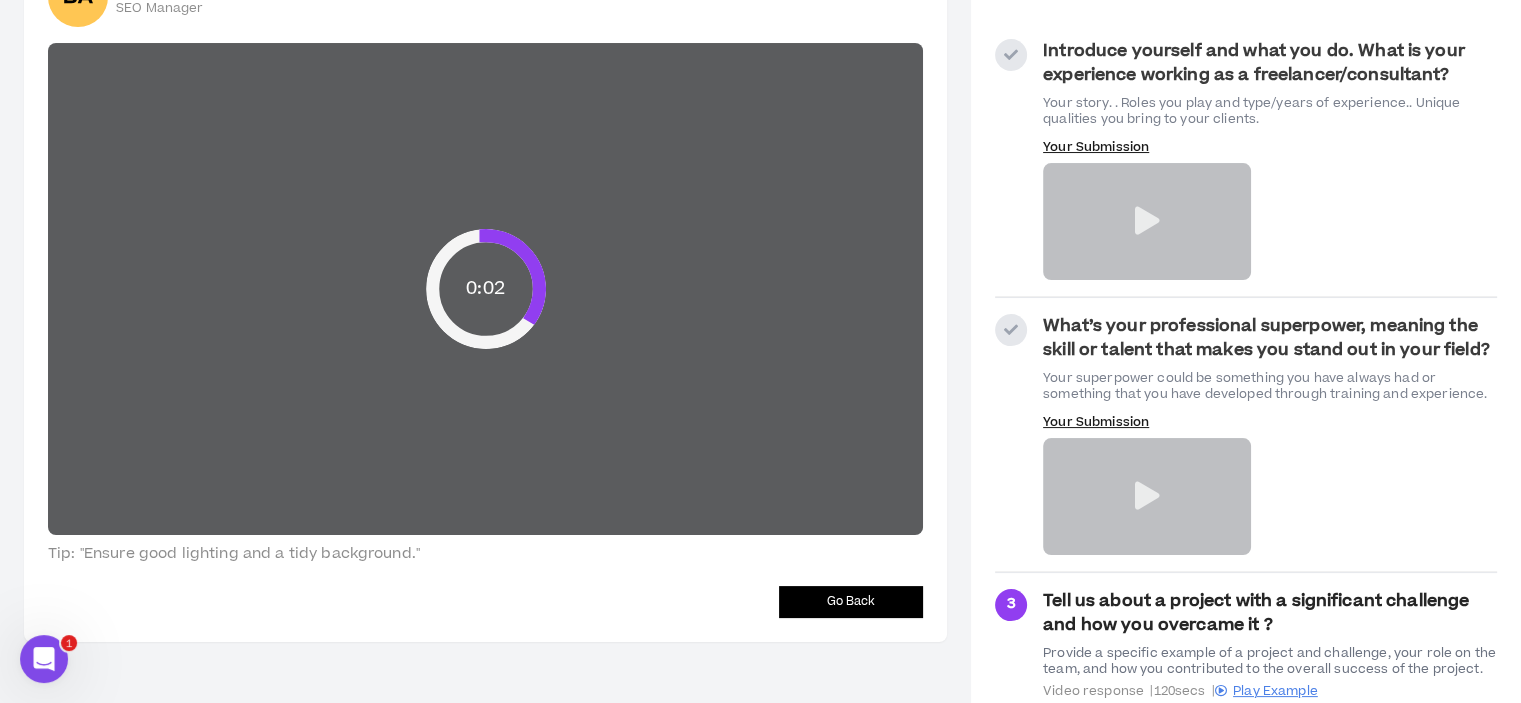 scroll, scrollTop: 200, scrollLeft: 0, axis: vertical 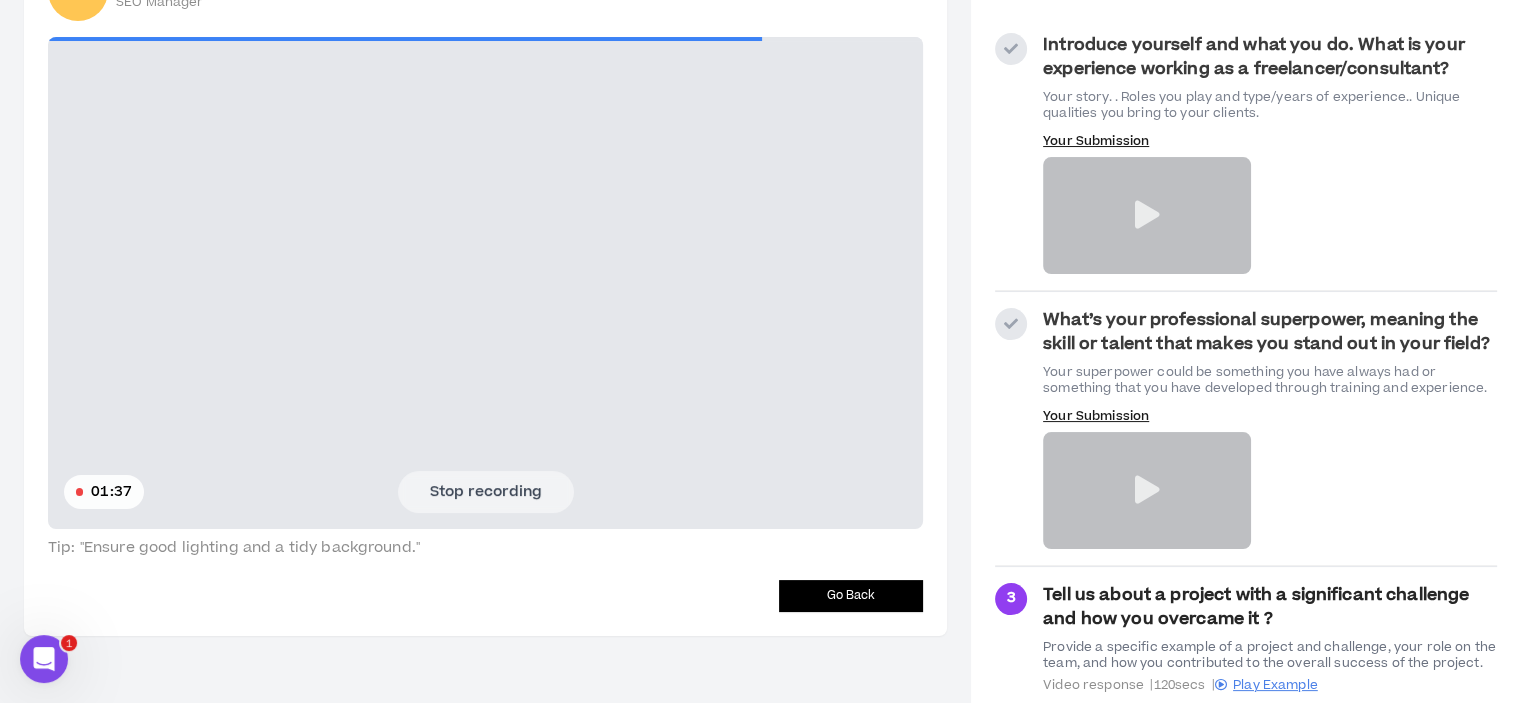 click on "Stop recording" at bounding box center (486, 492) 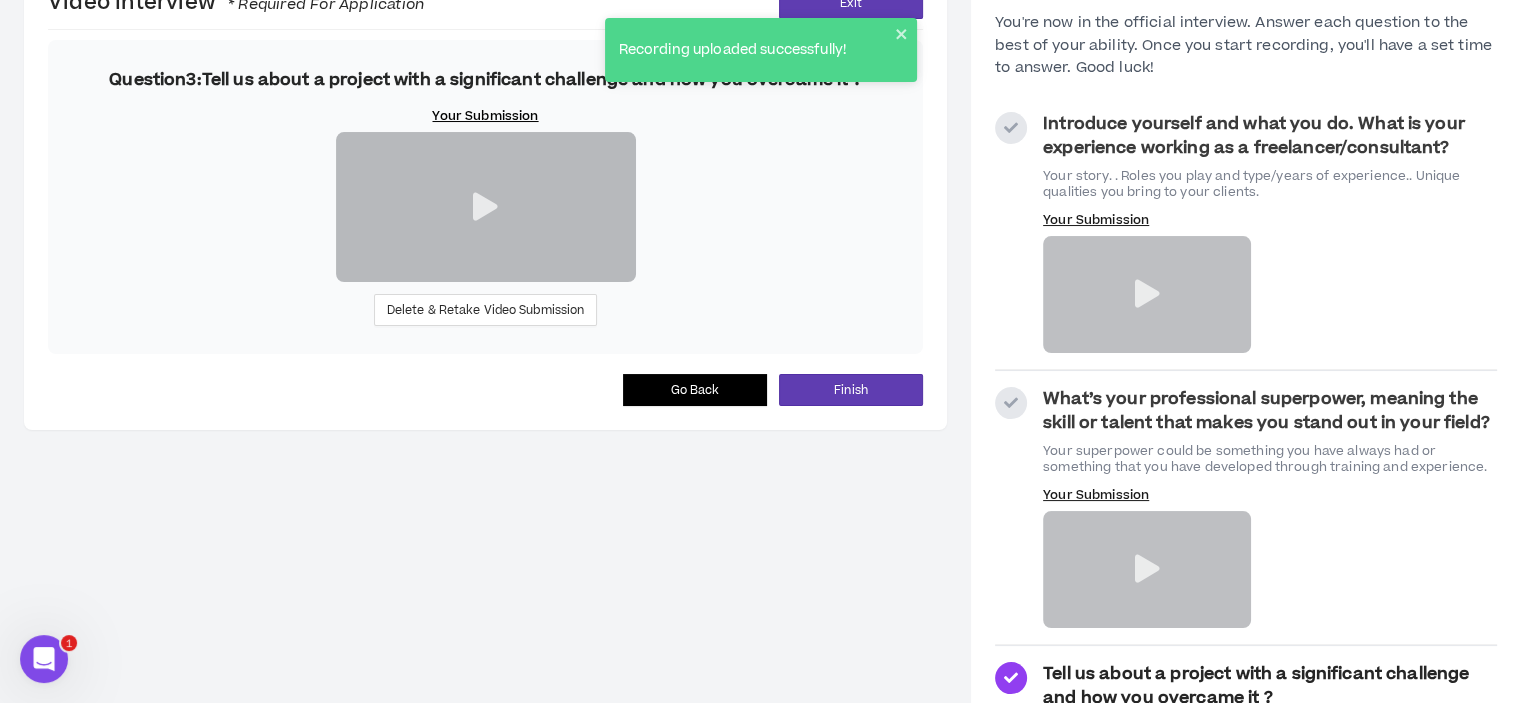 scroll, scrollTop: 240, scrollLeft: 0, axis: vertical 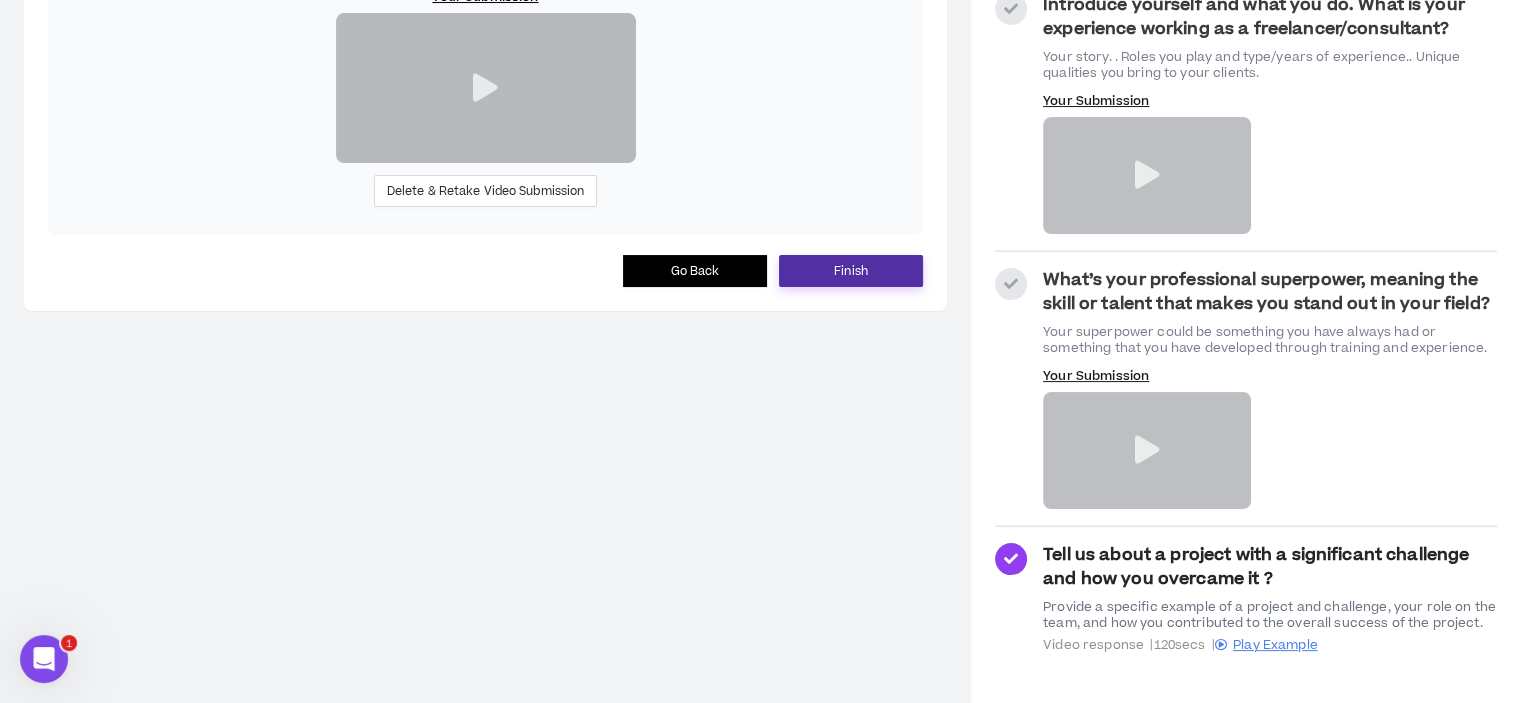 click on "Finish" at bounding box center (851, 271) 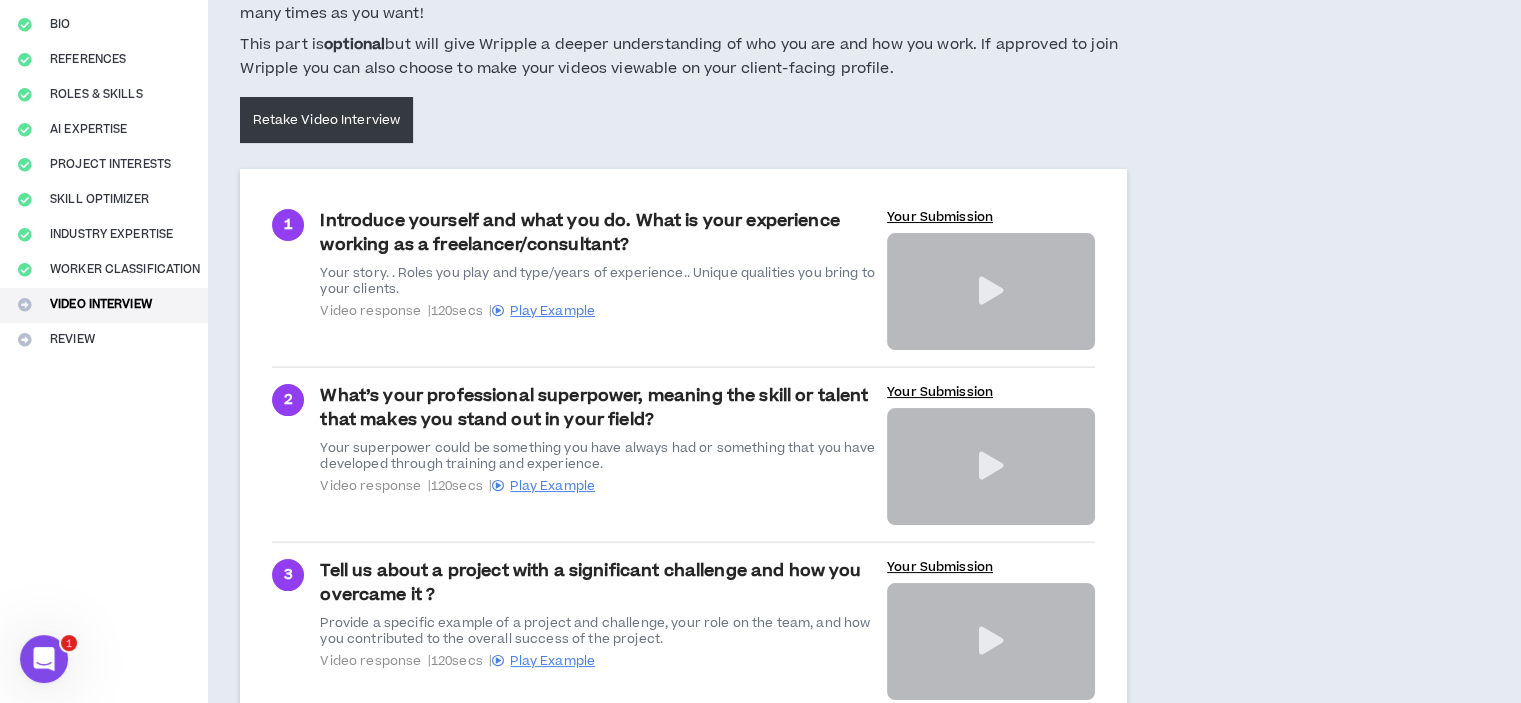 scroll, scrollTop: 363, scrollLeft: 0, axis: vertical 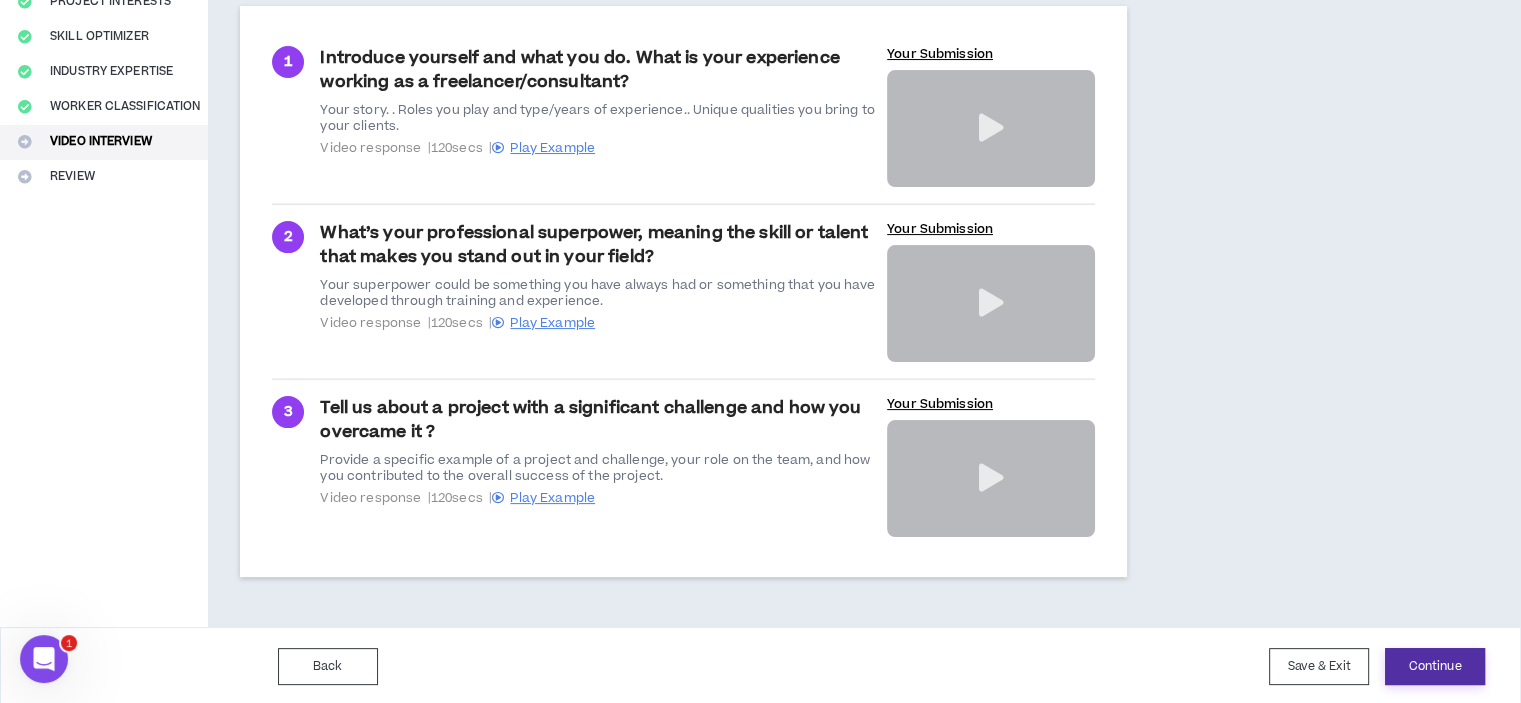 click on "Continue" at bounding box center [1435, 666] 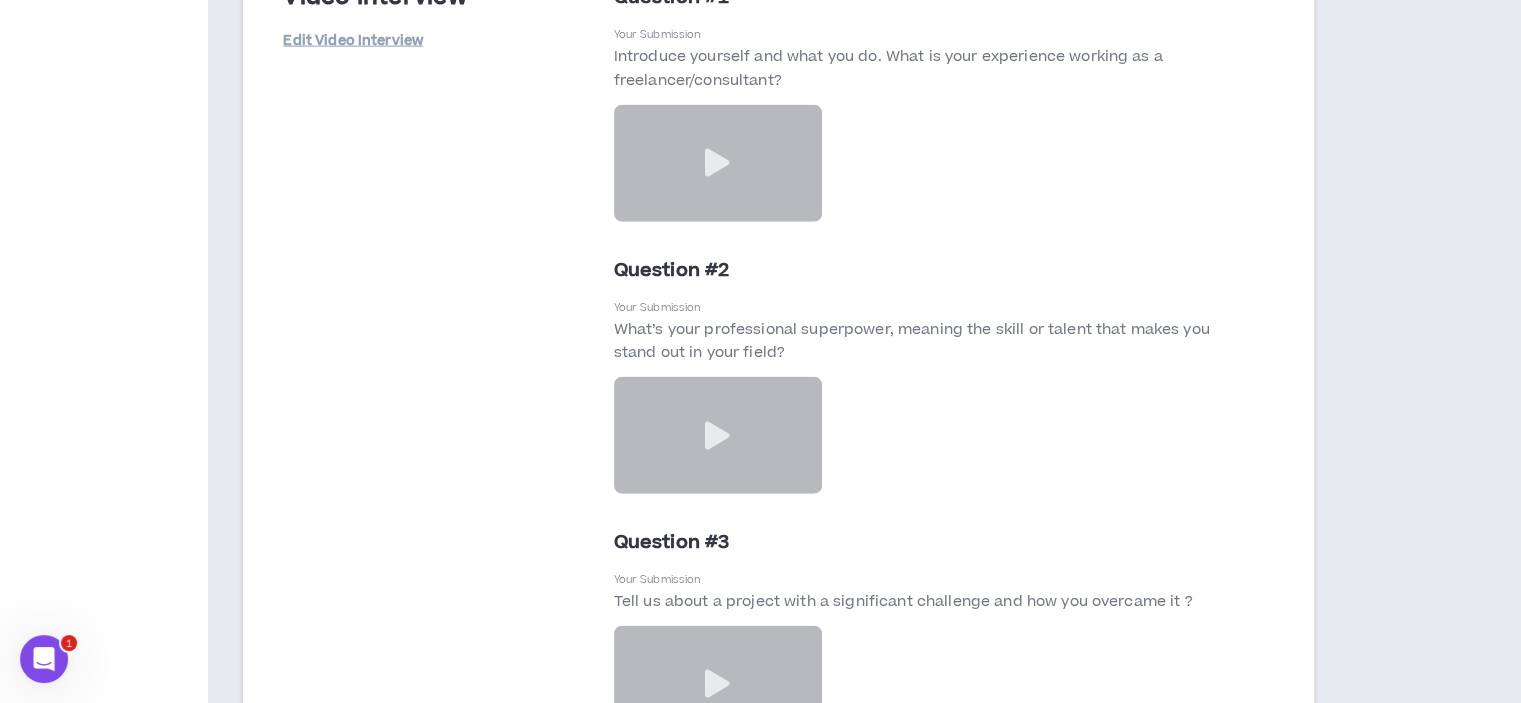 scroll, scrollTop: 5025, scrollLeft: 0, axis: vertical 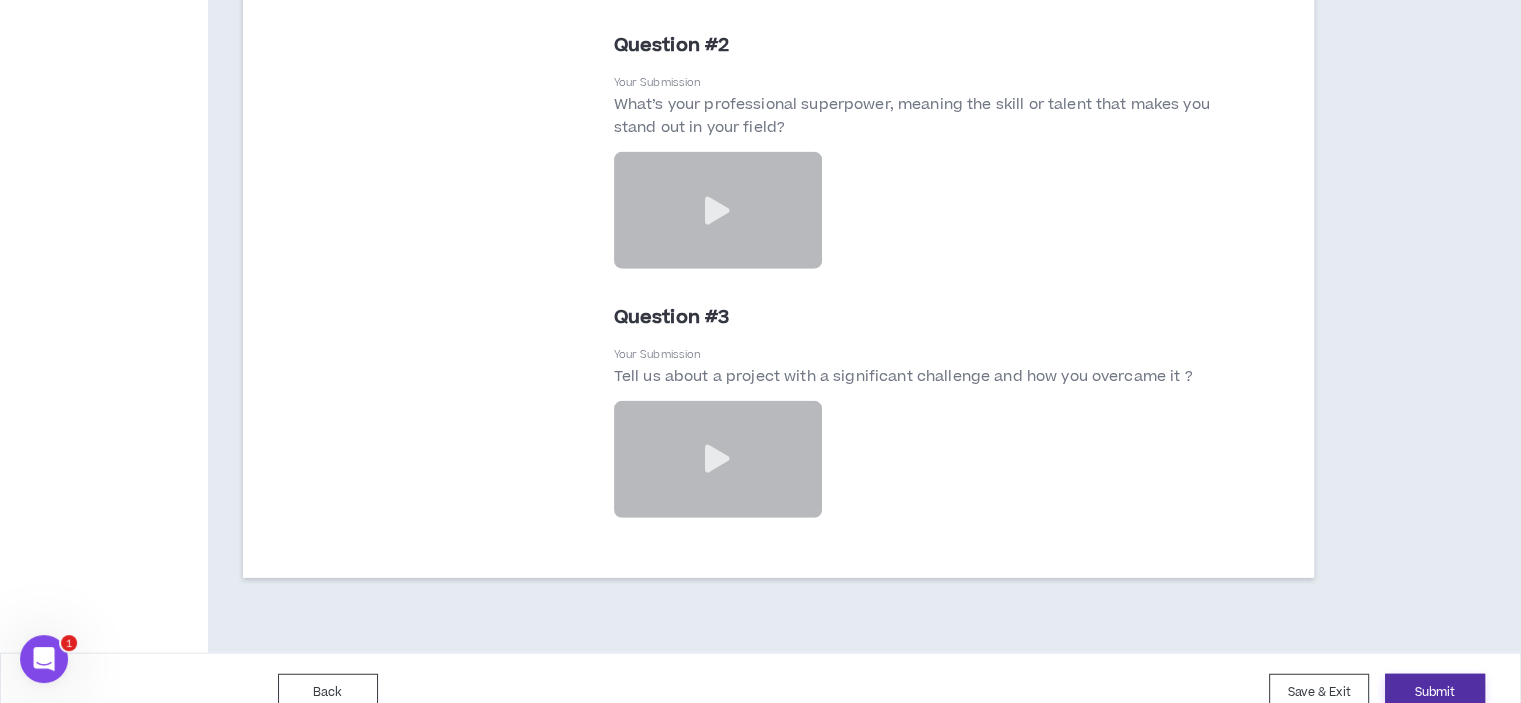 click on "Submit" at bounding box center [1435, 692] 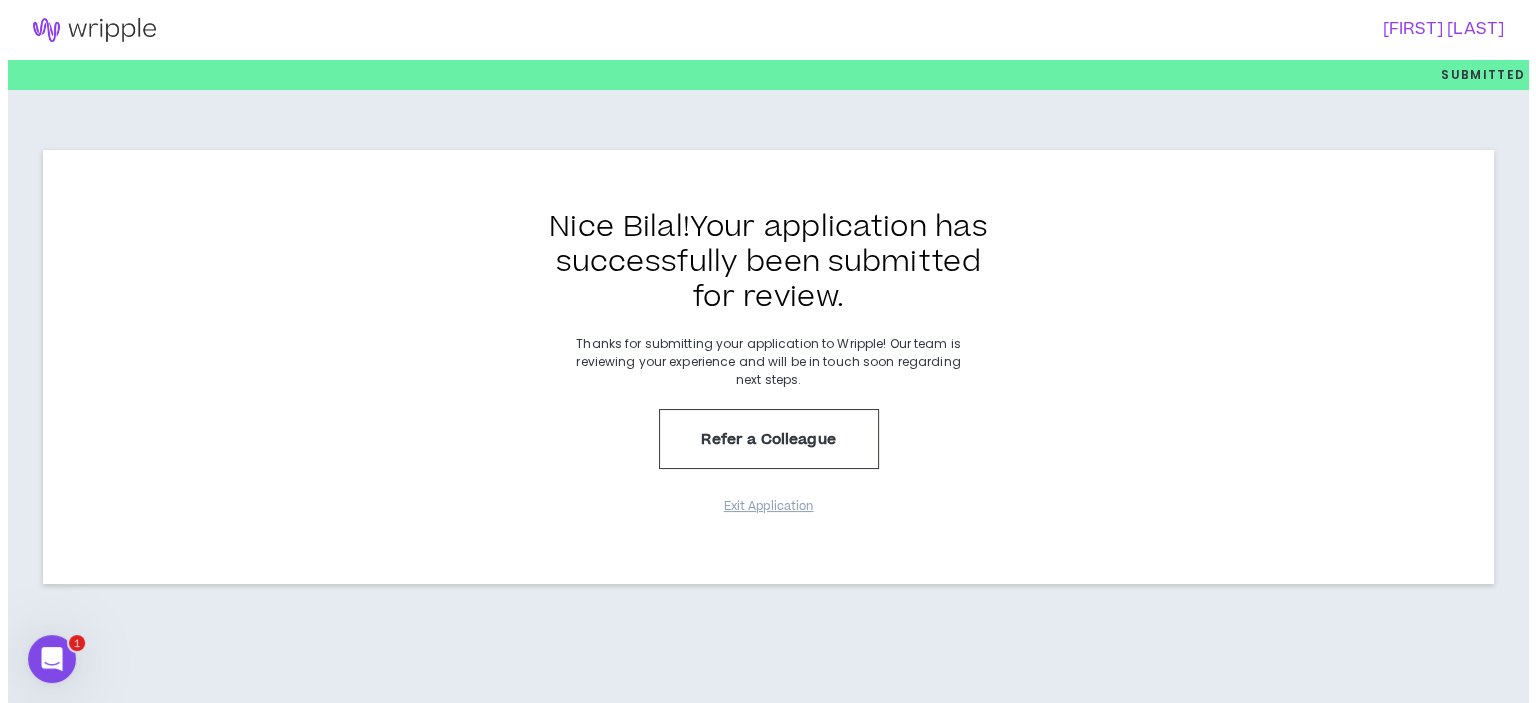 scroll, scrollTop: 0, scrollLeft: 0, axis: both 